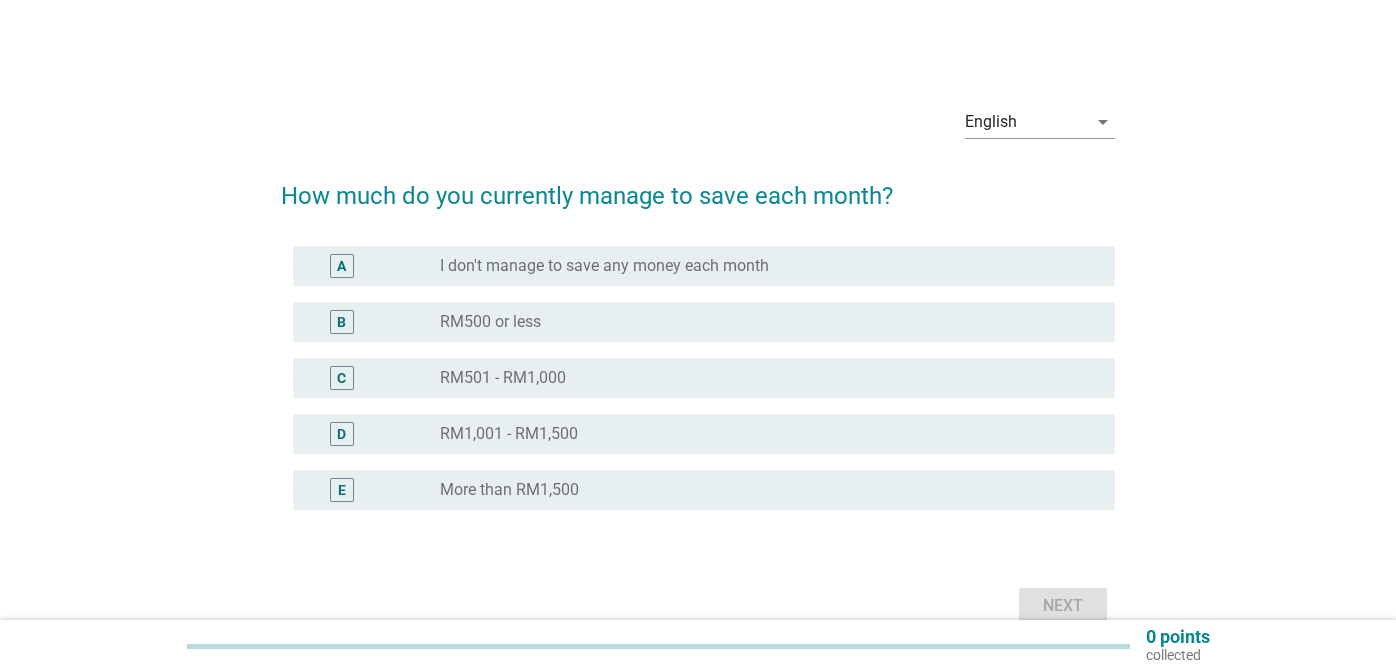 scroll, scrollTop: 0, scrollLeft: 0, axis: both 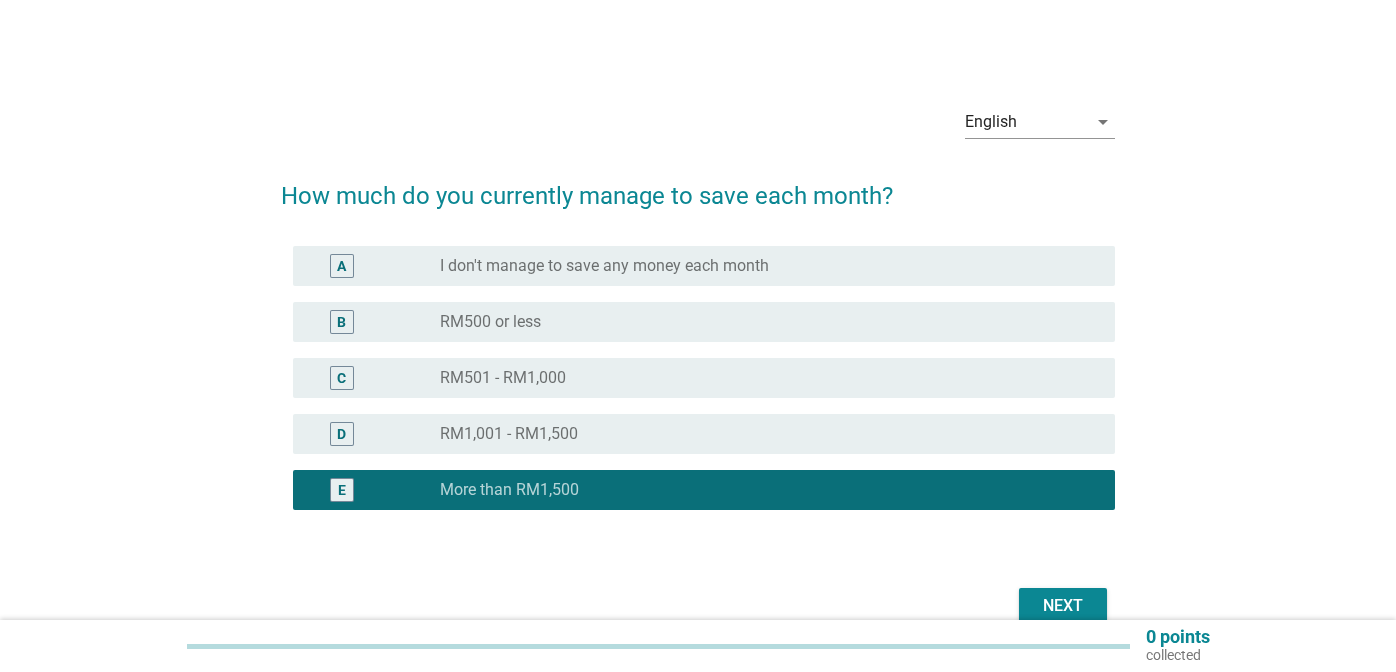 click on "Next" at bounding box center (1063, 606) 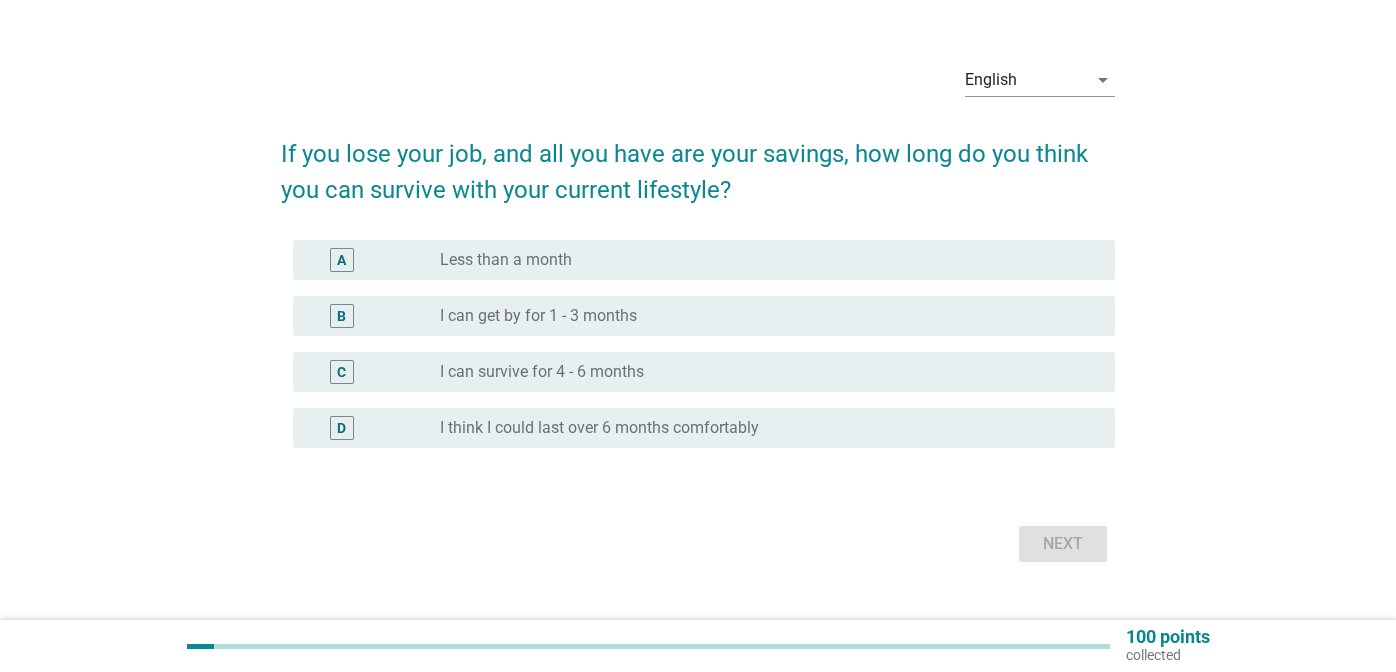 scroll, scrollTop: 44, scrollLeft: 0, axis: vertical 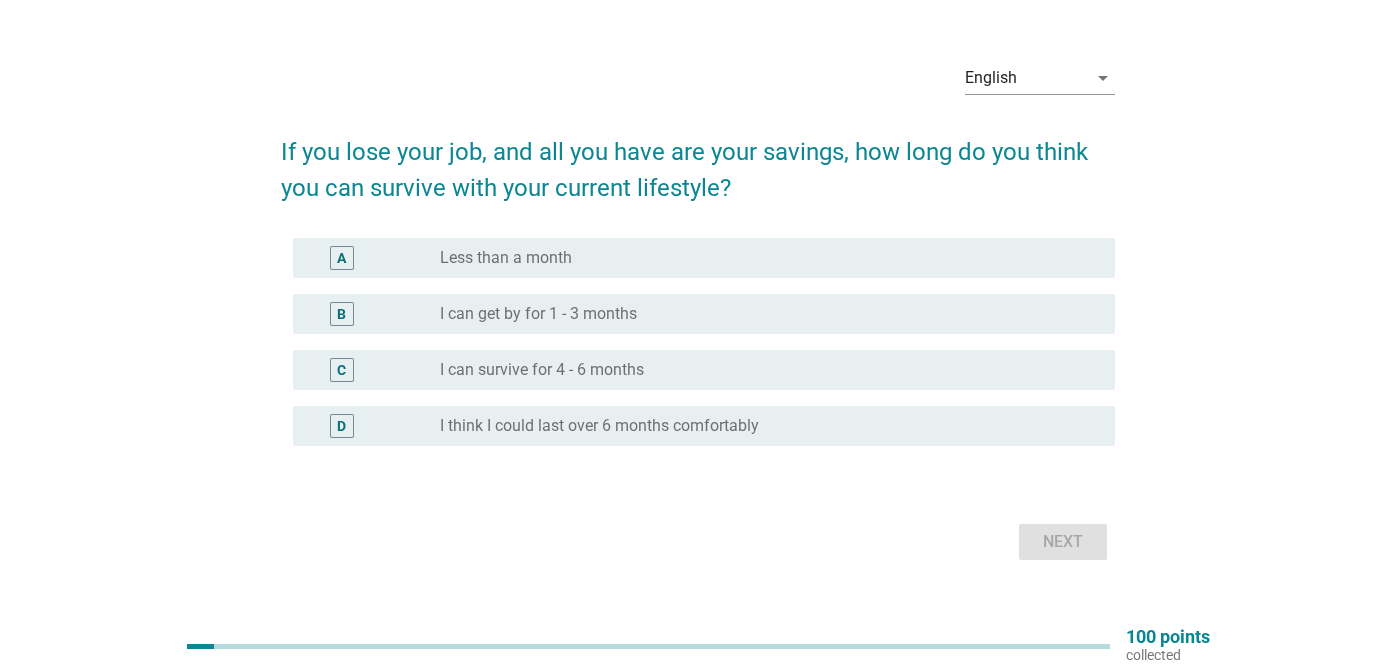 click on "radio_button_unchecked I think I could last over 6 months comfortably" at bounding box center (761, 426) 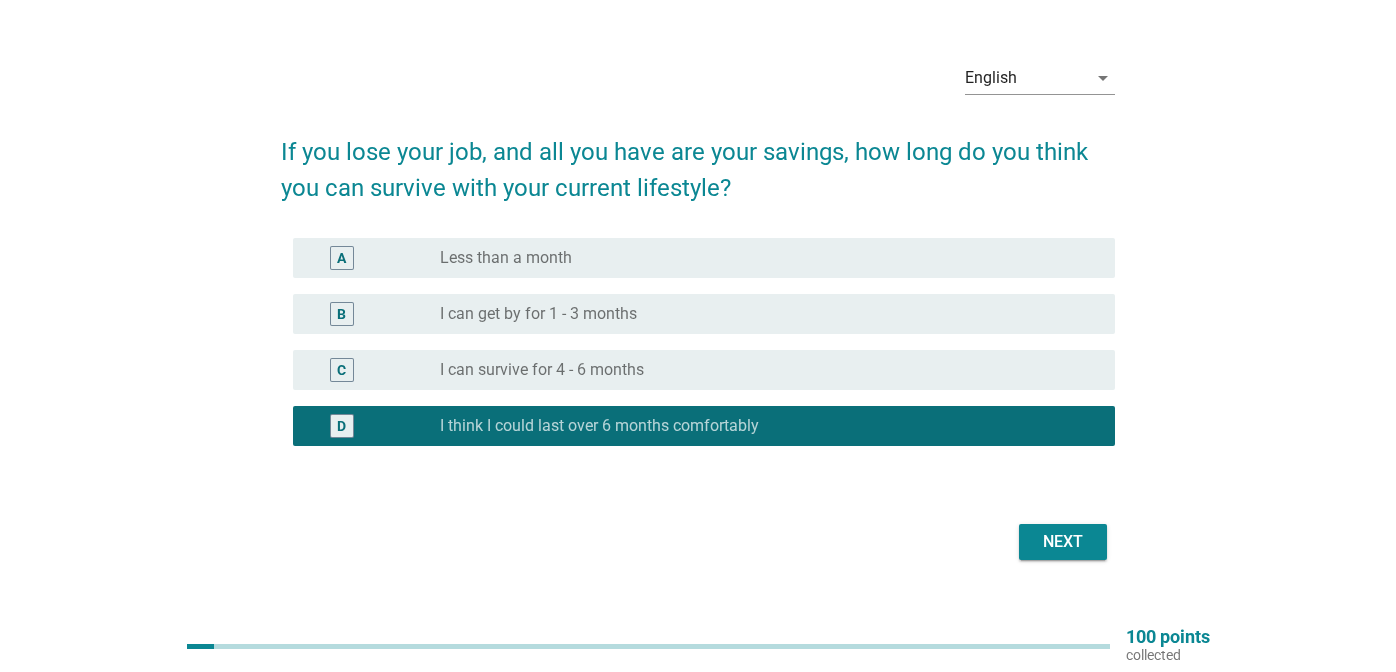 click on "Next" at bounding box center [1063, 542] 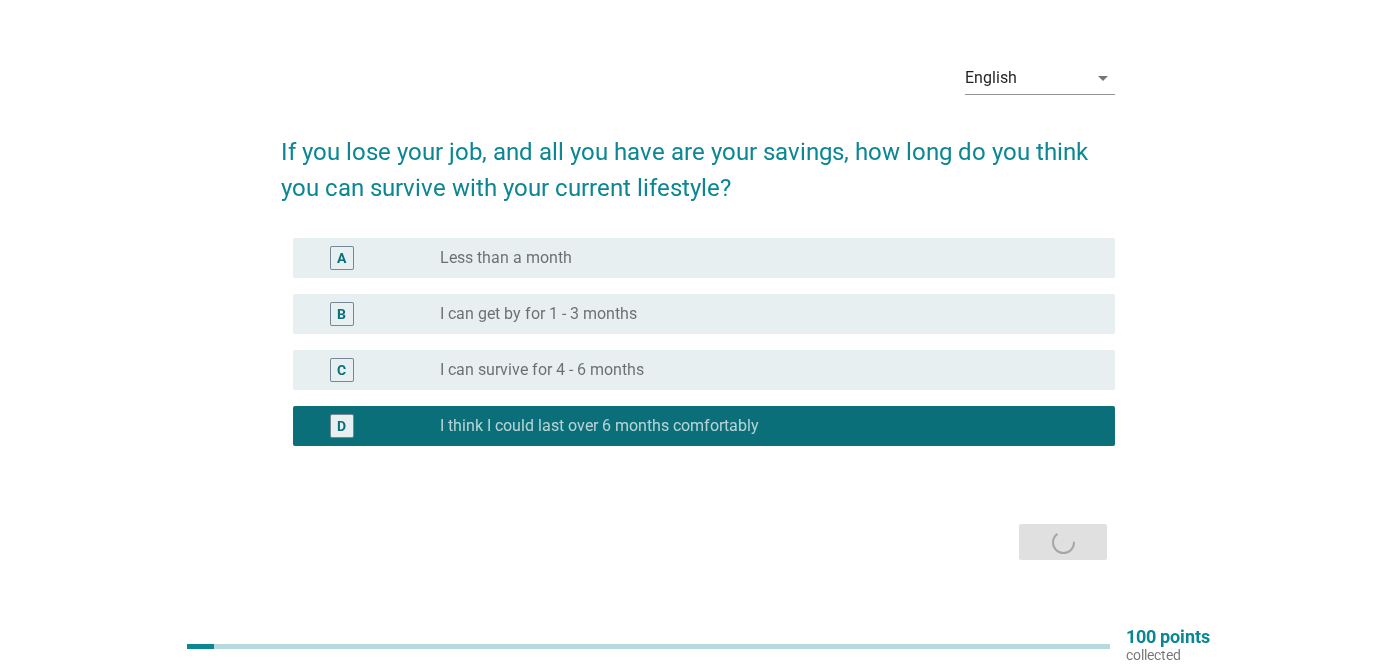 scroll, scrollTop: 0, scrollLeft: 0, axis: both 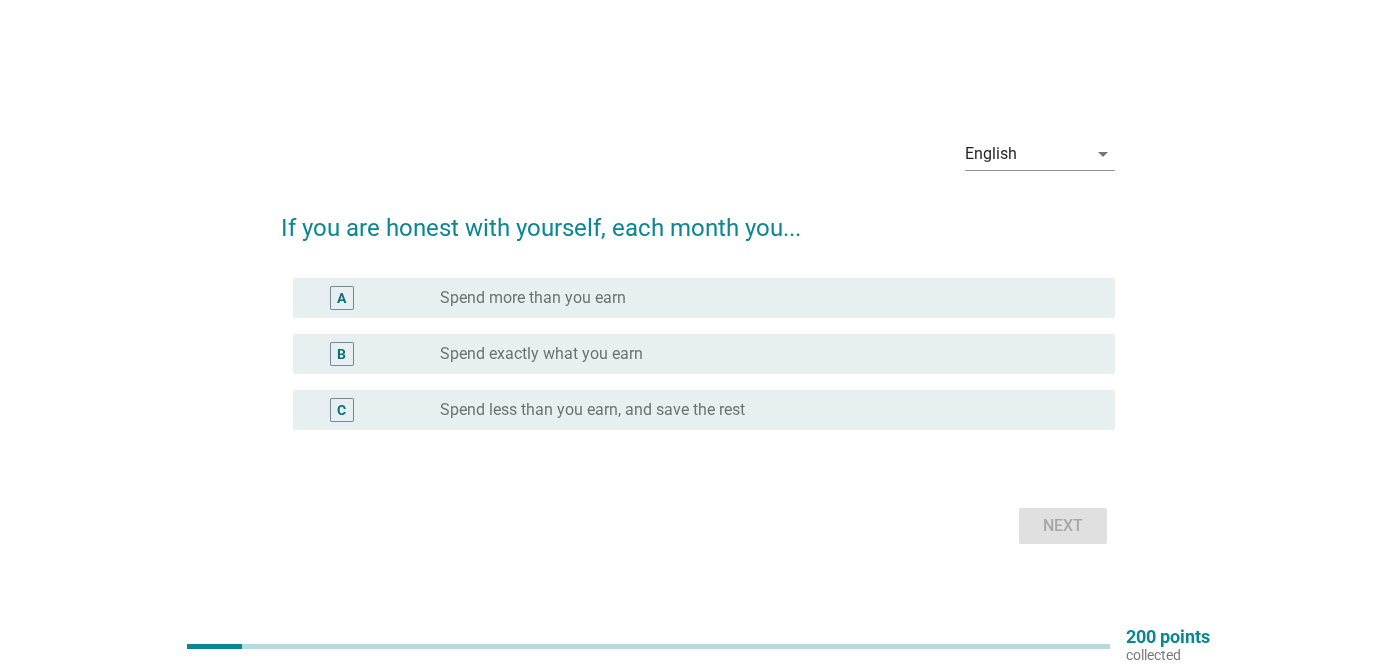 click on "Spend less than you earn, and save the rest" at bounding box center (592, 410) 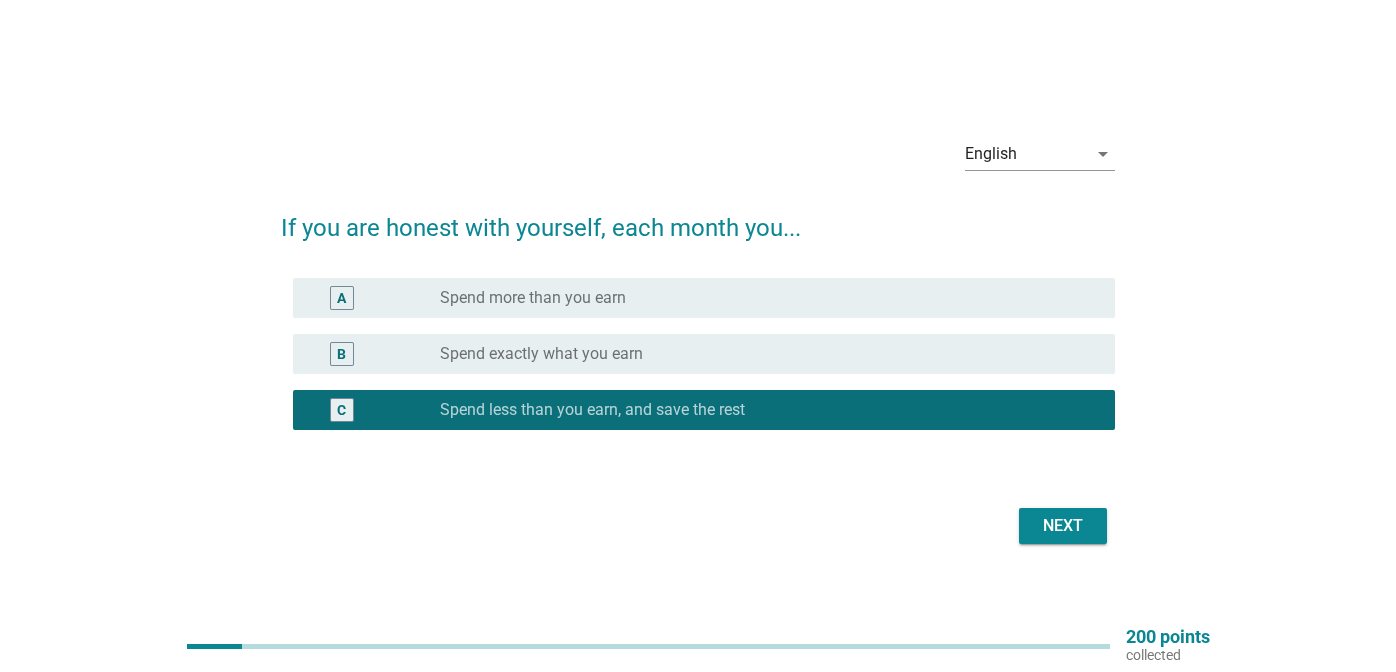 click on "Next" at bounding box center [1063, 526] 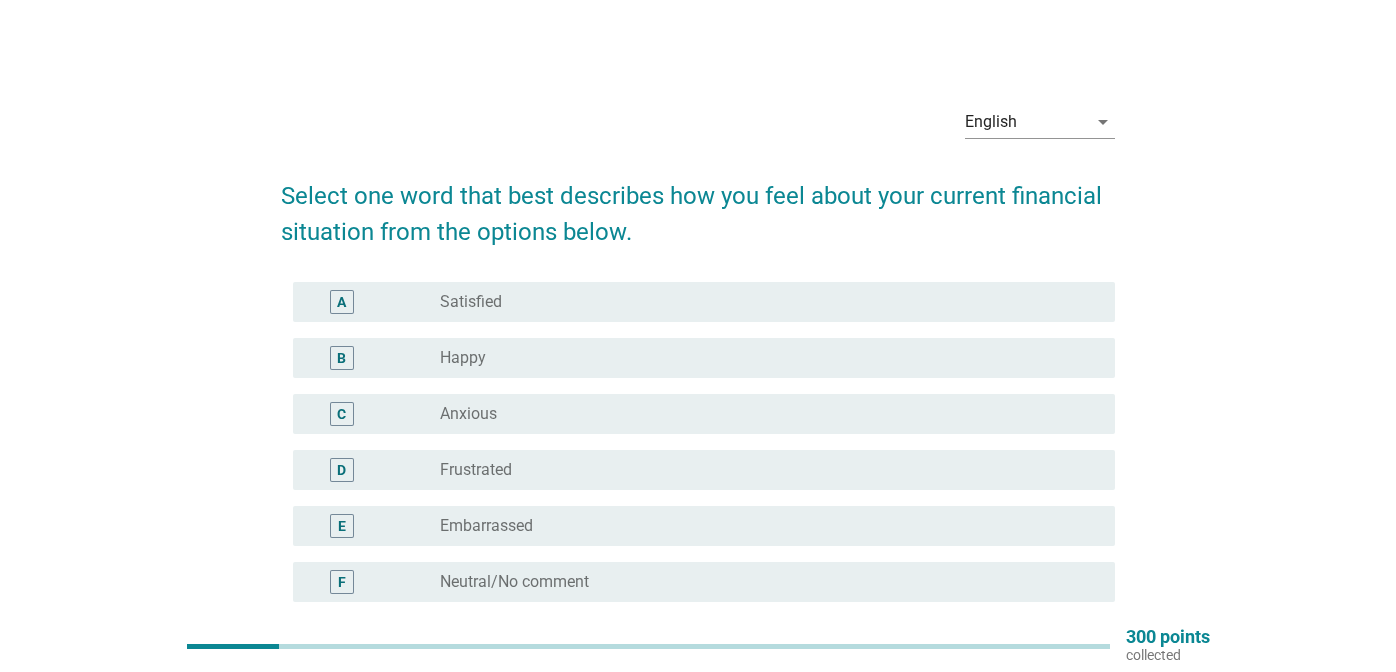 click on "radio_button_unchecked Satisfied" at bounding box center (761, 302) 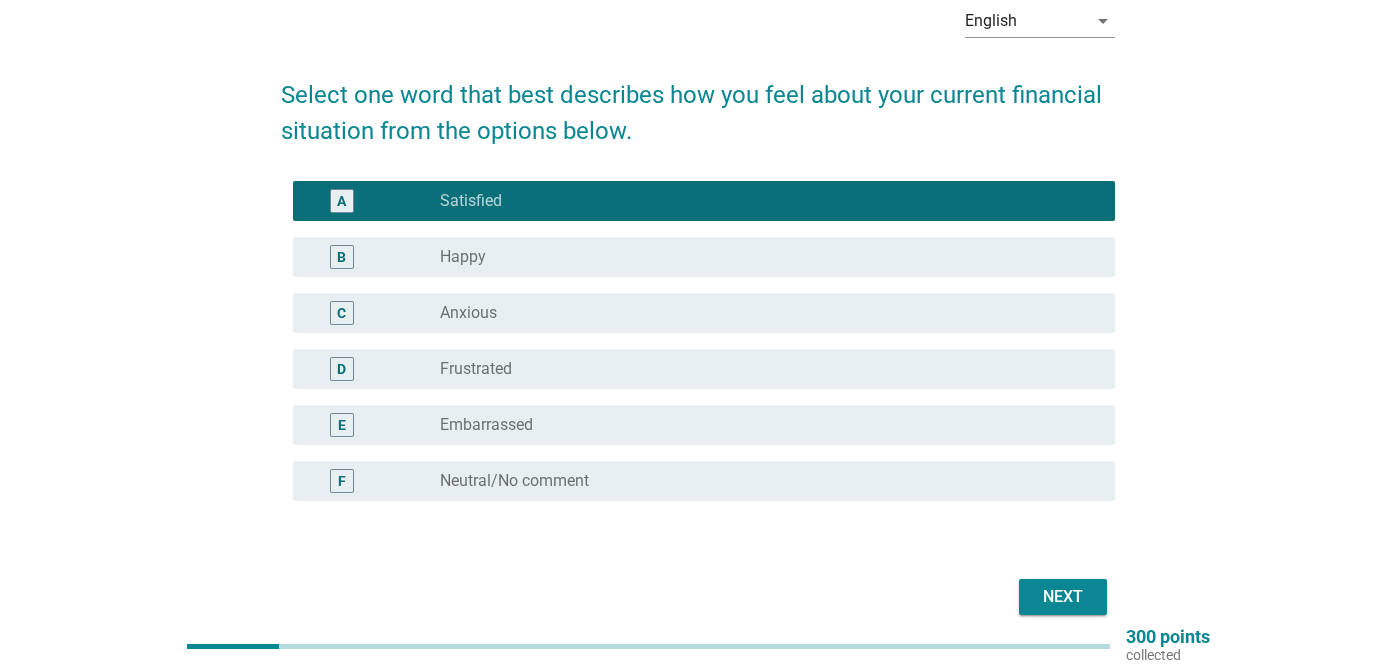 scroll, scrollTop: 106, scrollLeft: 0, axis: vertical 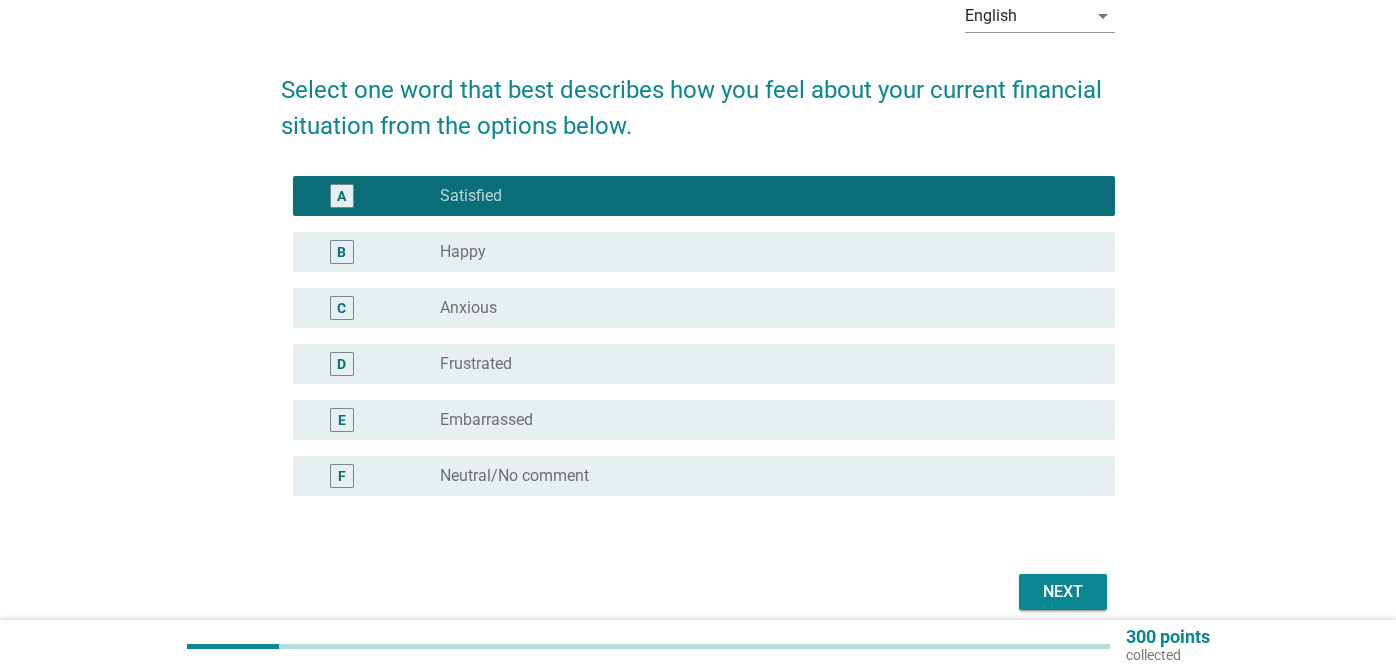 click on "radio_button_unchecked Embarrassed" at bounding box center [761, 420] 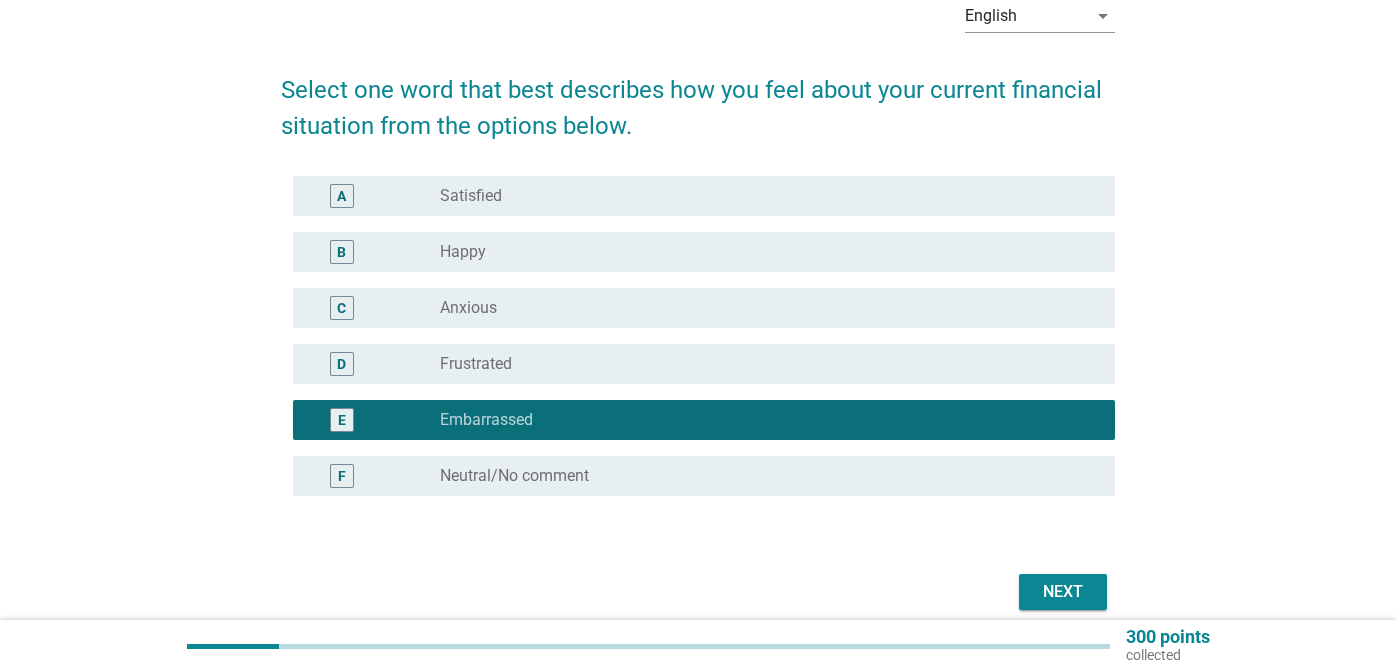 click on "Next" at bounding box center (1063, 592) 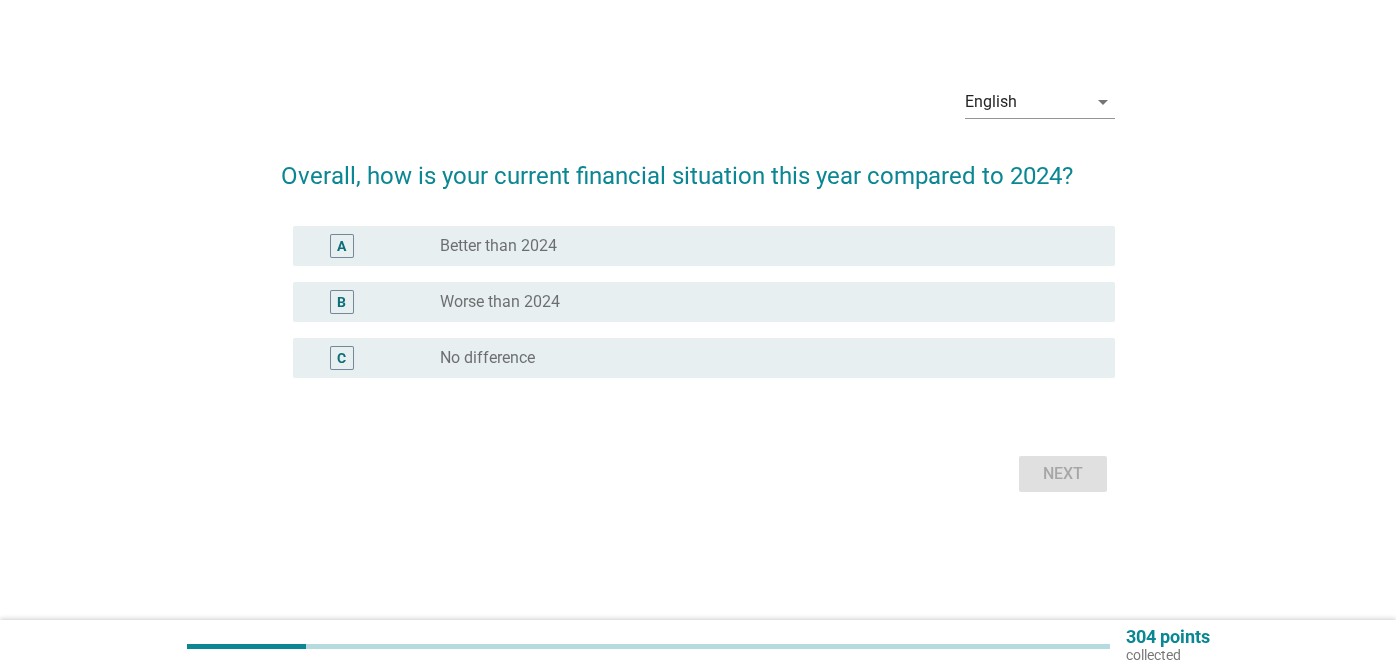 scroll, scrollTop: 0, scrollLeft: 0, axis: both 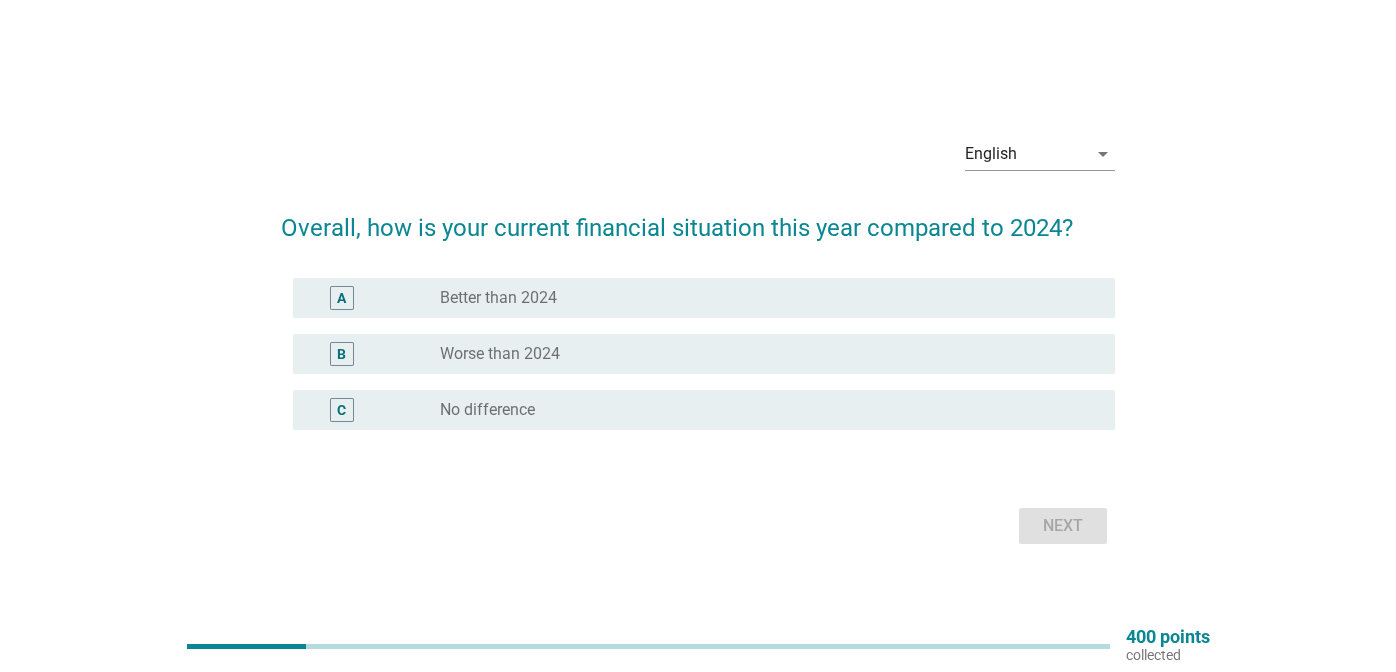 click on "radio_button_unchecked Worse than 2024" at bounding box center [761, 354] 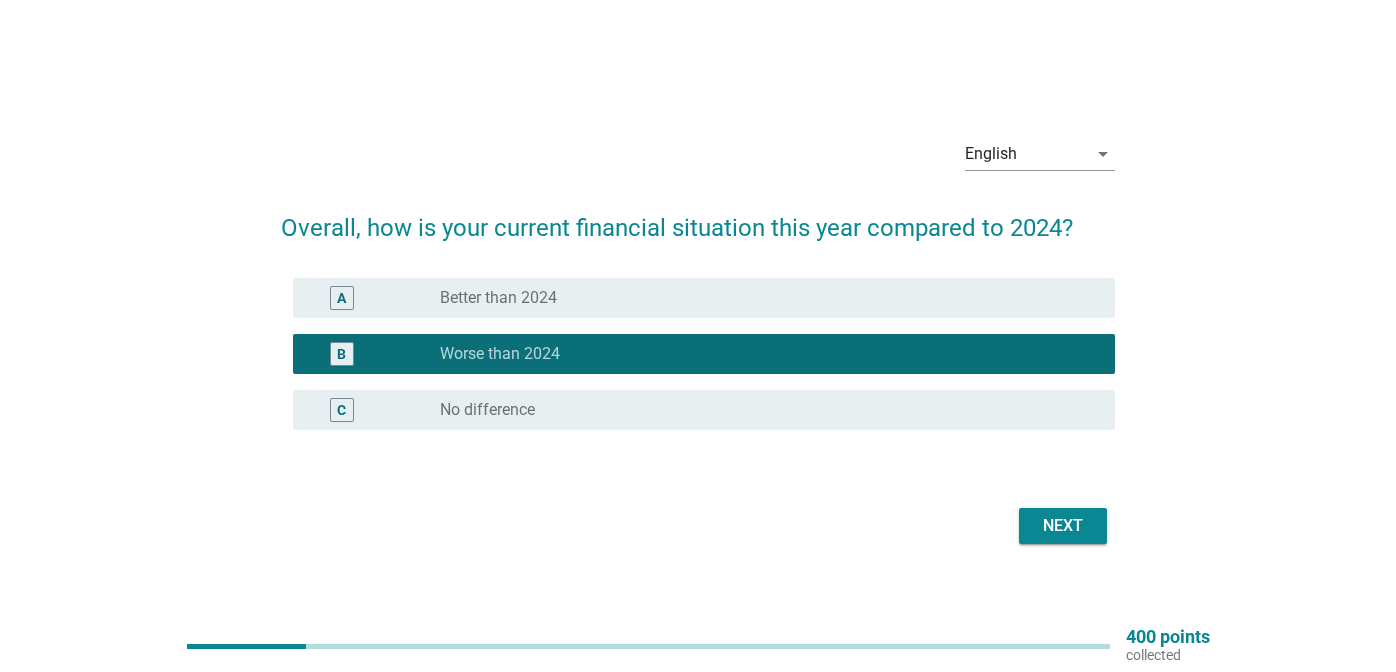 click on "Next" at bounding box center [1063, 526] 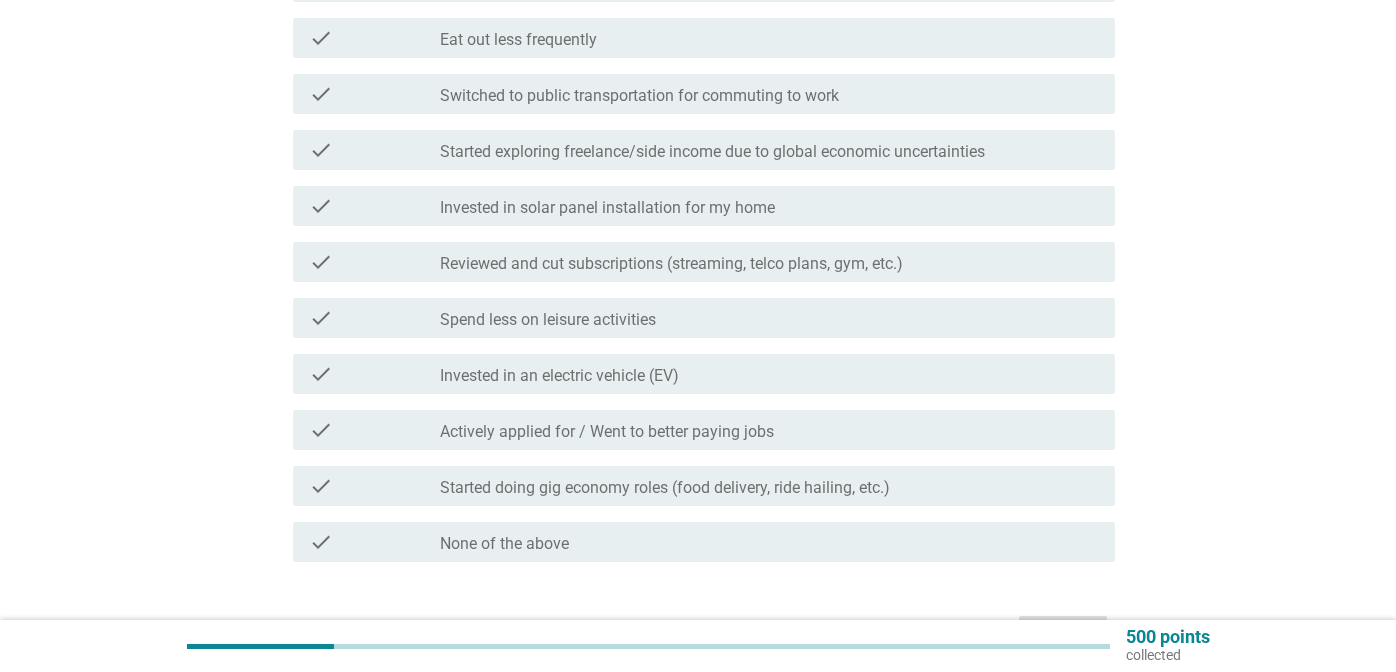 scroll, scrollTop: 325, scrollLeft: 0, axis: vertical 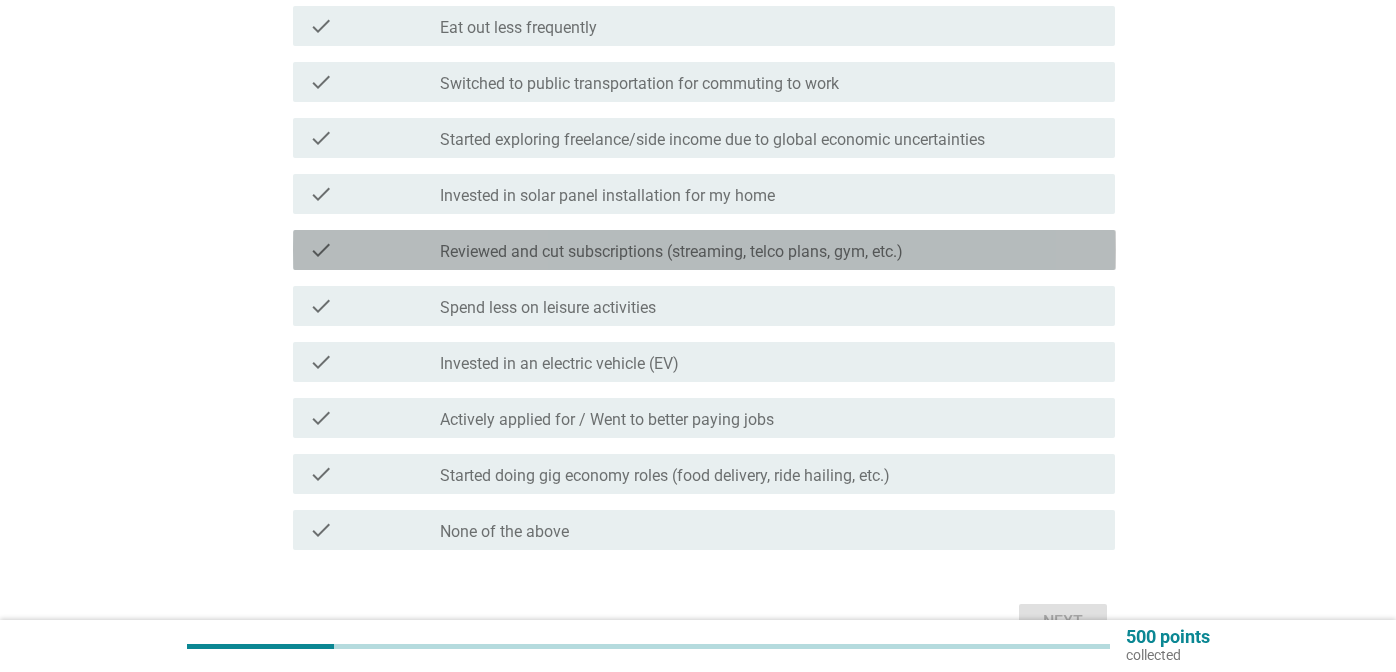 click on "check     check_box_outline_blank Reviewed and cut subscriptions (streaming, telco plans, gym, etc.)" at bounding box center (704, 250) 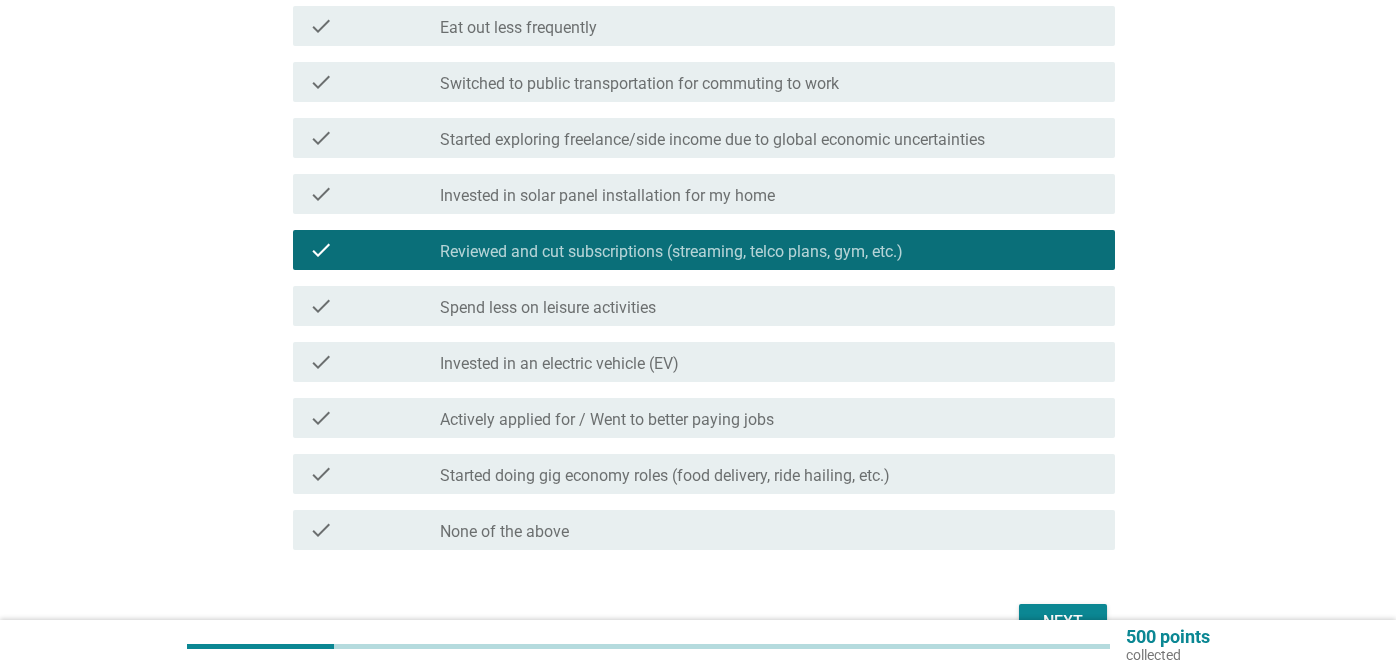 click on "check_box_outline_blank Spend less on leisure activities" at bounding box center [769, 306] 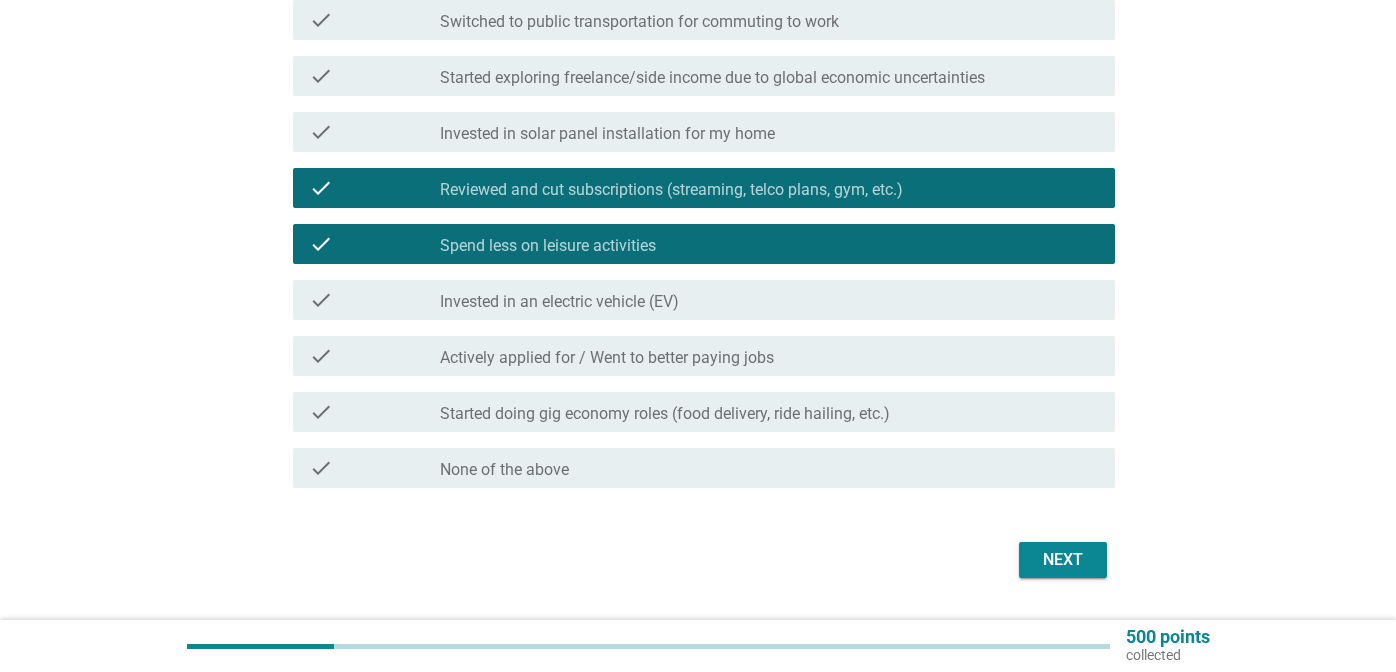 scroll, scrollTop: 441, scrollLeft: 0, axis: vertical 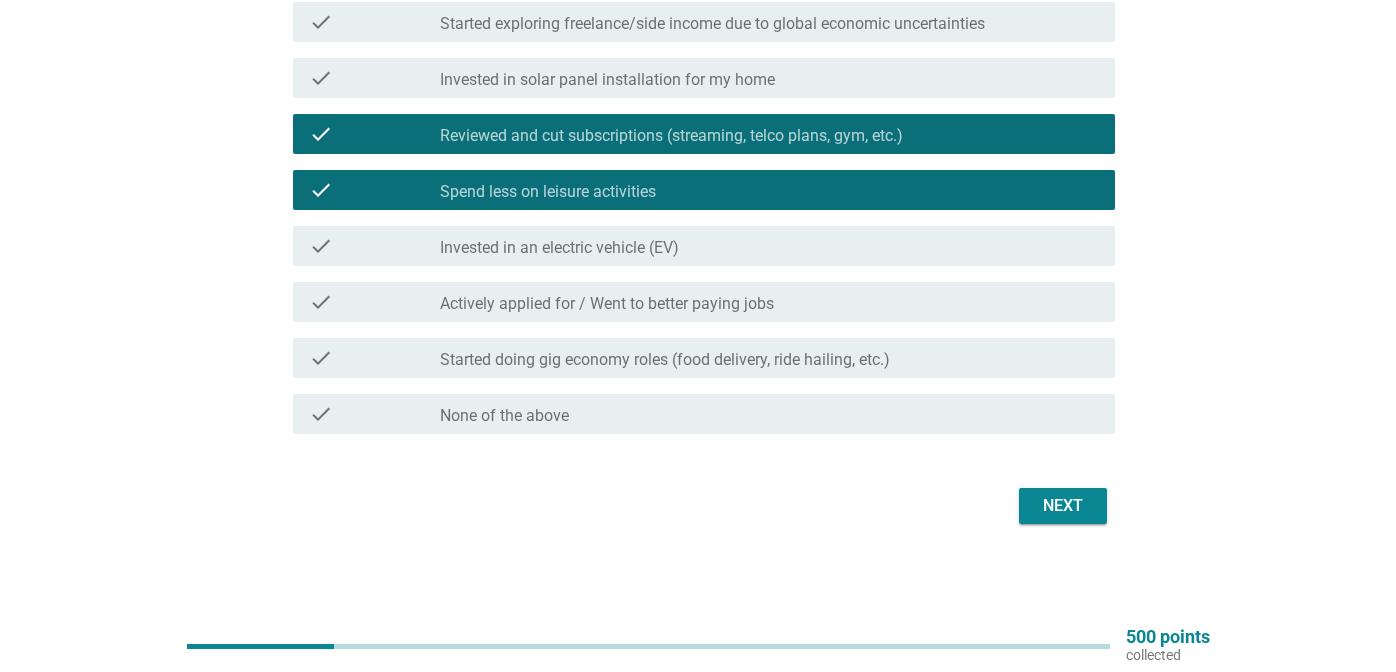 click on "Started doing gig economy roles (food delivery, ride hailing, etc.)" at bounding box center [665, 360] 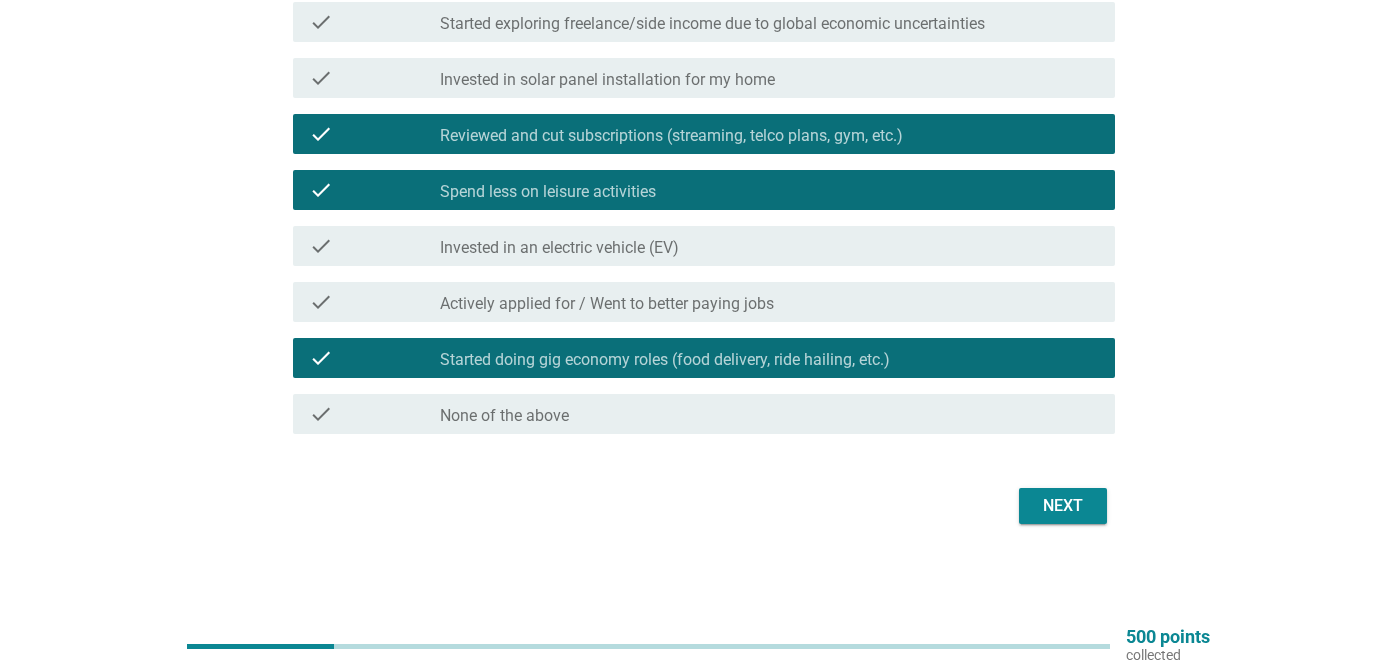 click on "Next" at bounding box center (1063, 506) 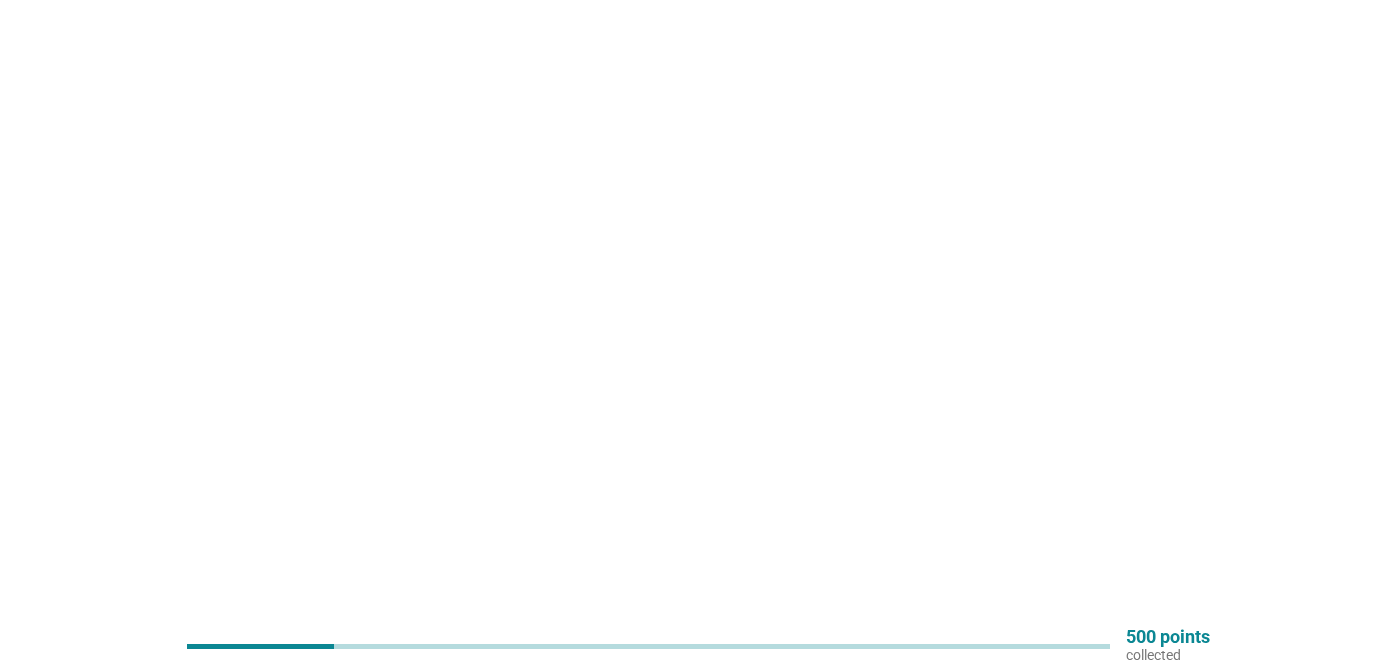 scroll, scrollTop: 0, scrollLeft: 0, axis: both 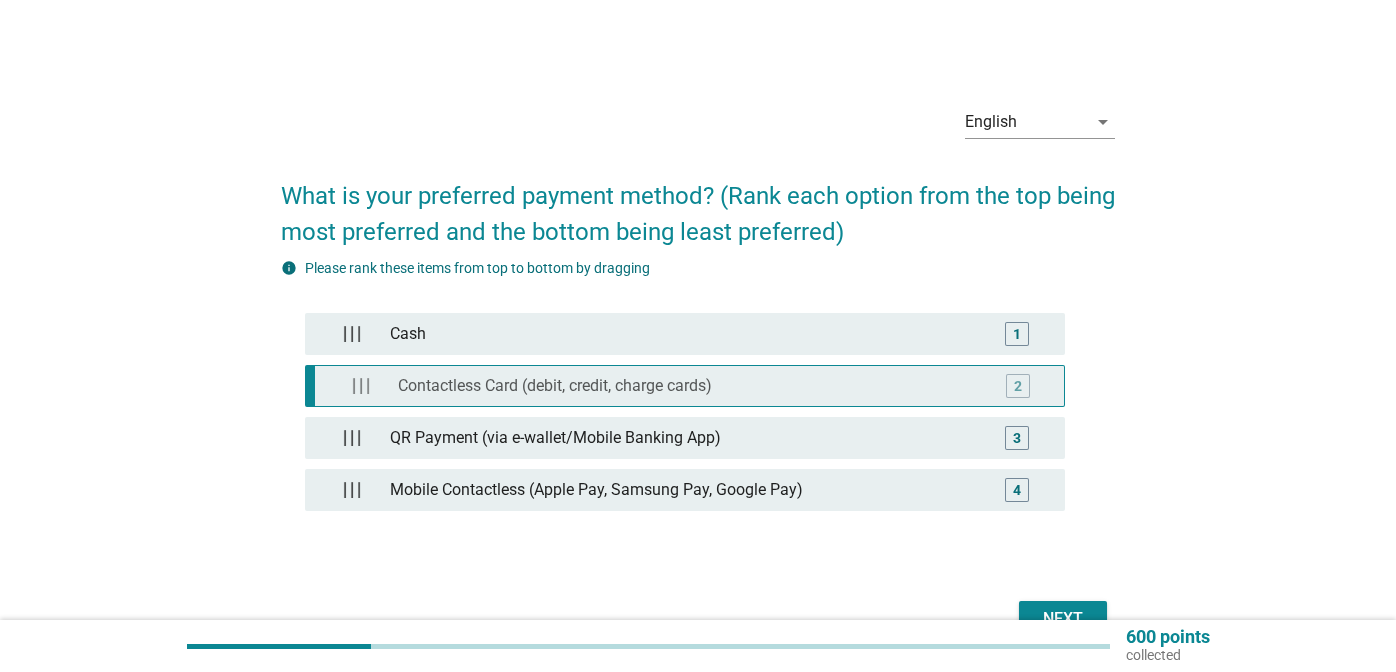 type 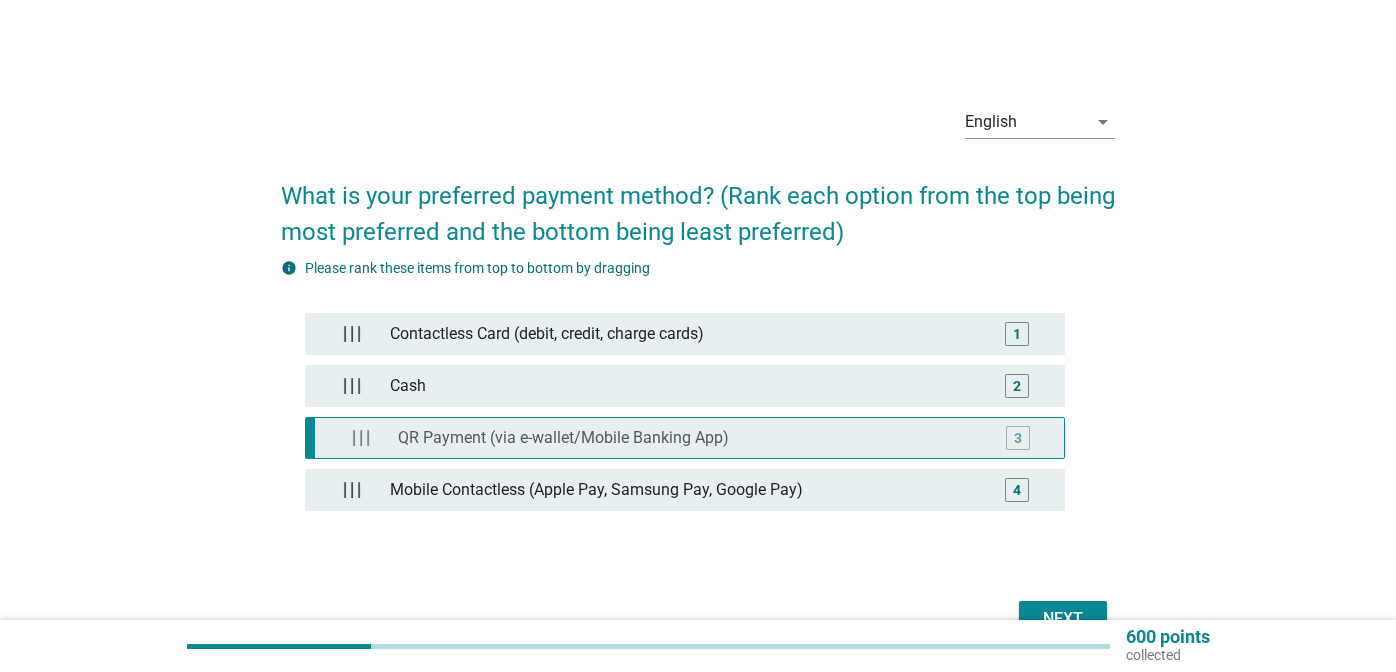 drag, startPoint x: 819, startPoint y: 434, endPoint x: 821, endPoint y: 413, distance: 21.095022 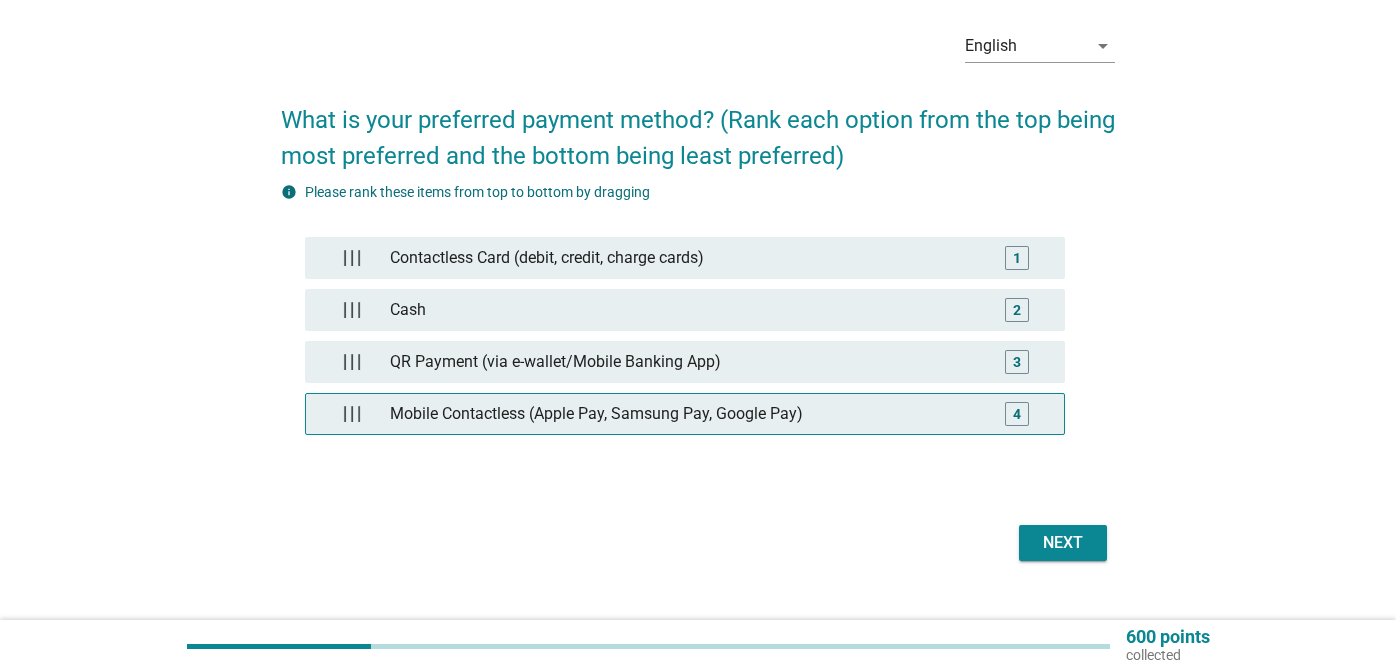 scroll, scrollTop: 80, scrollLeft: 0, axis: vertical 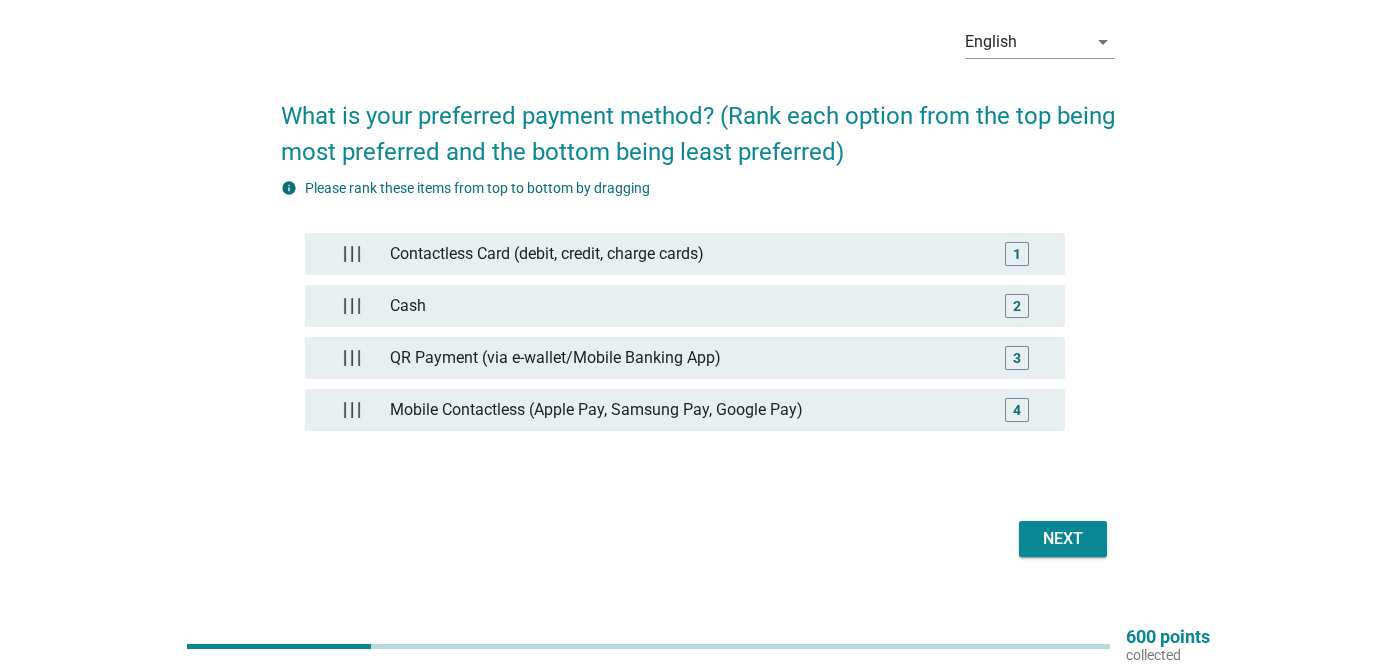 click on "Next" at bounding box center (1063, 539) 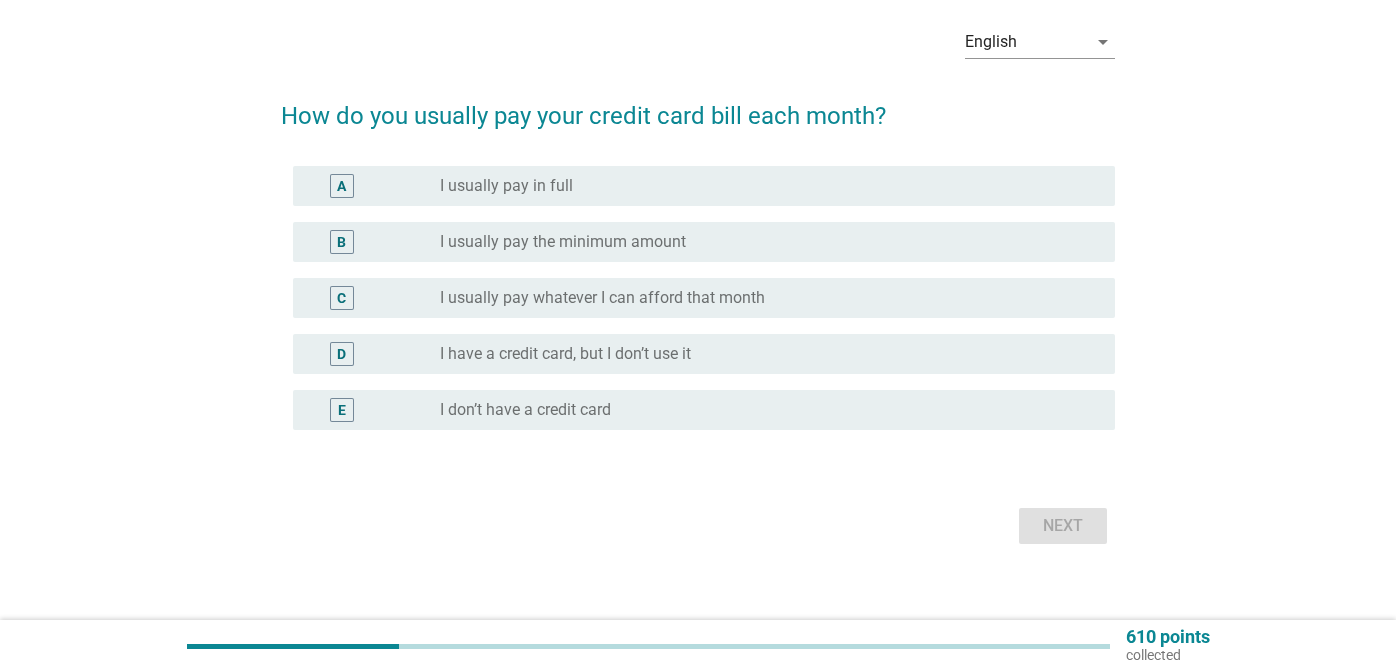 scroll, scrollTop: 0, scrollLeft: 0, axis: both 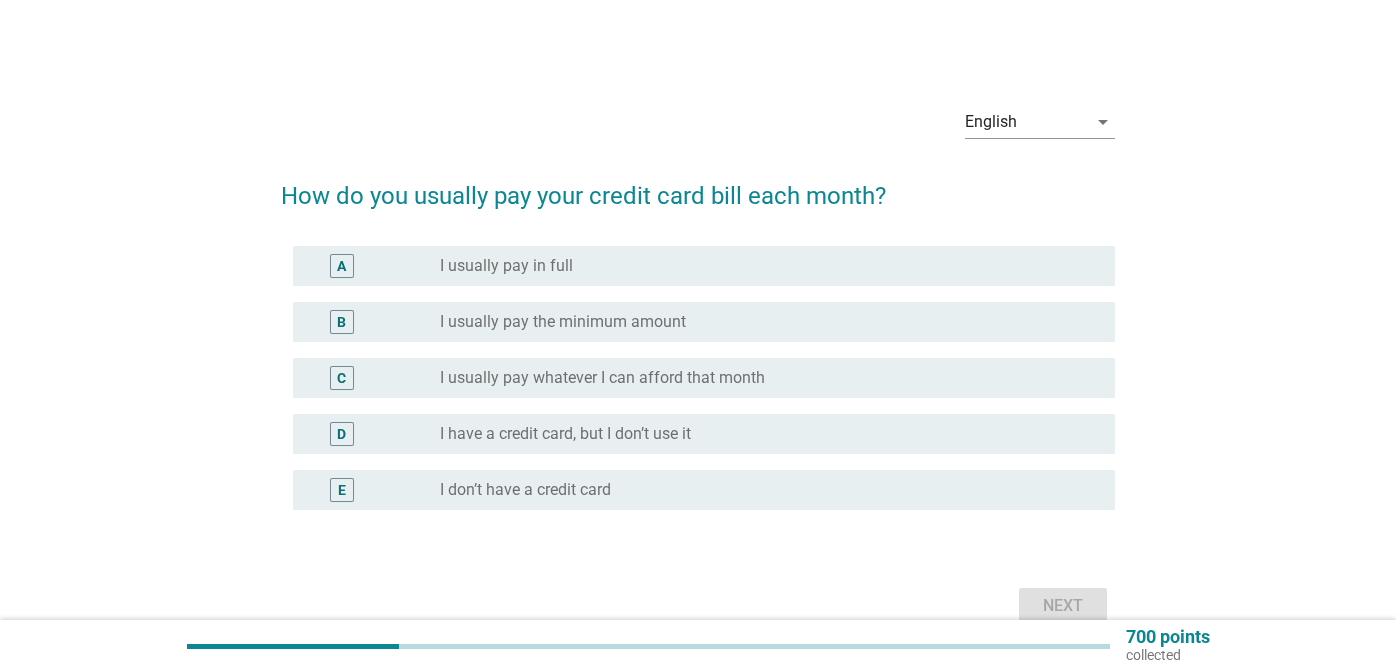 click on "radio_button_unchecked I usually pay in full" at bounding box center [761, 266] 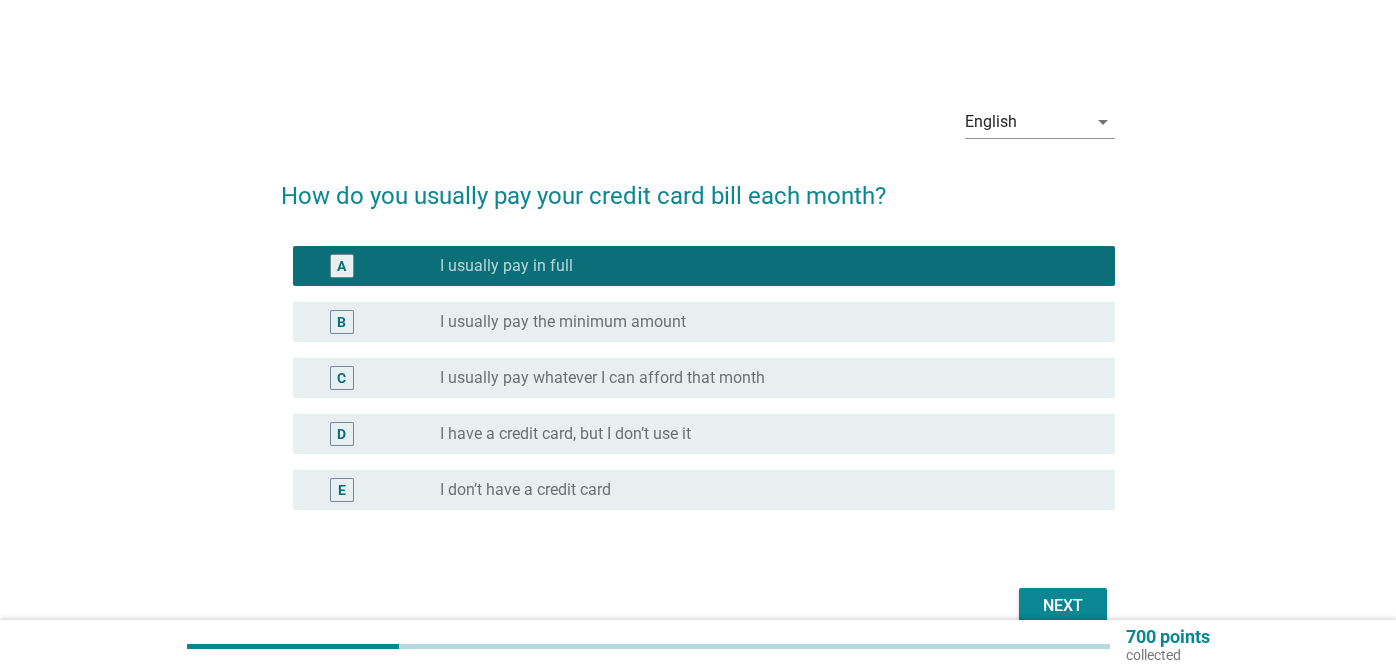 scroll, scrollTop: 100, scrollLeft: 0, axis: vertical 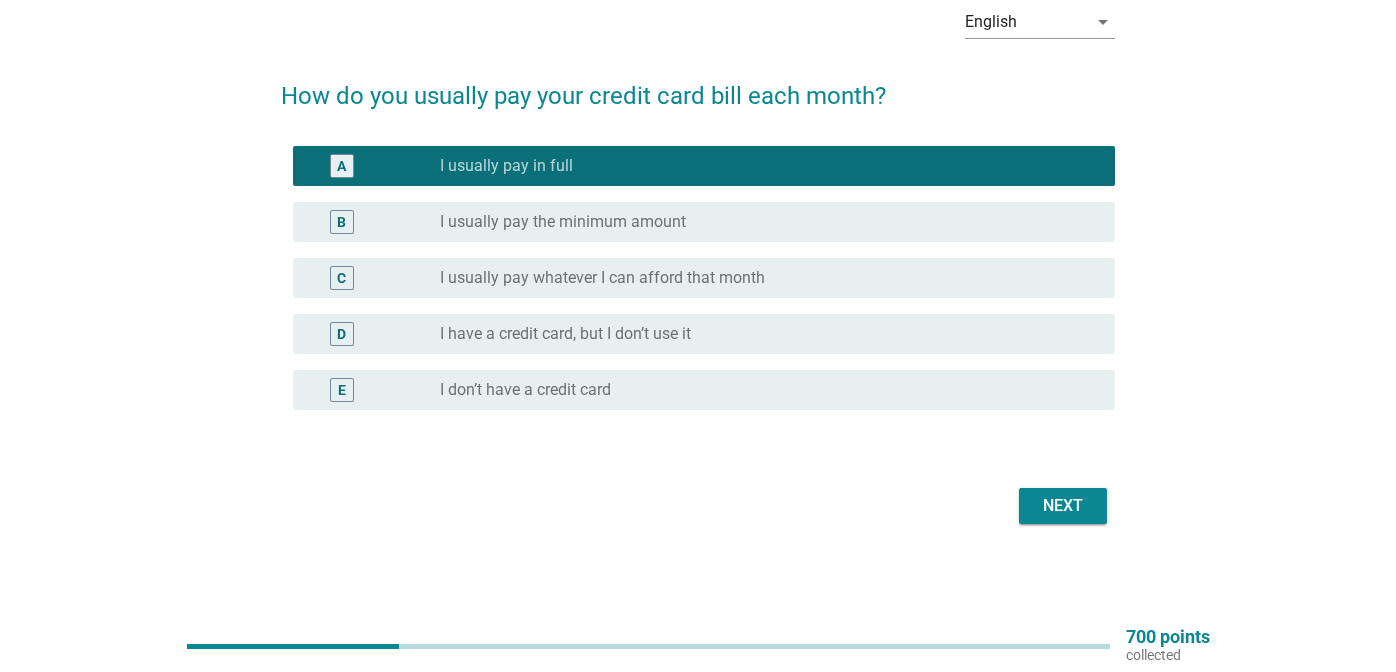 click on "Next" at bounding box center (1063, 506) 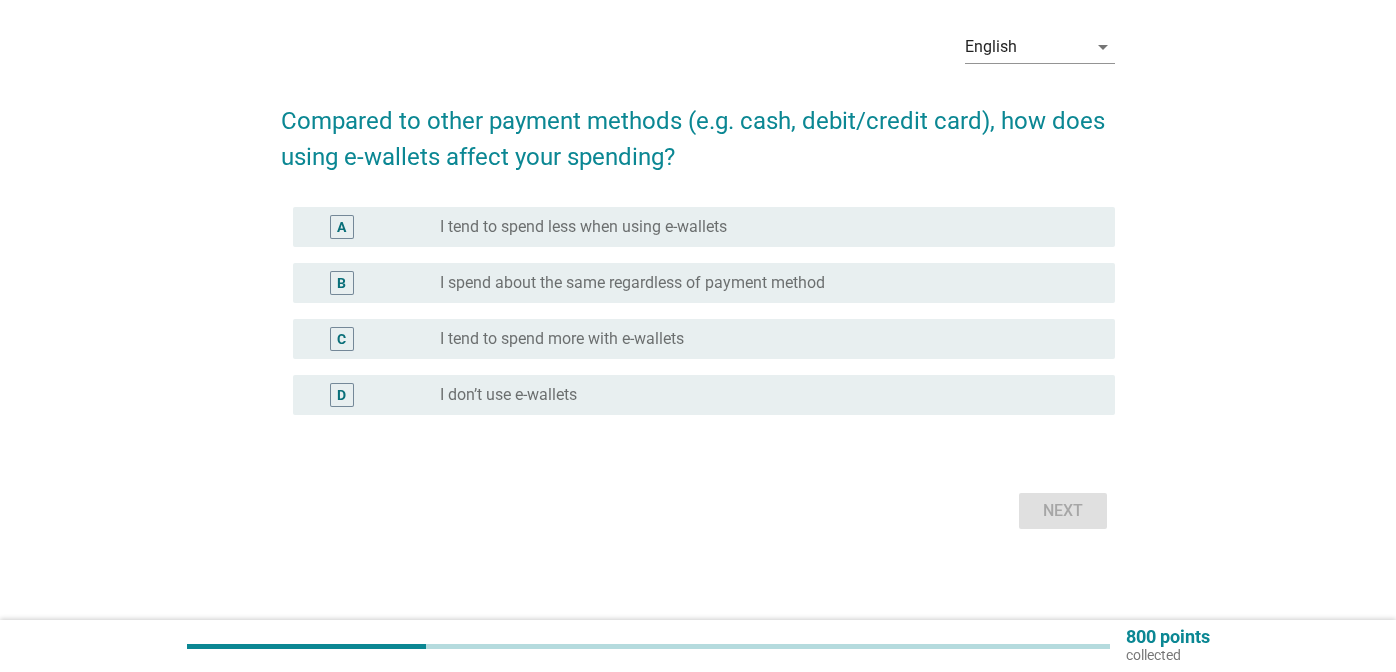 scroll, scrollTop: 77, scrollLeft: 0, axis: vertical 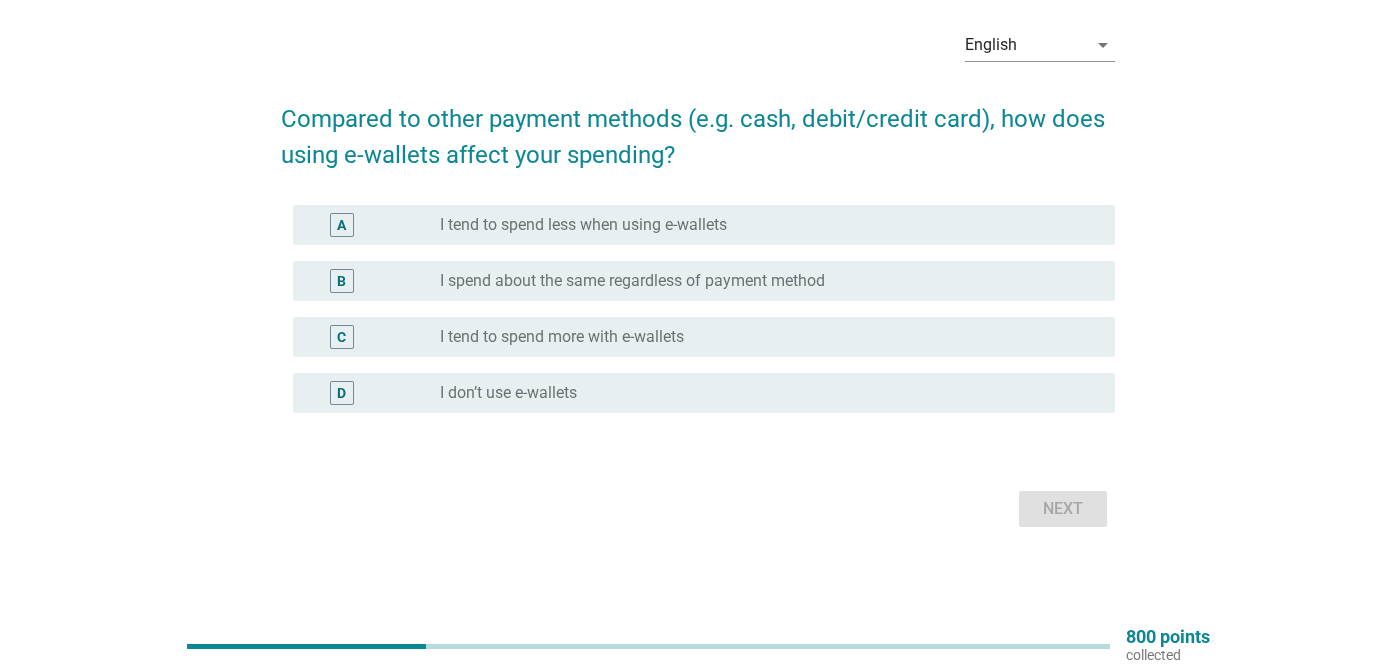 click on "radio_button_unchecked I tend to spend more with e-wallets" at bounding box center (761, 337) 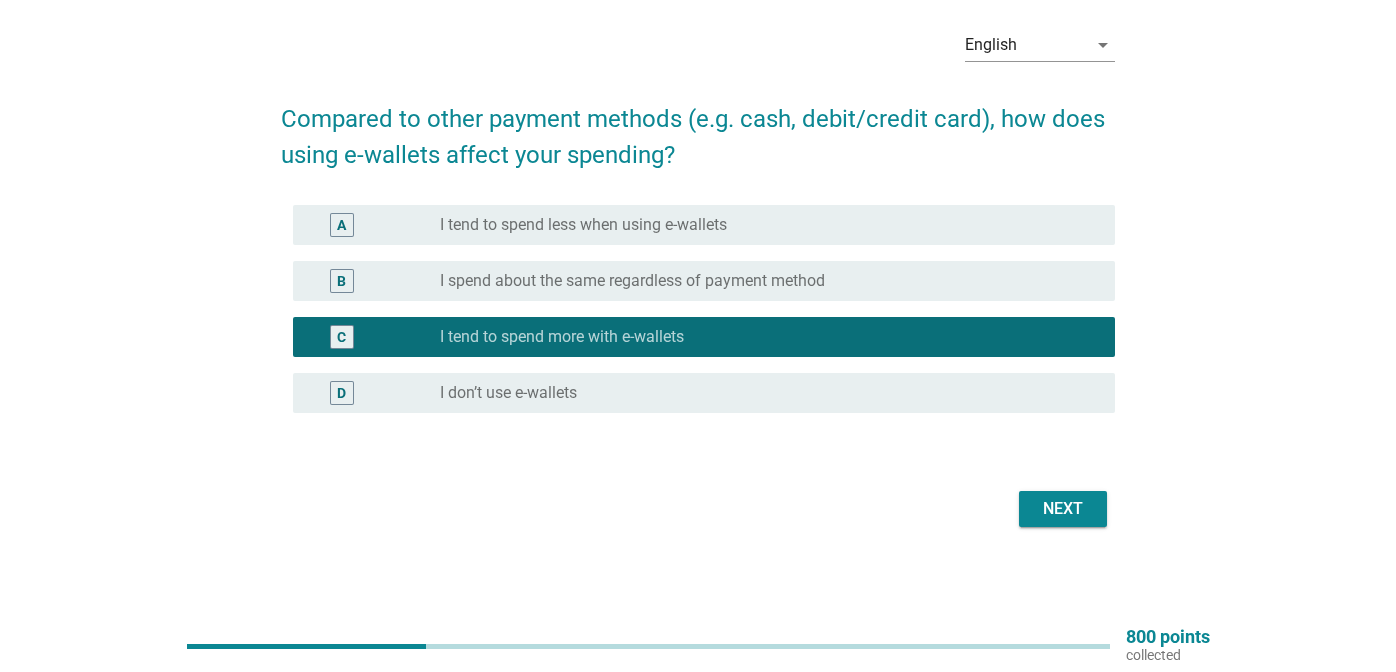 click on "Next" at bounding box center [1063, 509] 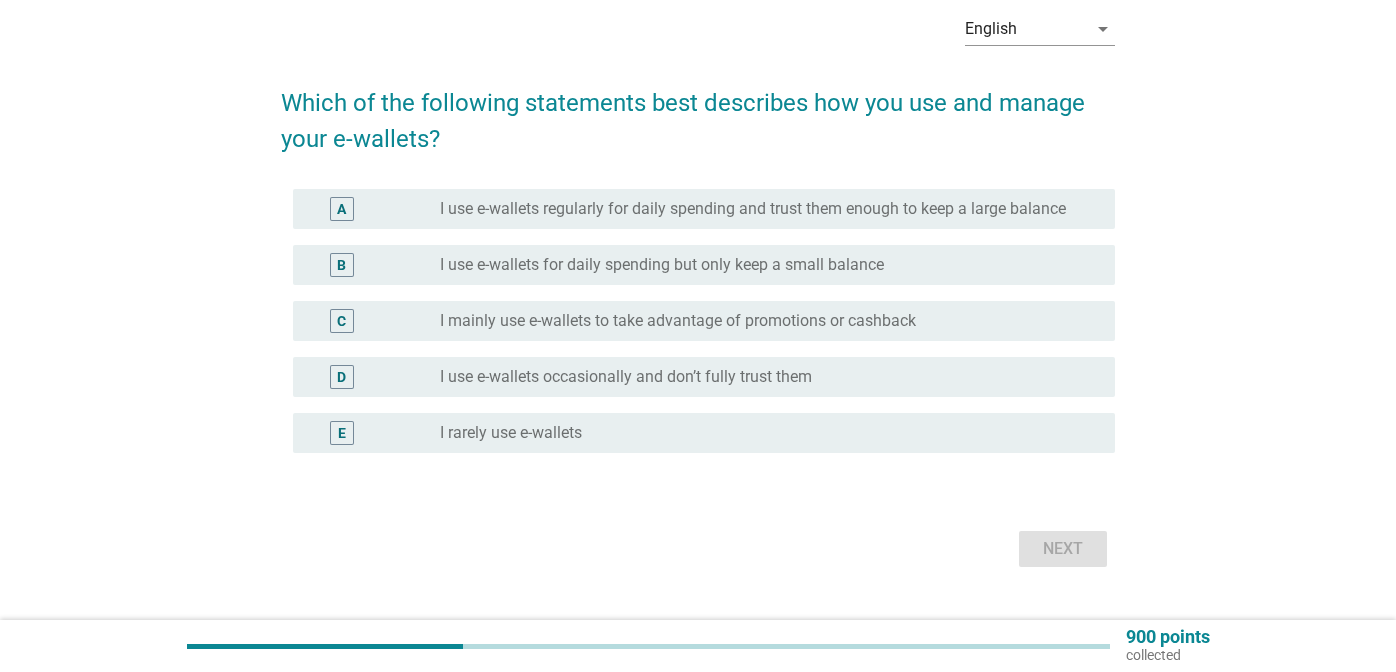 scroll, scrollTop: 110, scrollLeft: 0, axis: vertical 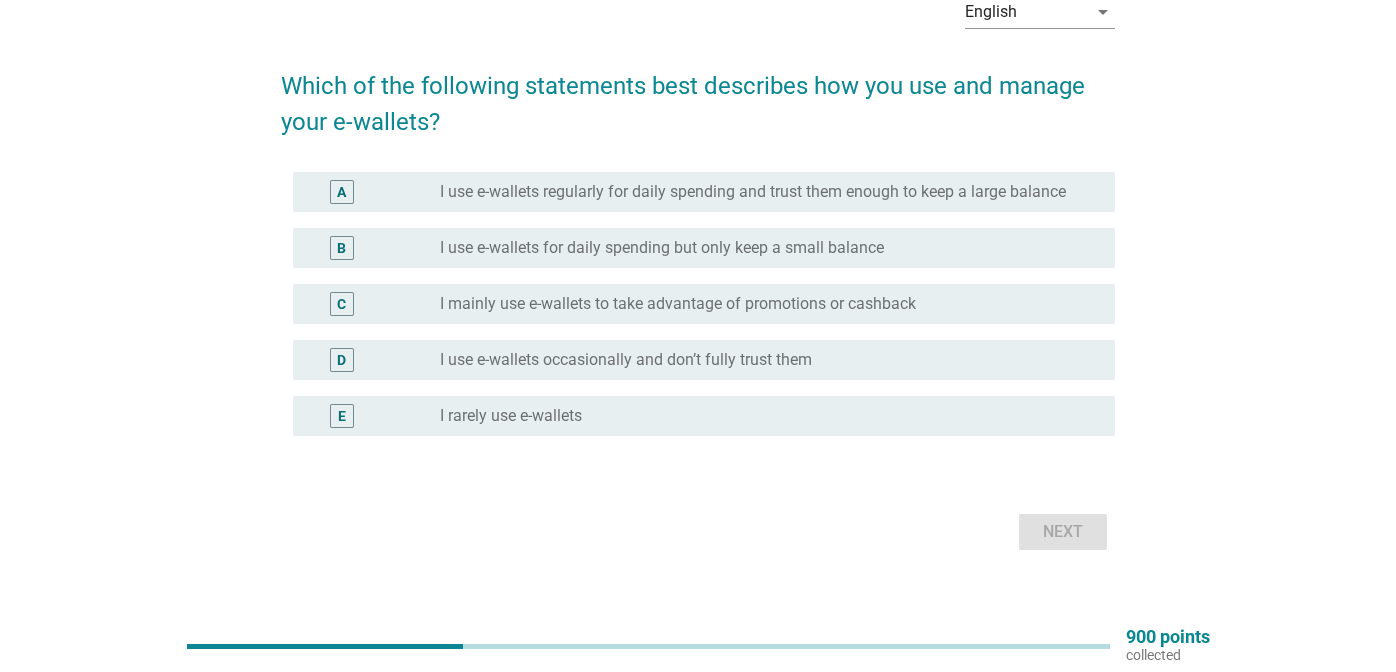 click on "radio_button_unchecked I use e-wallets regularly for daily spending and trust them enough to keep a large balance" at bounding box center [769, 192] 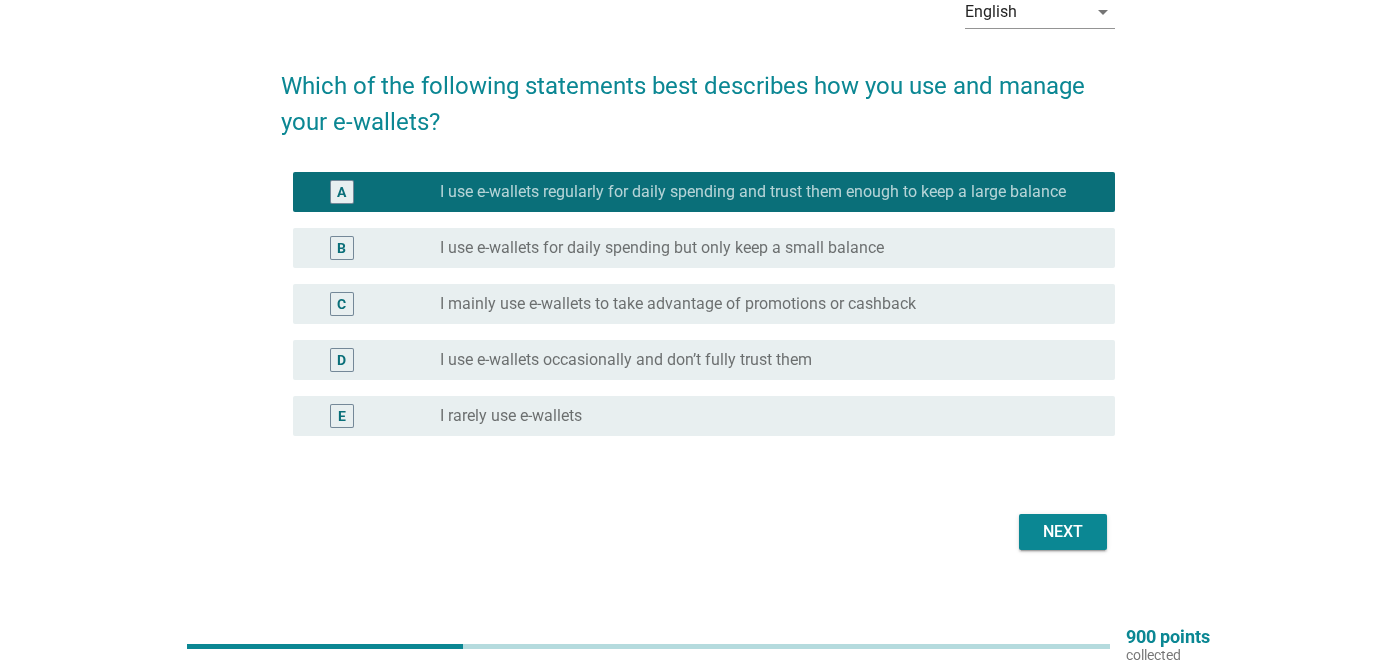 click on "I use e-wallets for daily spending but only keep a small balance" at bounding box center [662, 248] 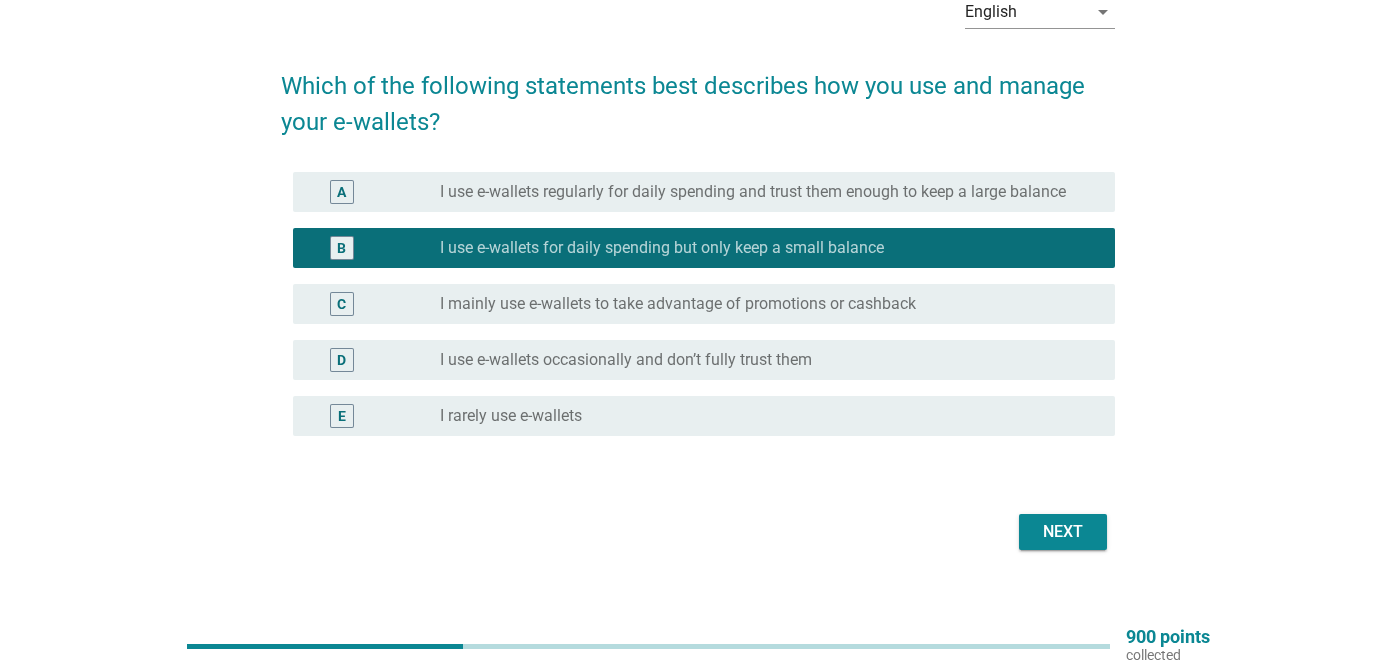 click on "Next" at bounding box center [1063, 532] 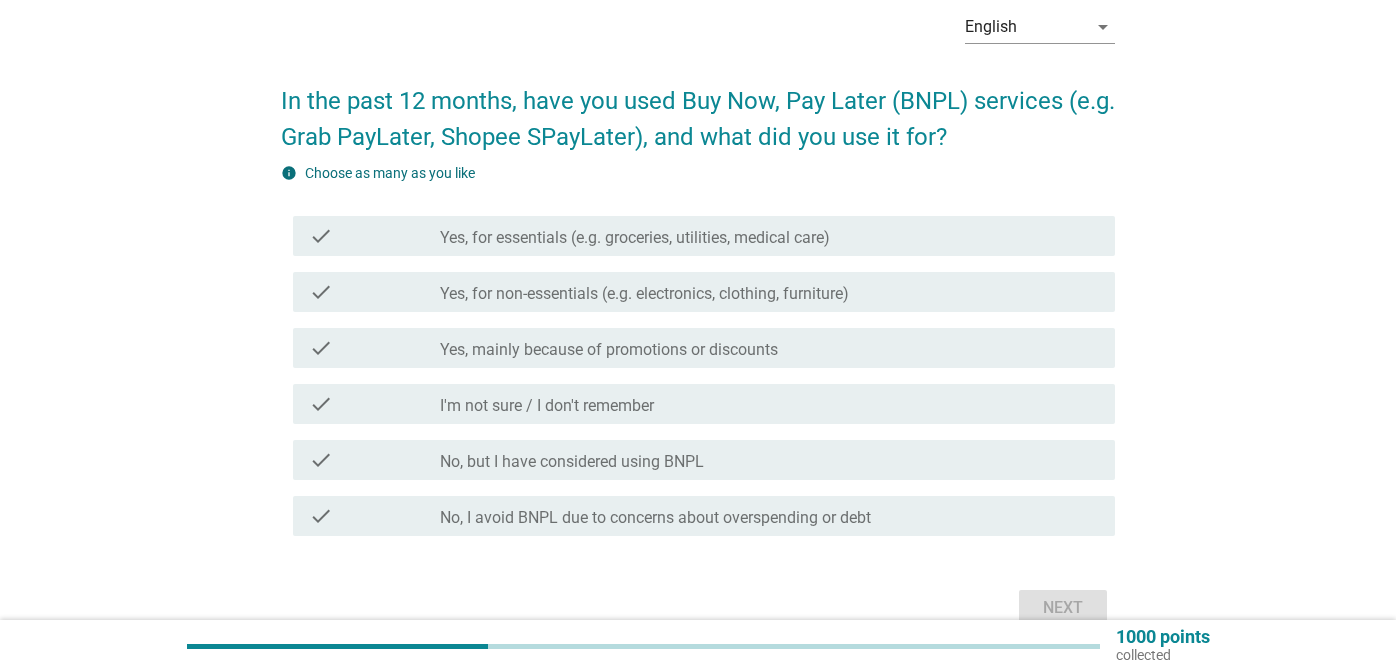 scroll, scrollTop: 97, scrollLeft: 0, axis: vertical 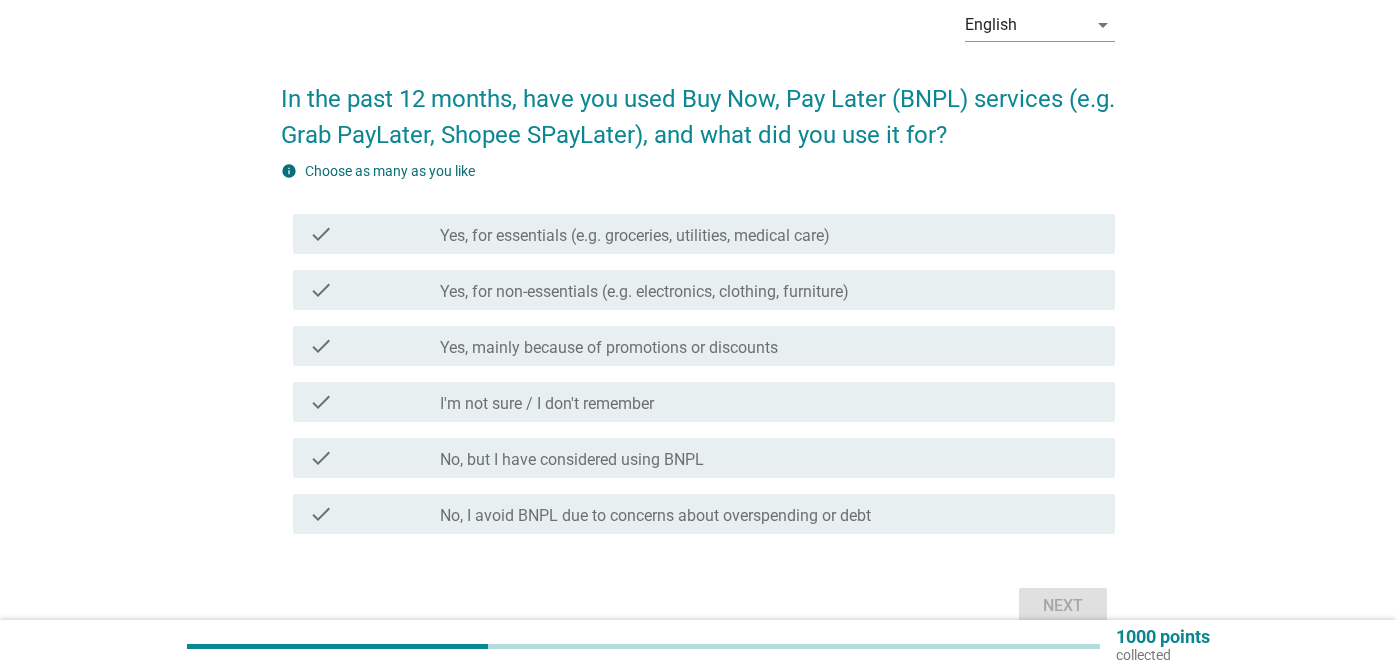 click on "check     check_box_outline_blank Yes, mainly because of promotions or discounts" at bounding box center (704, 346) 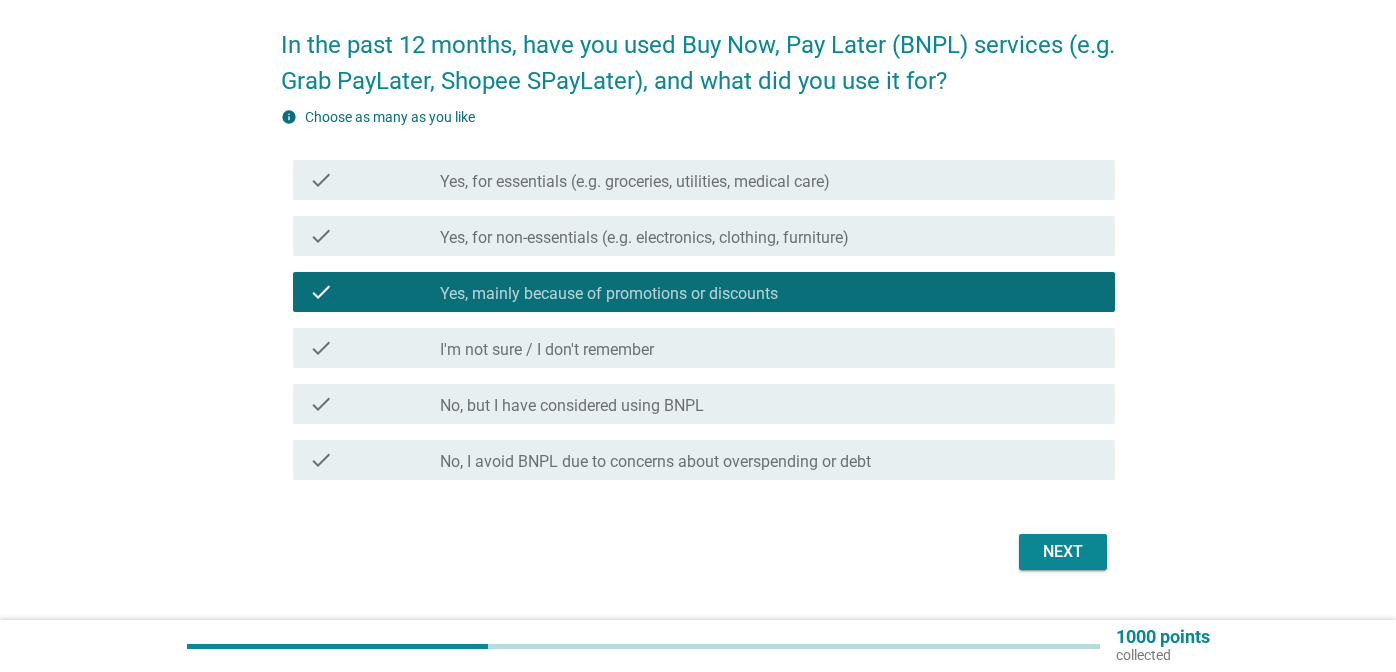 scroll, scrollTop: 173, scrollLeft: 0, axis: vertical 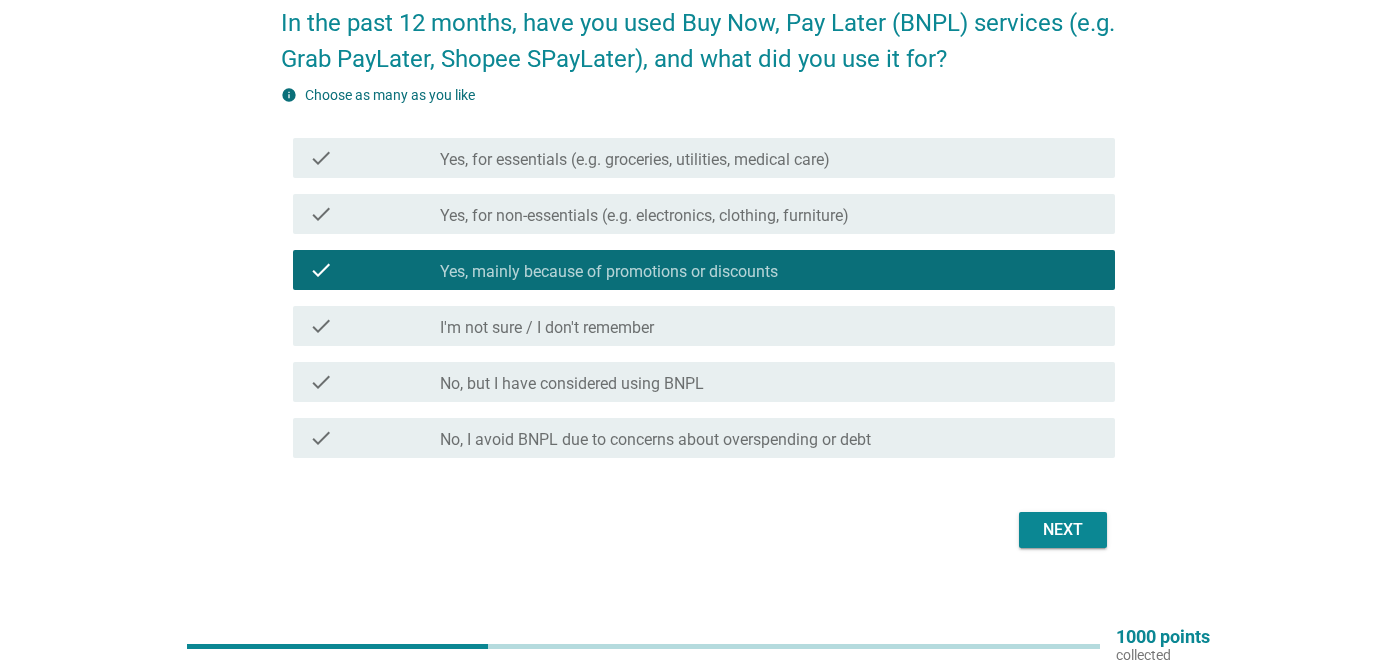 click on "Next" at bounding box center (1063, 530) 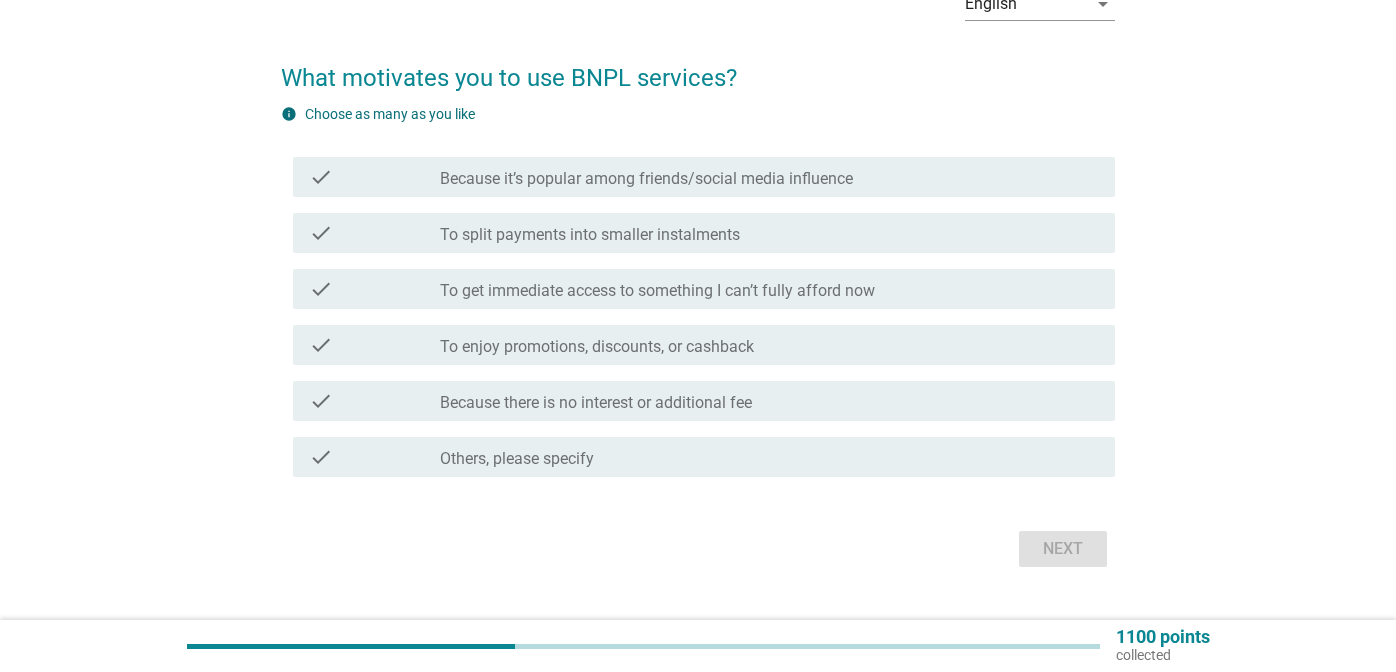 scroll, scrollTop: 130, scrollLeft: 0, axis: vertical 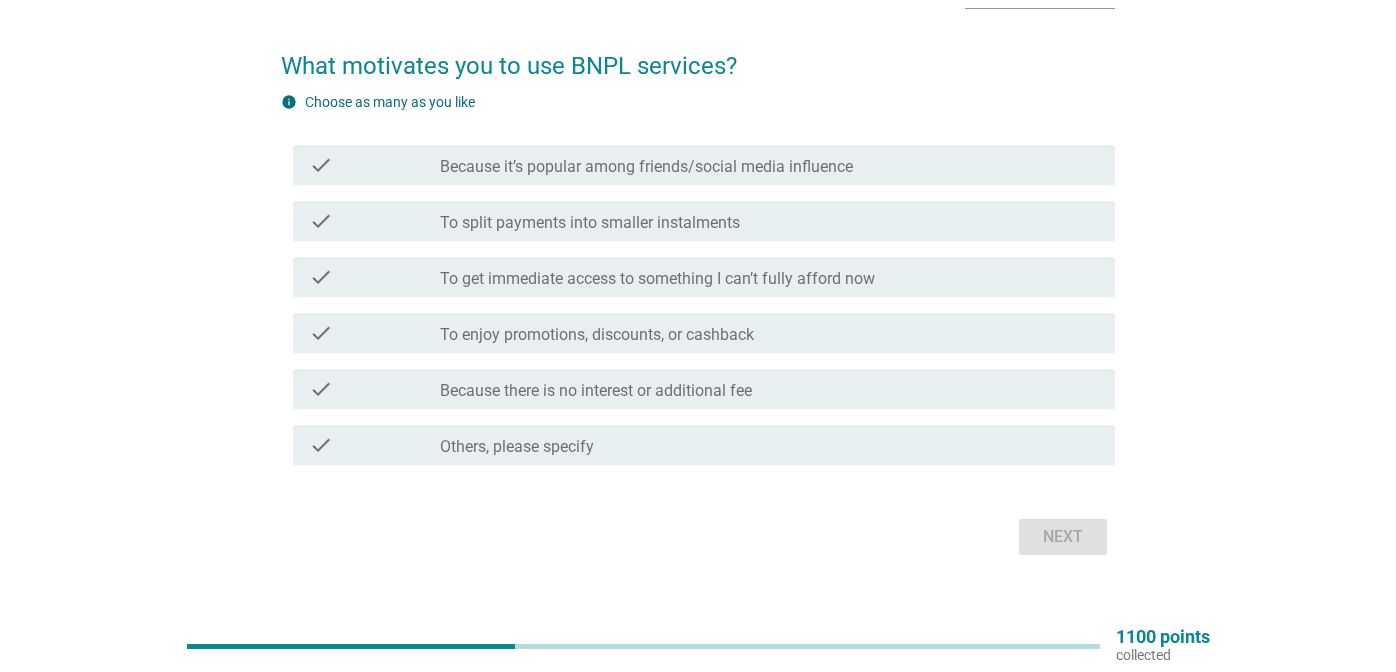 click on "check_box_outline_blank To split payments into smaller instalments" at bounding box center [769, 221] 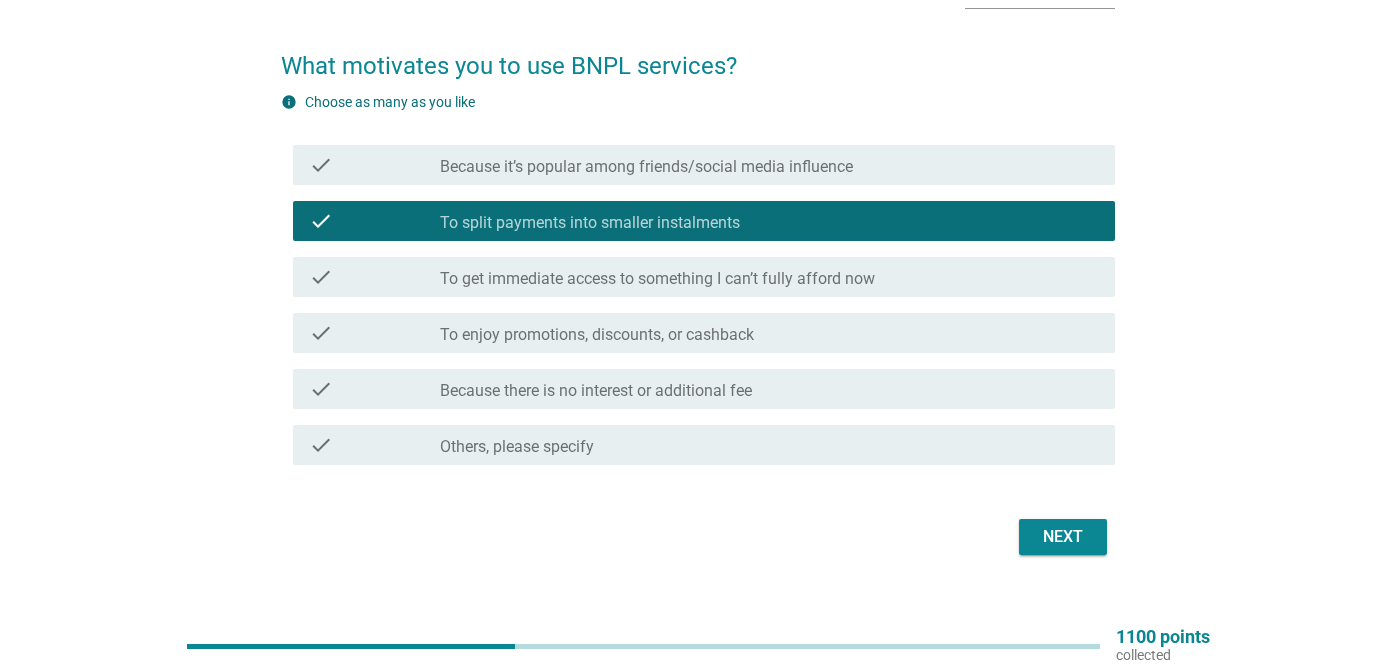 click on "check_box_outline_blank To get immediate access to something I can’t fully afford now" at bounding box center [769, 277] 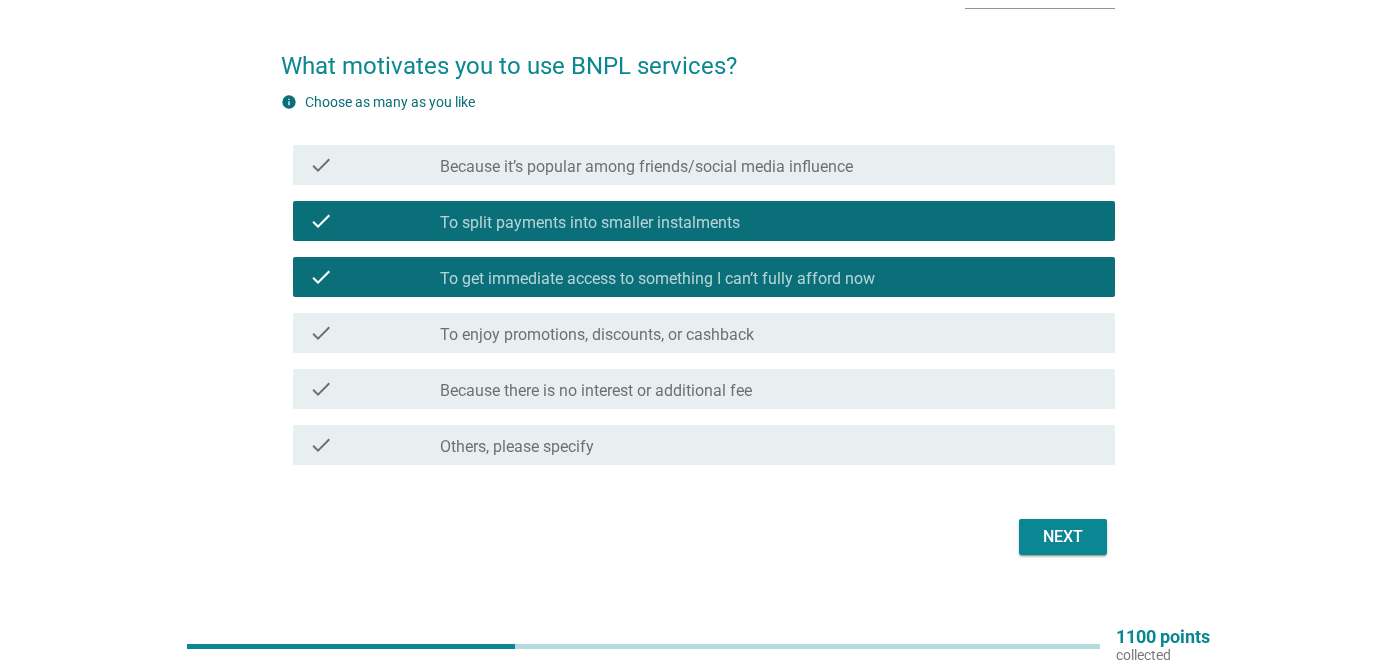 click on "check_box_outline_blank To enjoy promotions, discounts, or cashback" at bounding box center [769, 333] 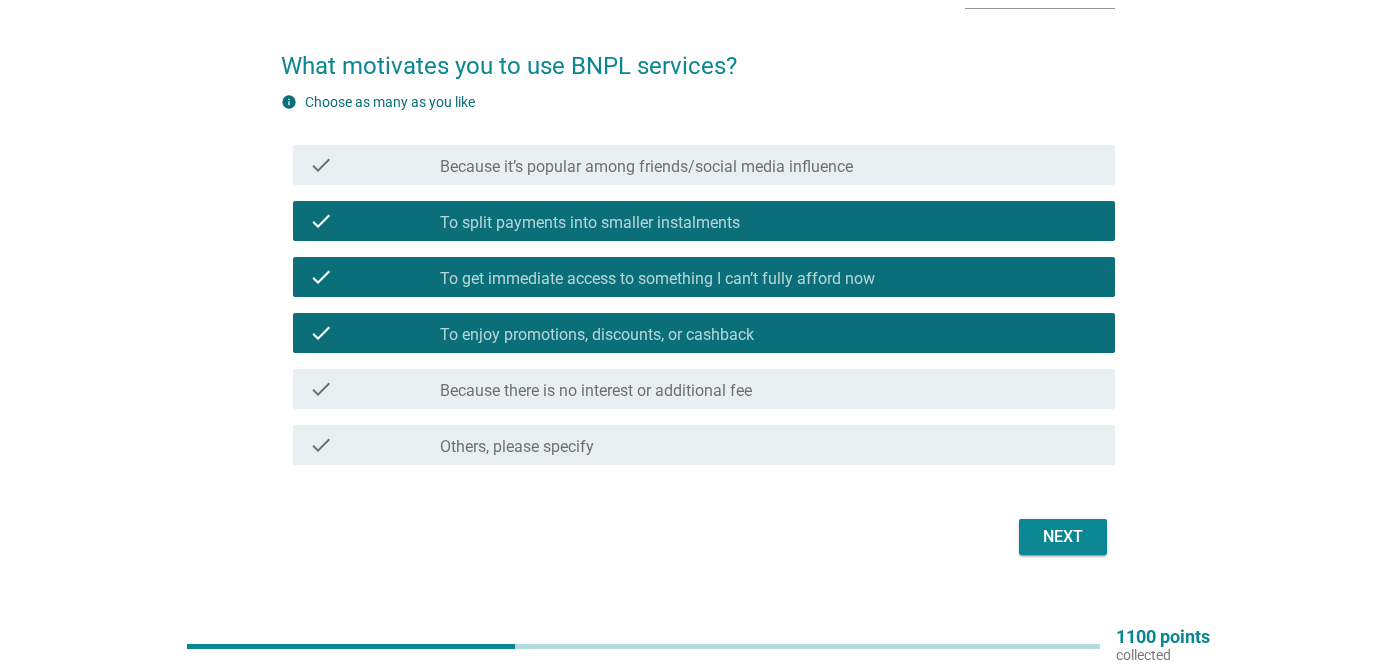click on "check_box_outline_blank Because there is no interest or additional fee" at bounding box center [769, 389] 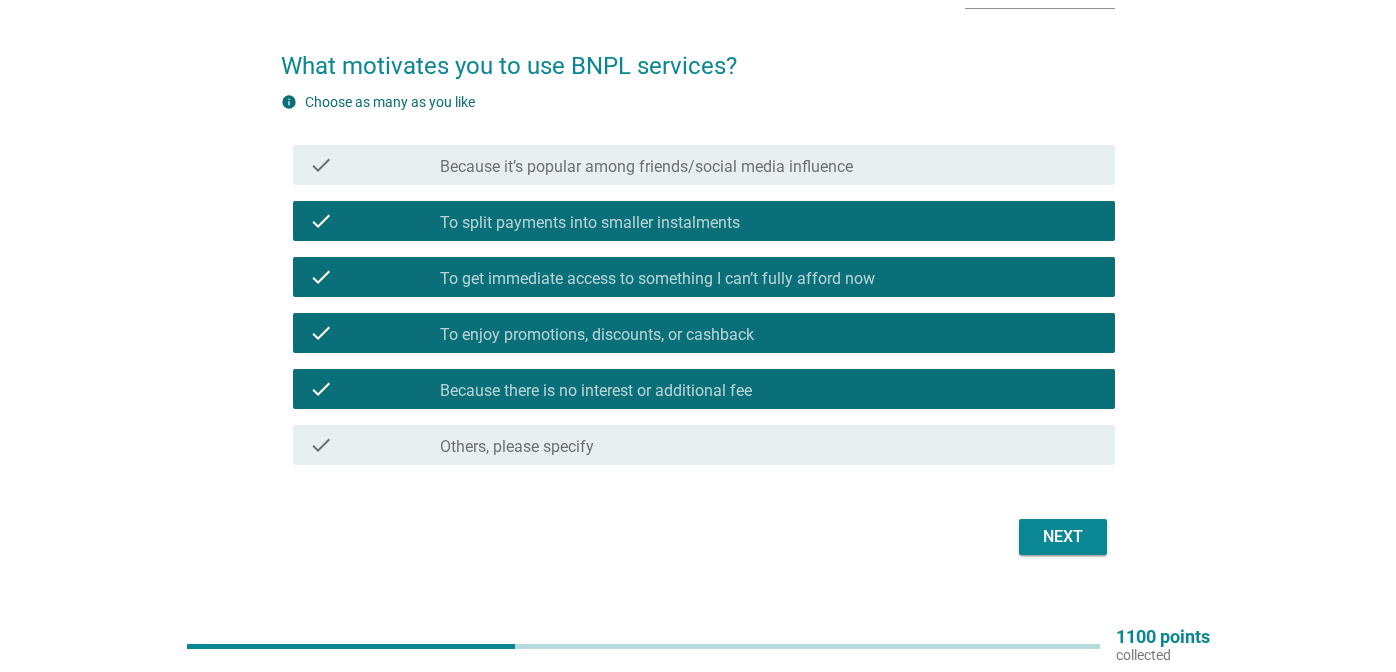 click on "Next" at bounding box center (1063, 537) 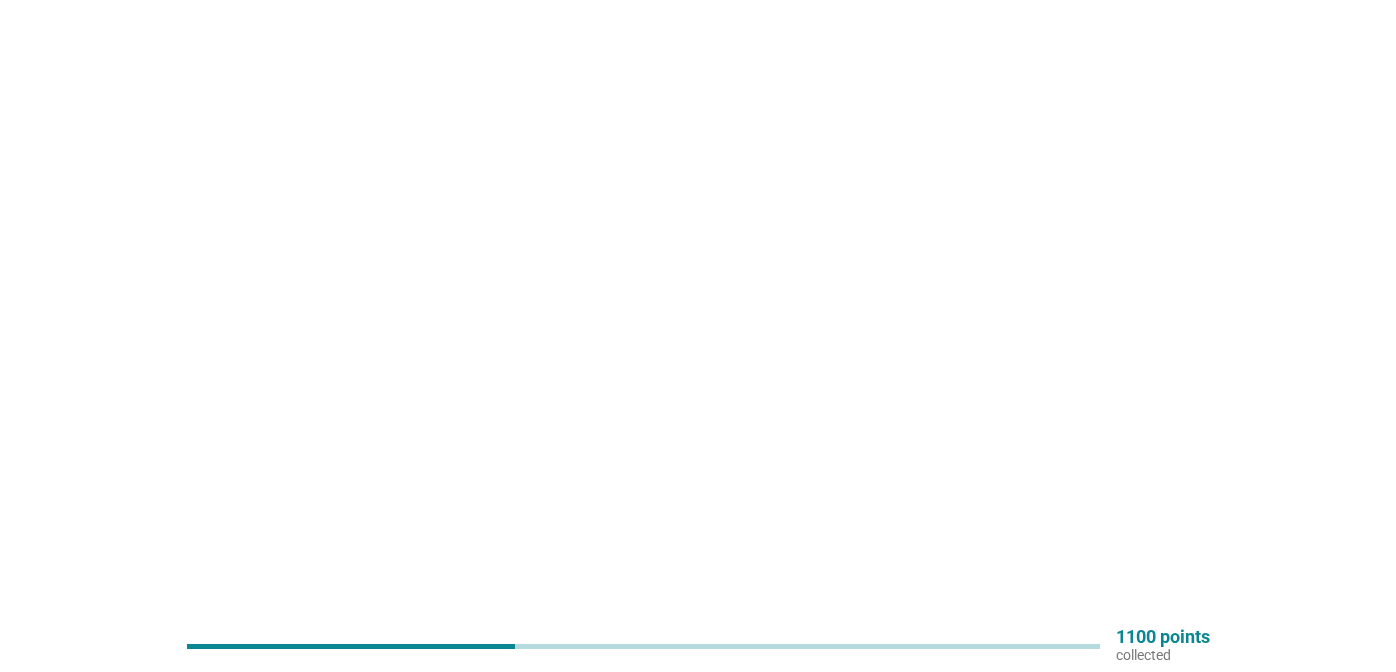 scroll, scrollTop: 0, scrollLeft: 0, axis: both 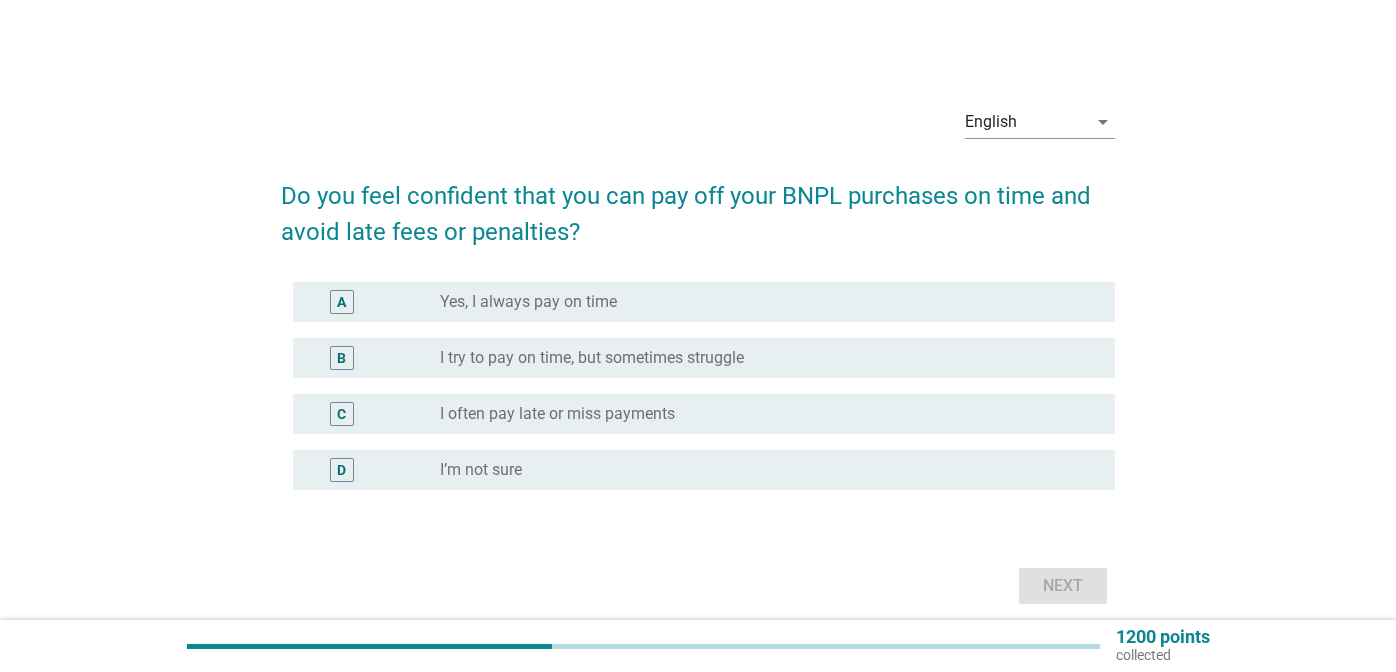 click on "radio_button_unchecked Yes, I always pay on time" at bounding box center [761, 302] 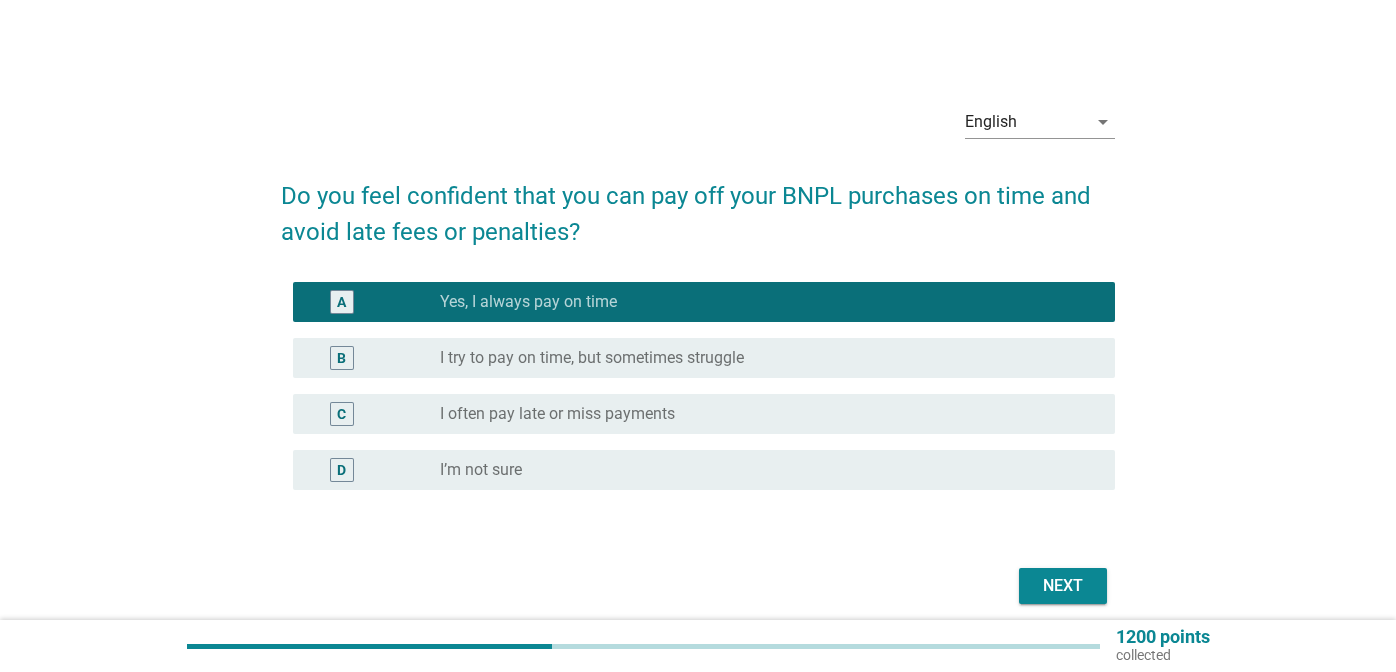 click on "Next" at bounding box center [1063, 586] 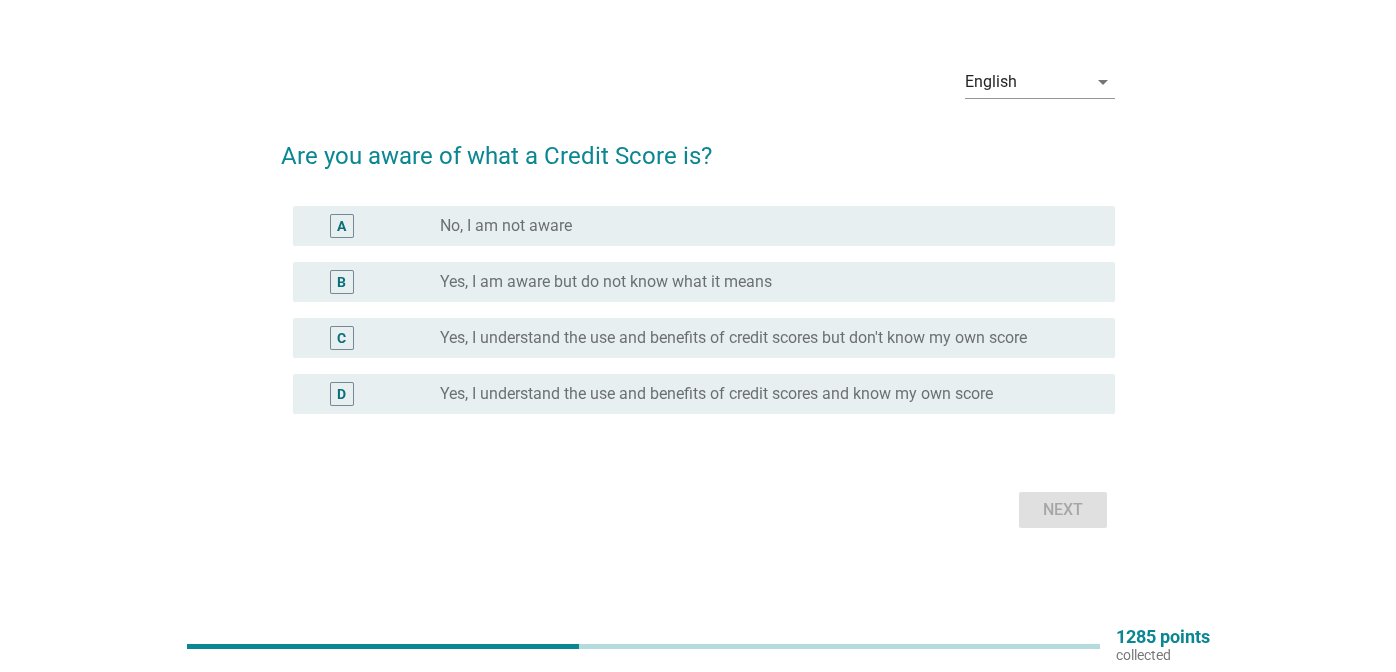 scroll, scrollTop: 52, scrollLeft: 0, axis: vertical 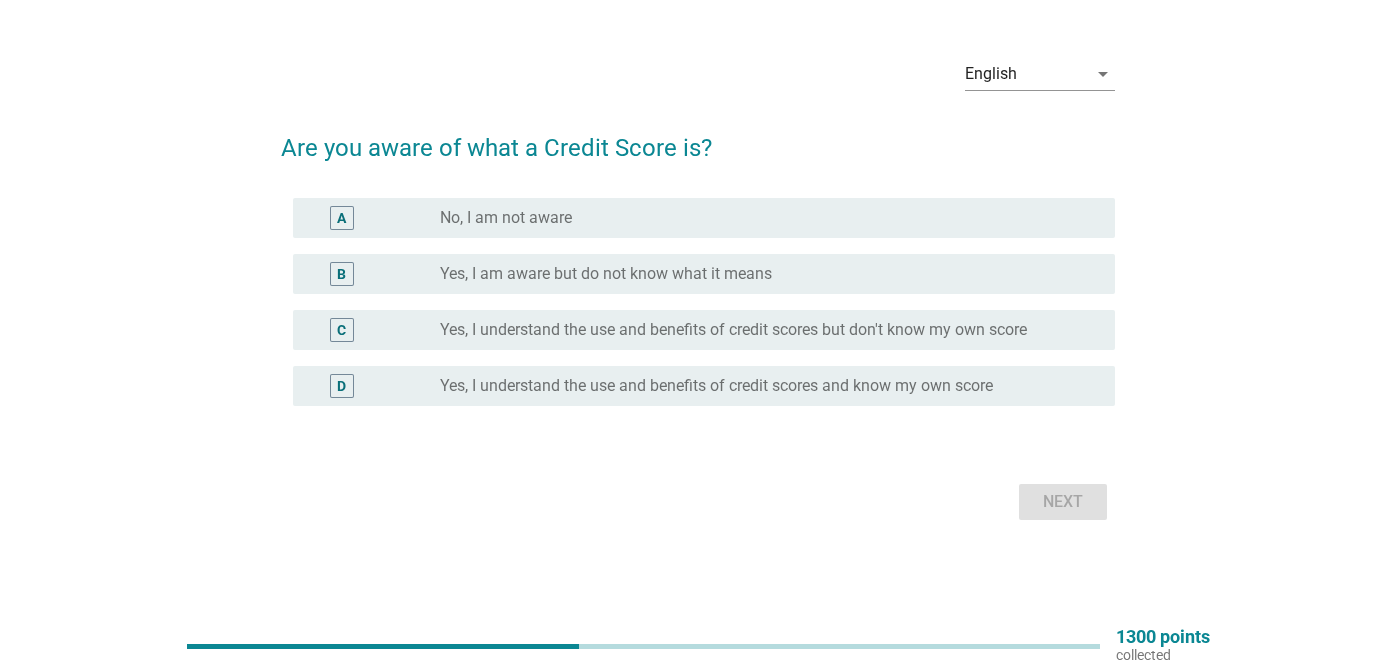 click on "Yes, I am aware but do not know what it means" at bounding box center [606, 274] 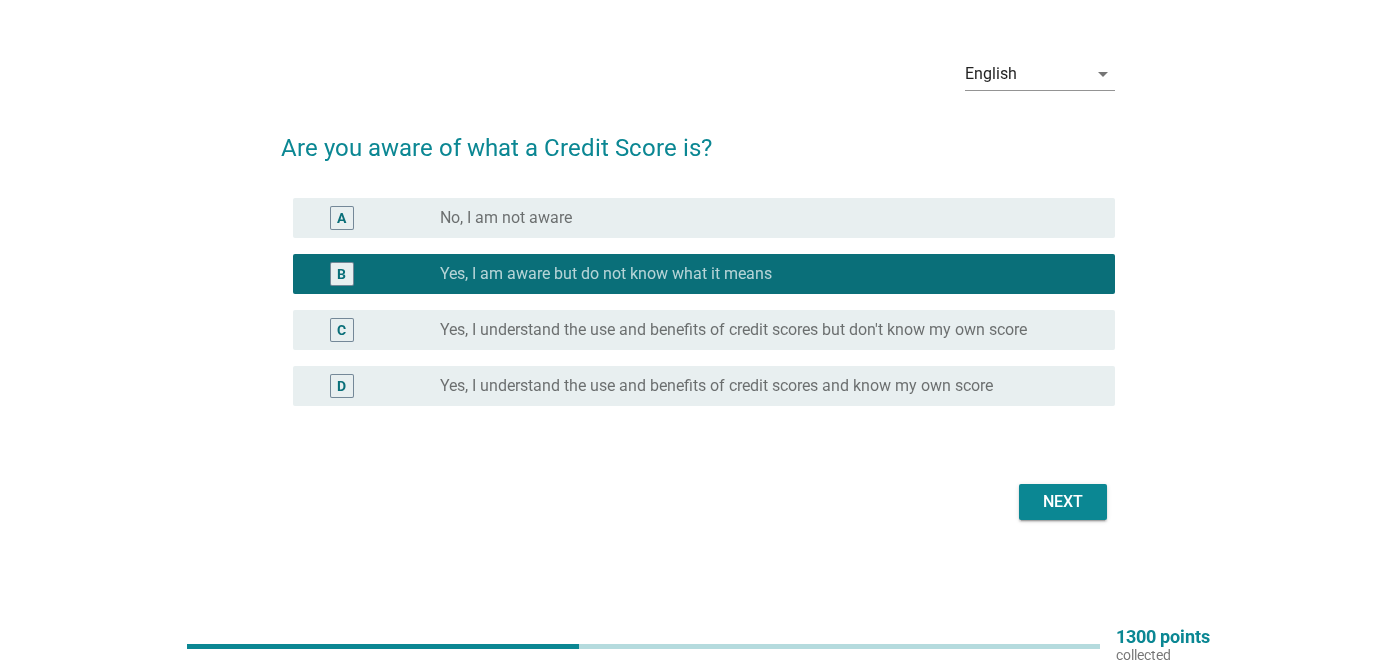 click on "Yes, I understand the use and benefits of credit scores but don't know my own score" at bounding box center [733, 330] 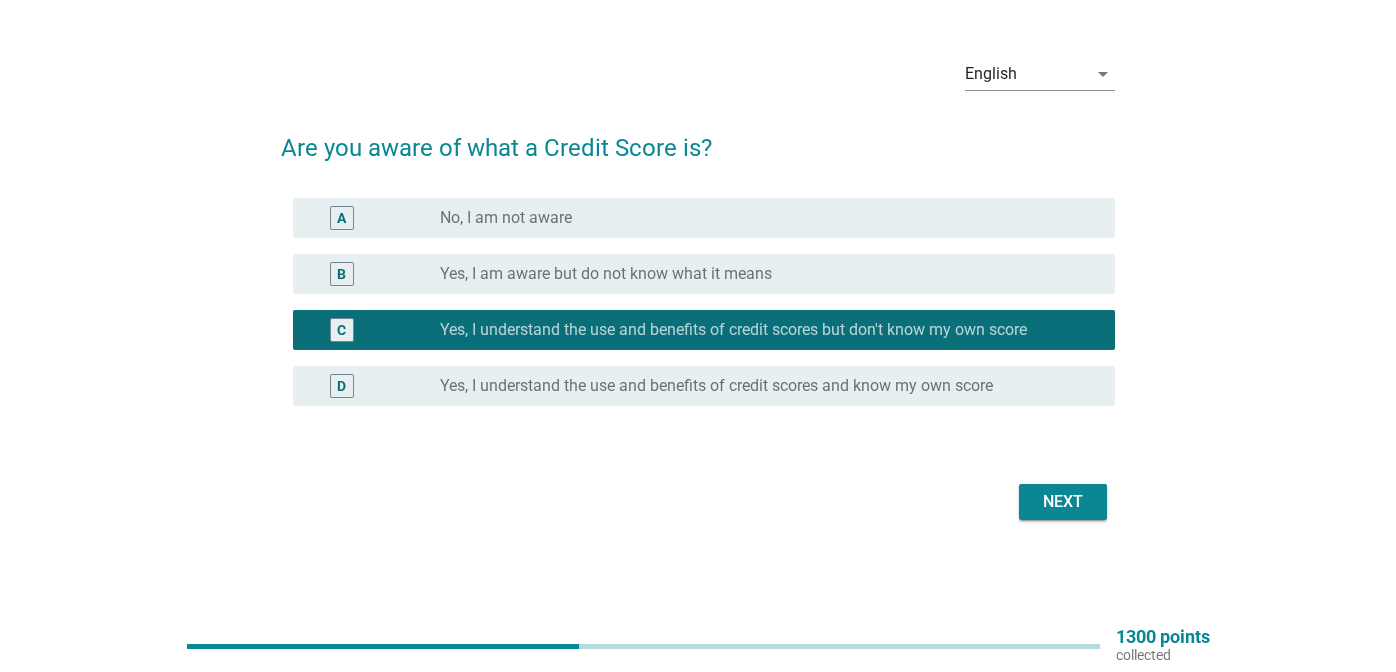 click on "radio_button_unchecked Yes, I understand the use and benefits of credit scores and know my own score" at bounding box center [769, 386] 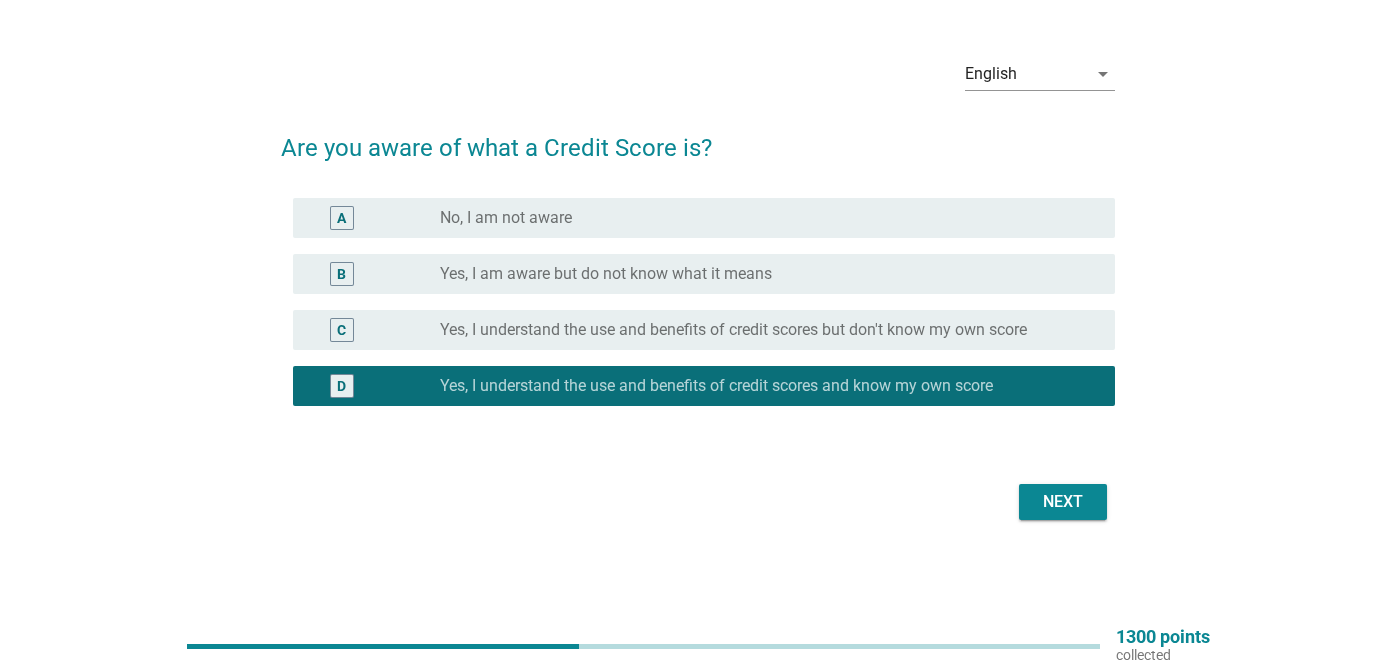 click on "Next" at bounding box center [1063, 502] 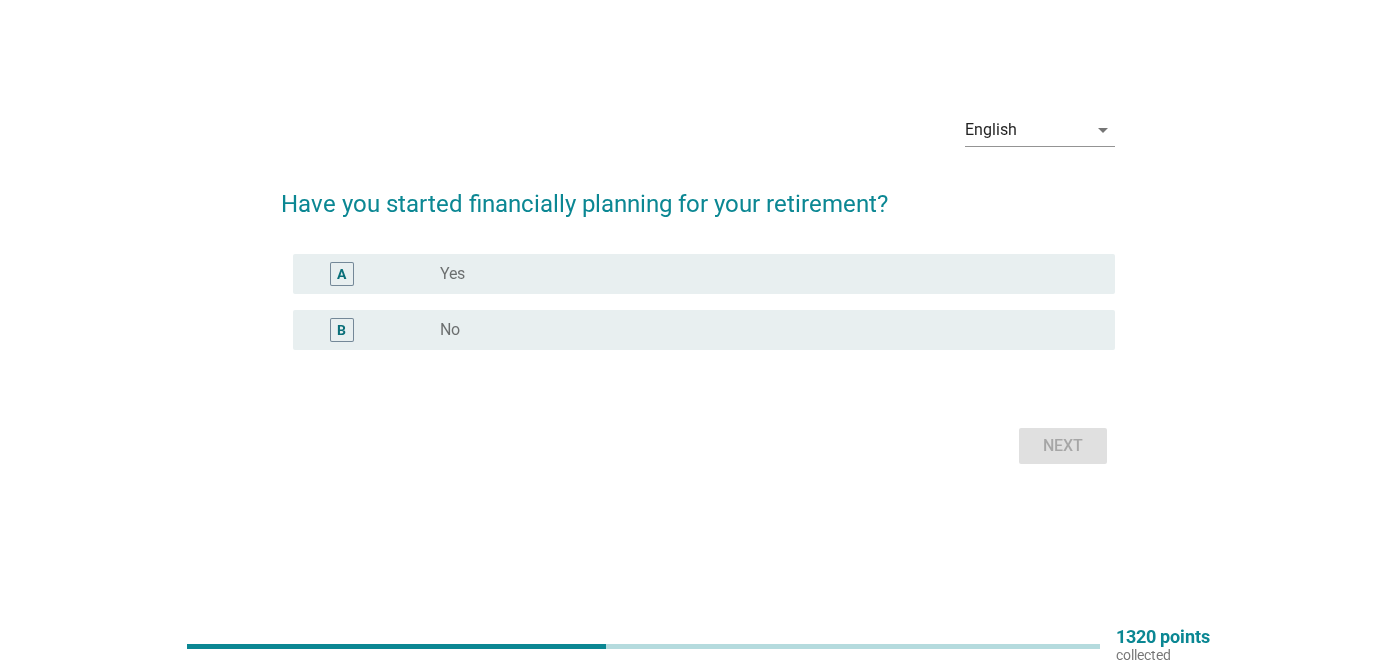 scroll, scrollTop: 0, scrollLeft: 0, axis: both 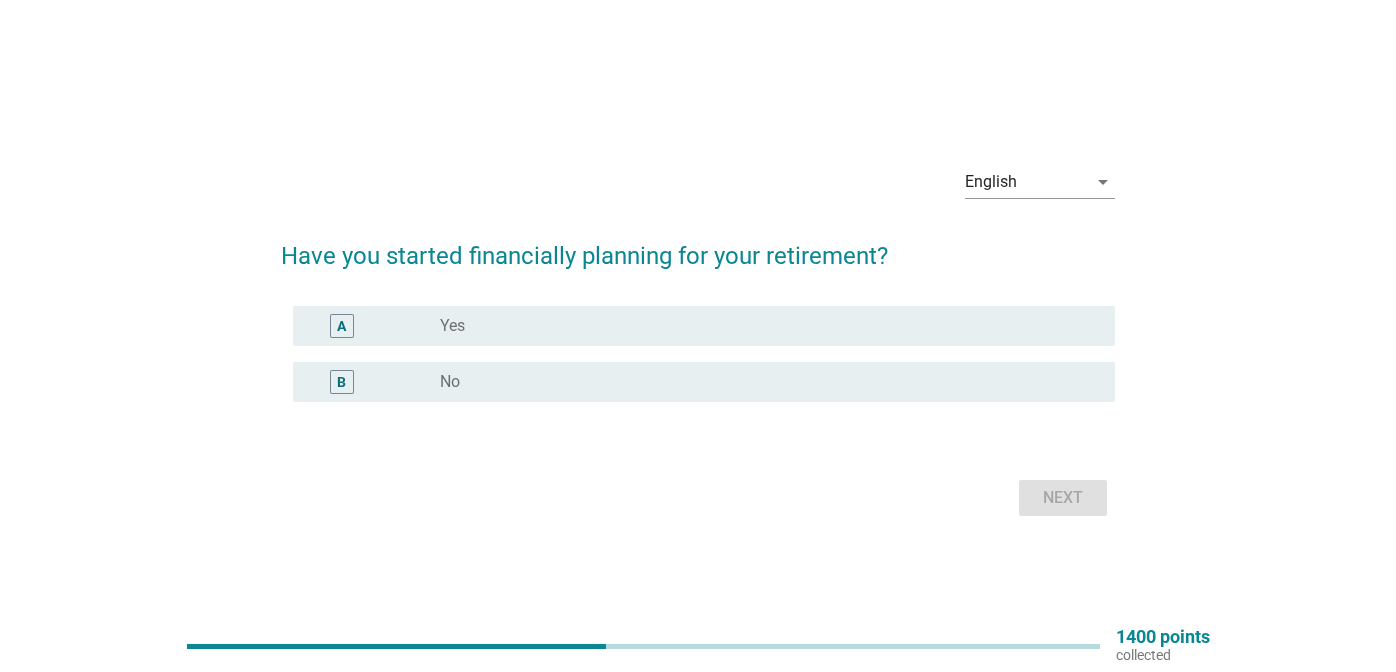 click on "radio_button_unchecked Yes" at bounding box center (761, 326) 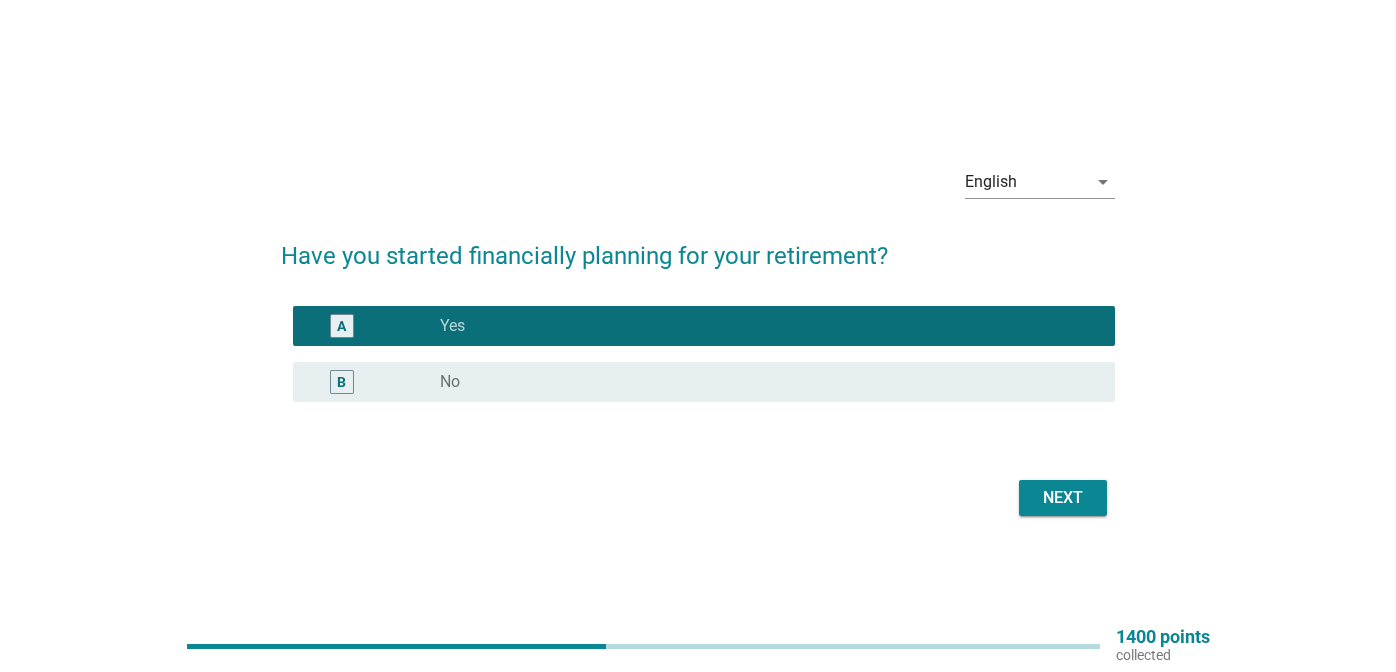 click on "Next" at bounding box center [1063, 498] 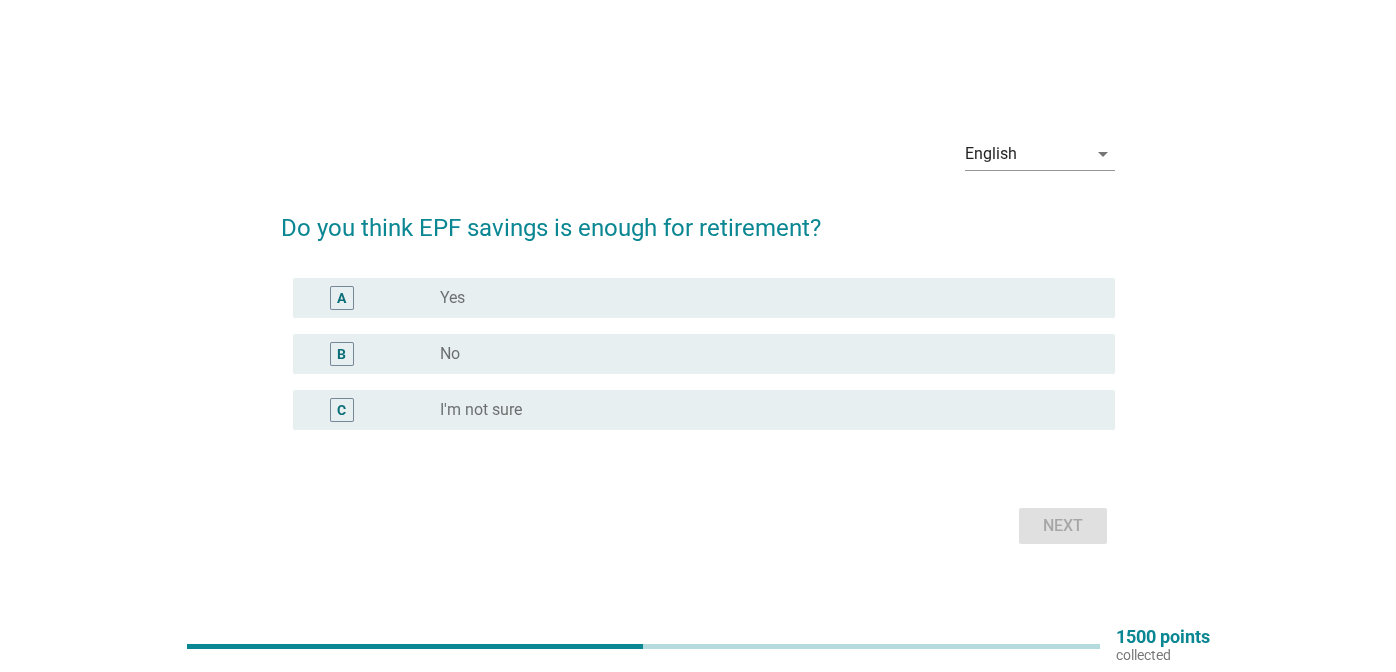 click on "radio_button_unchecked No" at bounding box center (761, 354) 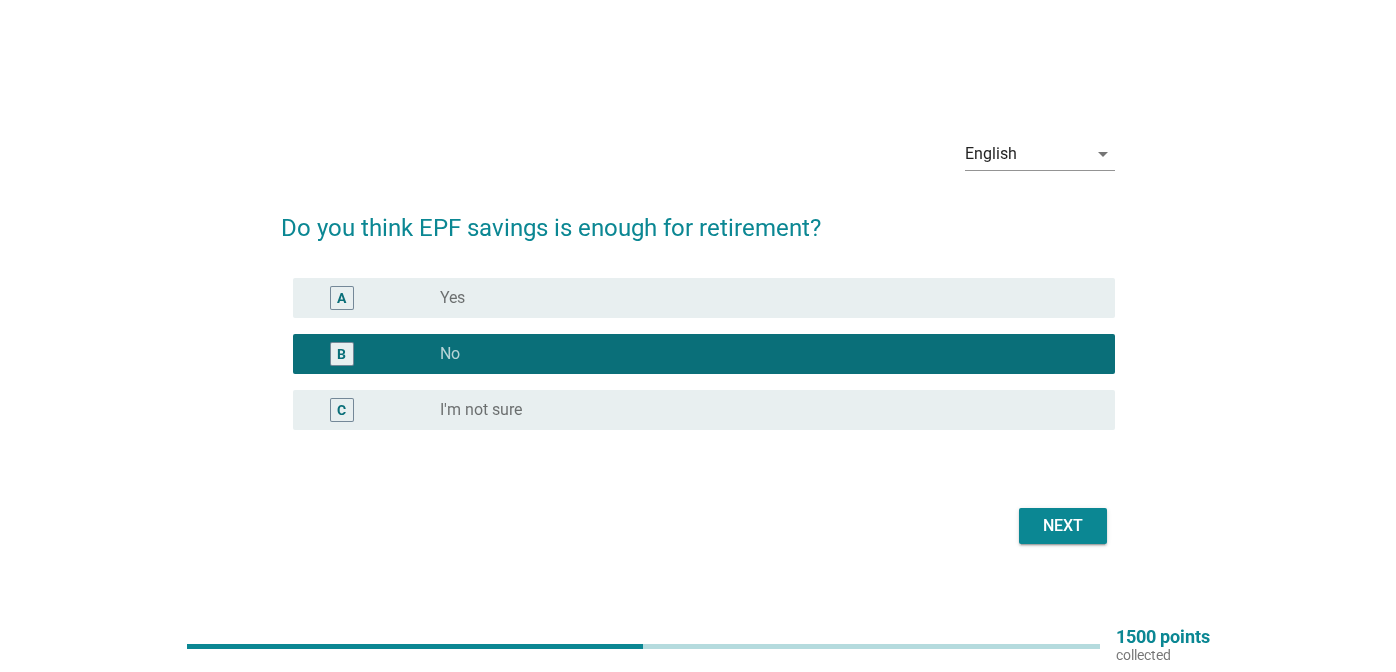 click on "Next" at bounding box center [1063, 526] 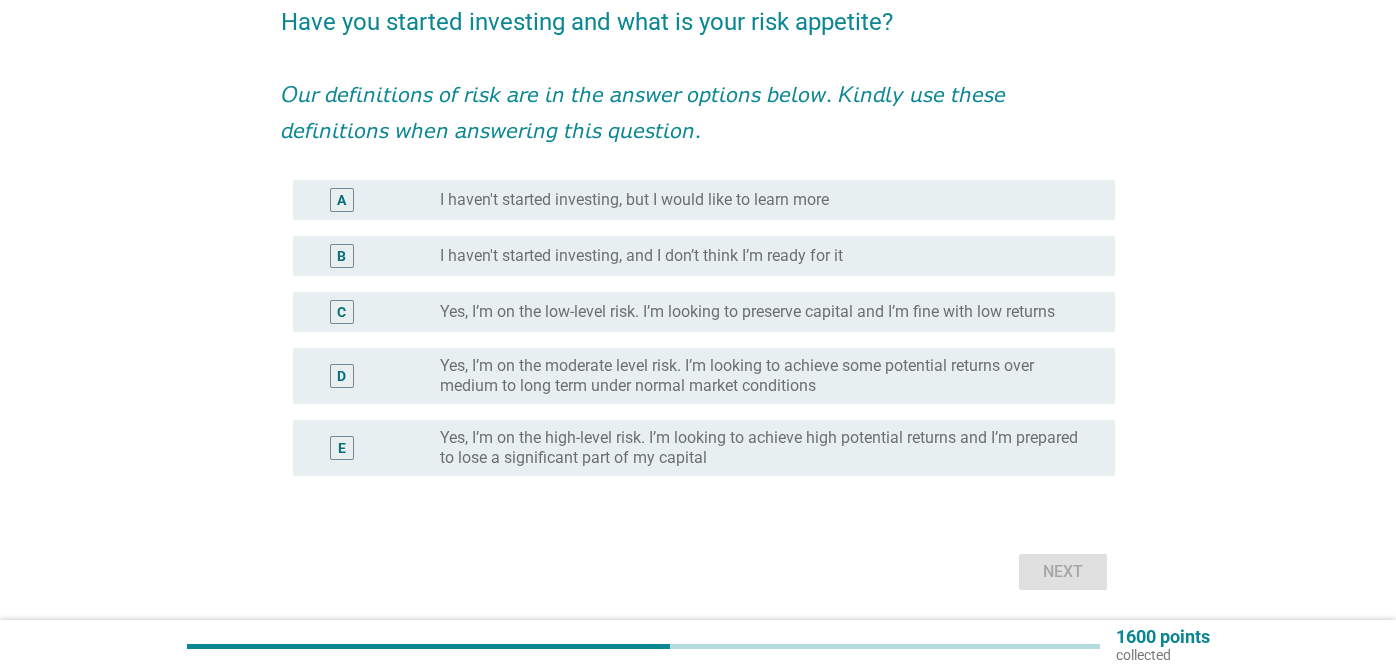 scroll, scrollTop: 178, scrollLeft: 0, axis: vertical 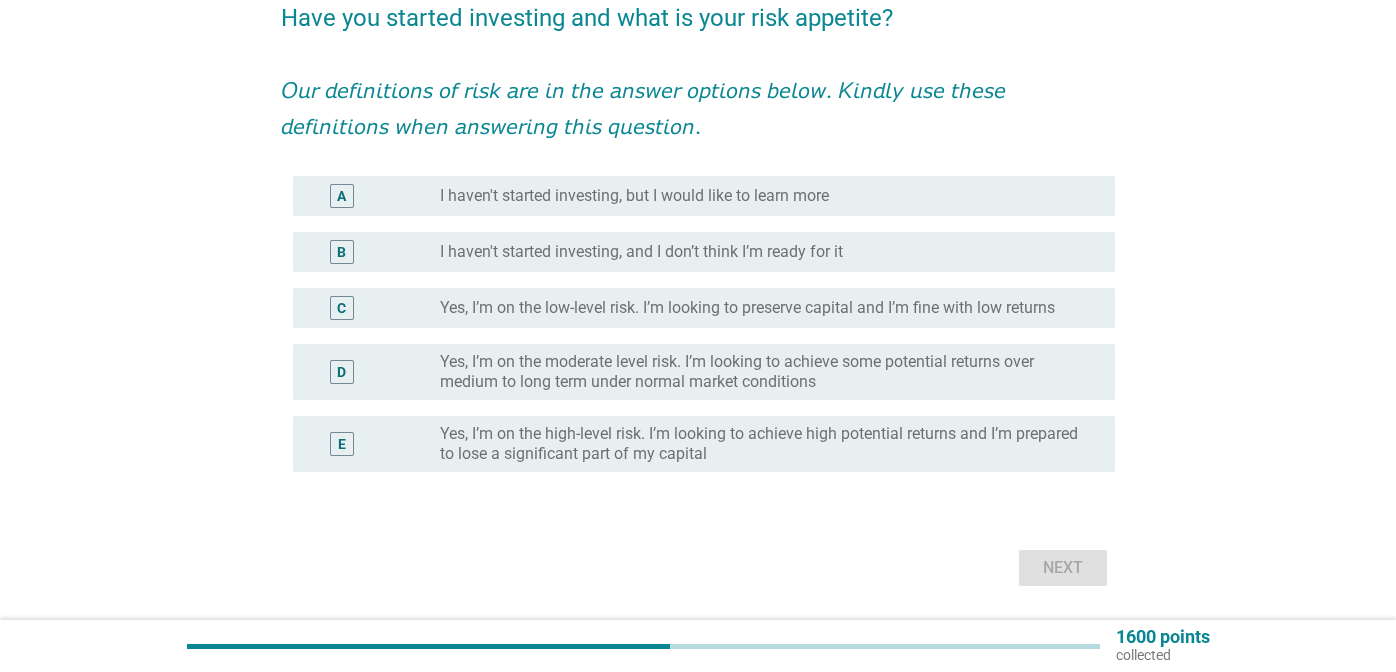 click on "Yes, I’m on the moderate level risk. I’m looking to achieve some potential returns over medium to long term under normal market conditions" at bounding box center (761, 372) 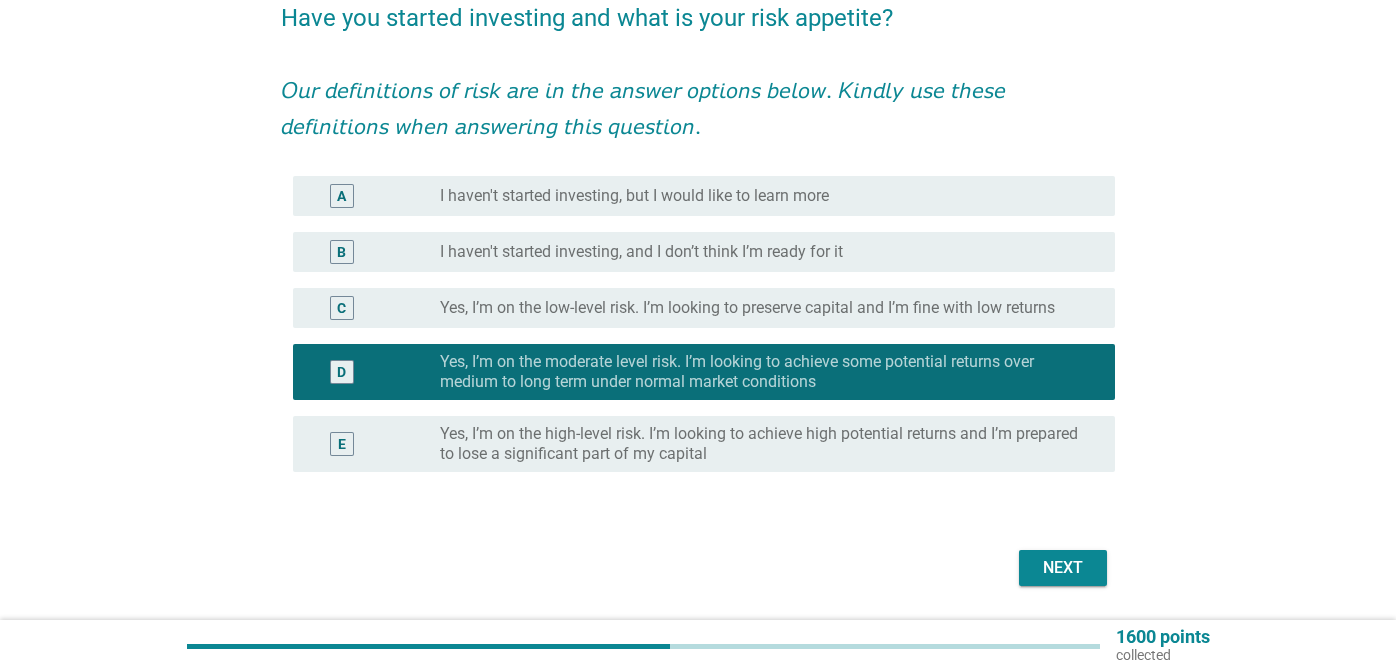 click on "Next" at bounding box center (1063, 568) 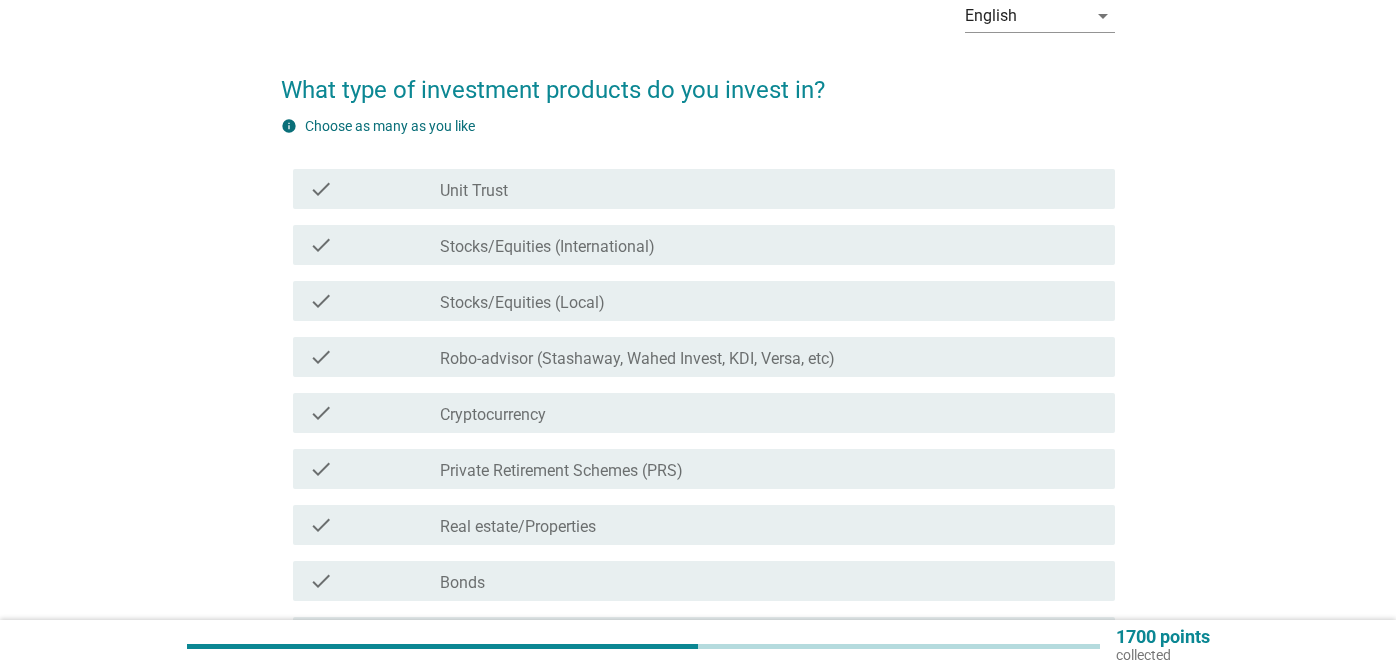 scroll, scrollTop: 109, scrollLeft: 0, axis: vertical 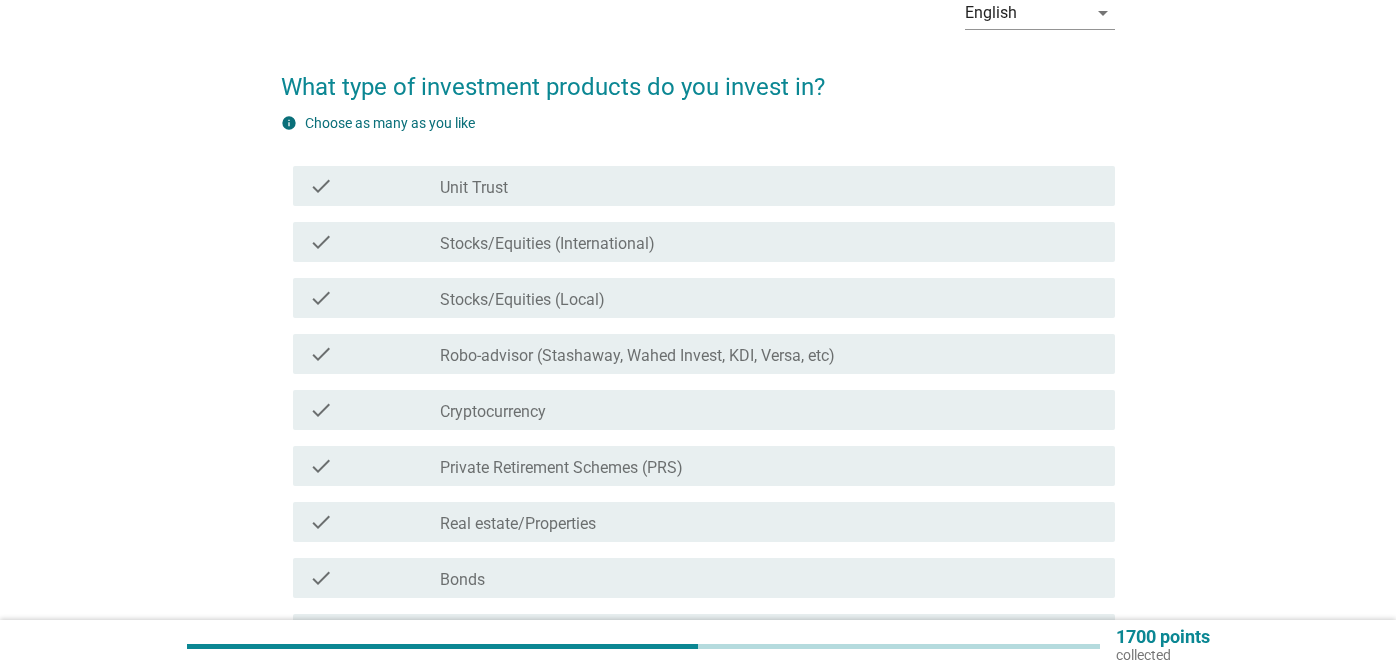 click on "check_box_outline_blank Stocks/Equities (International)" at bounding box center (769, 242) 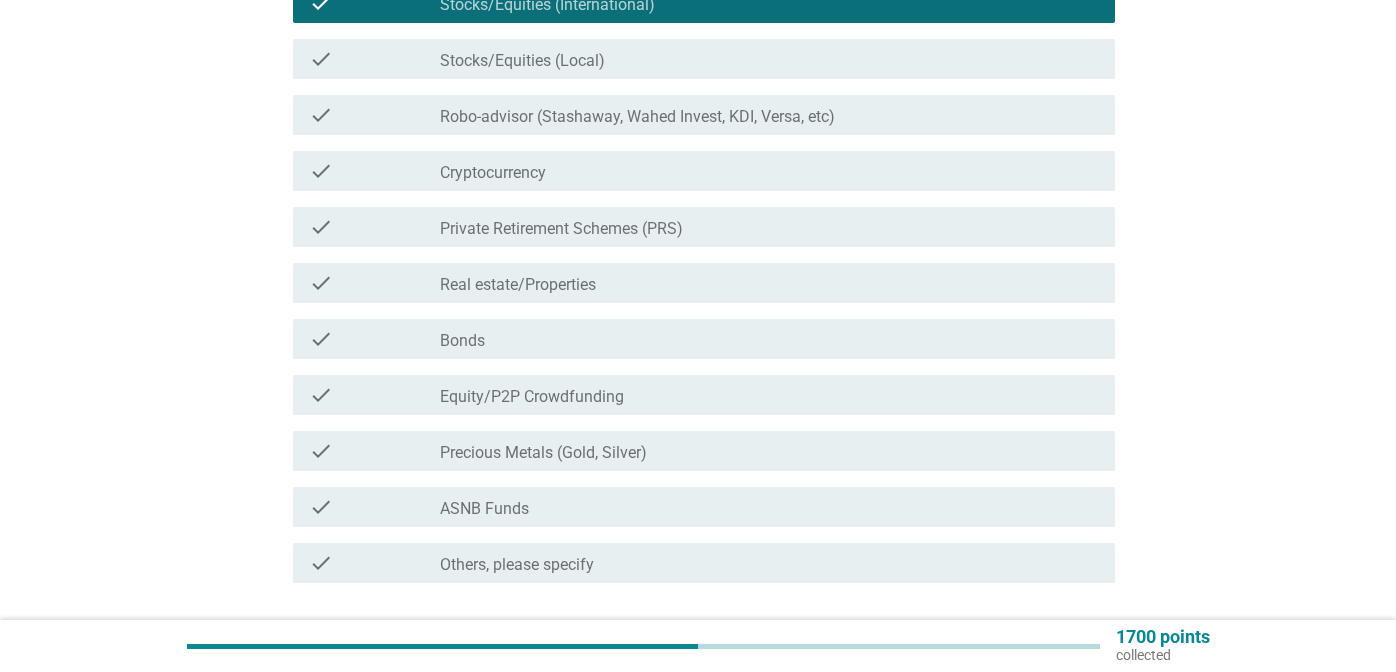 scroll, scrollTop: 371, scrollLeft: 0, axis: vertical 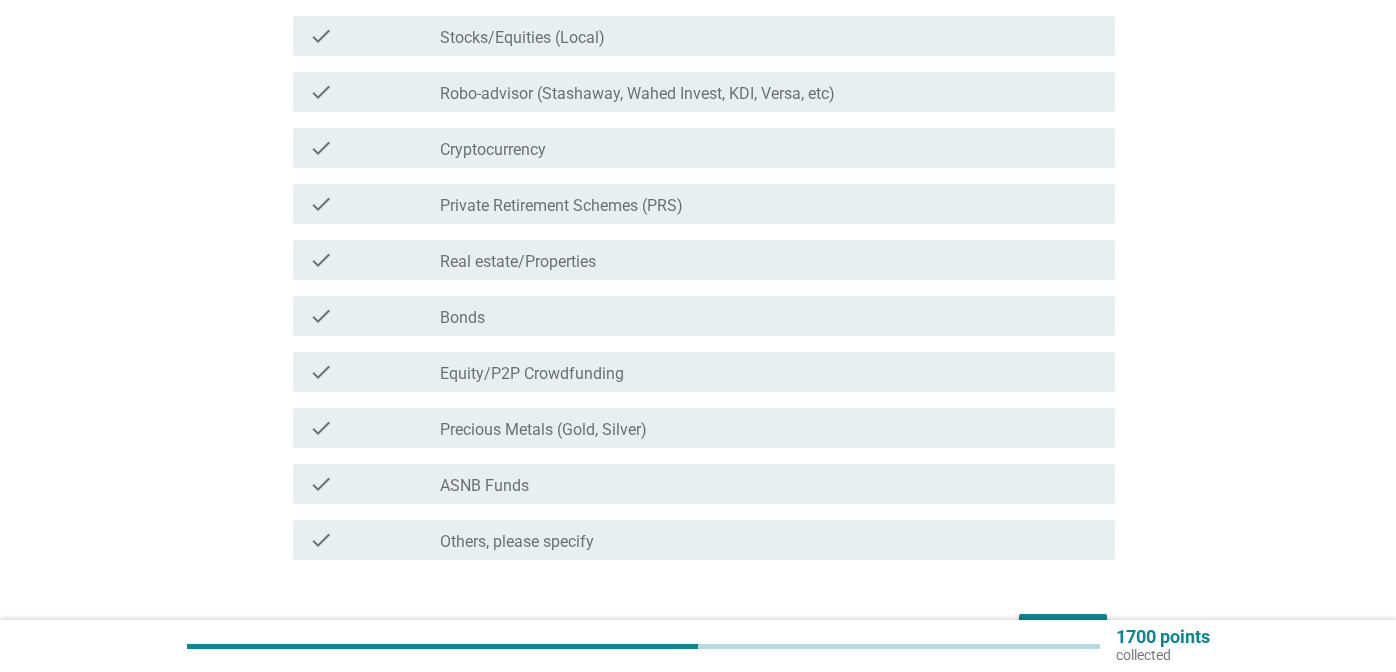 click on "check_box_outline_blank Real estate/Properties" at bounding box center (769, 260) 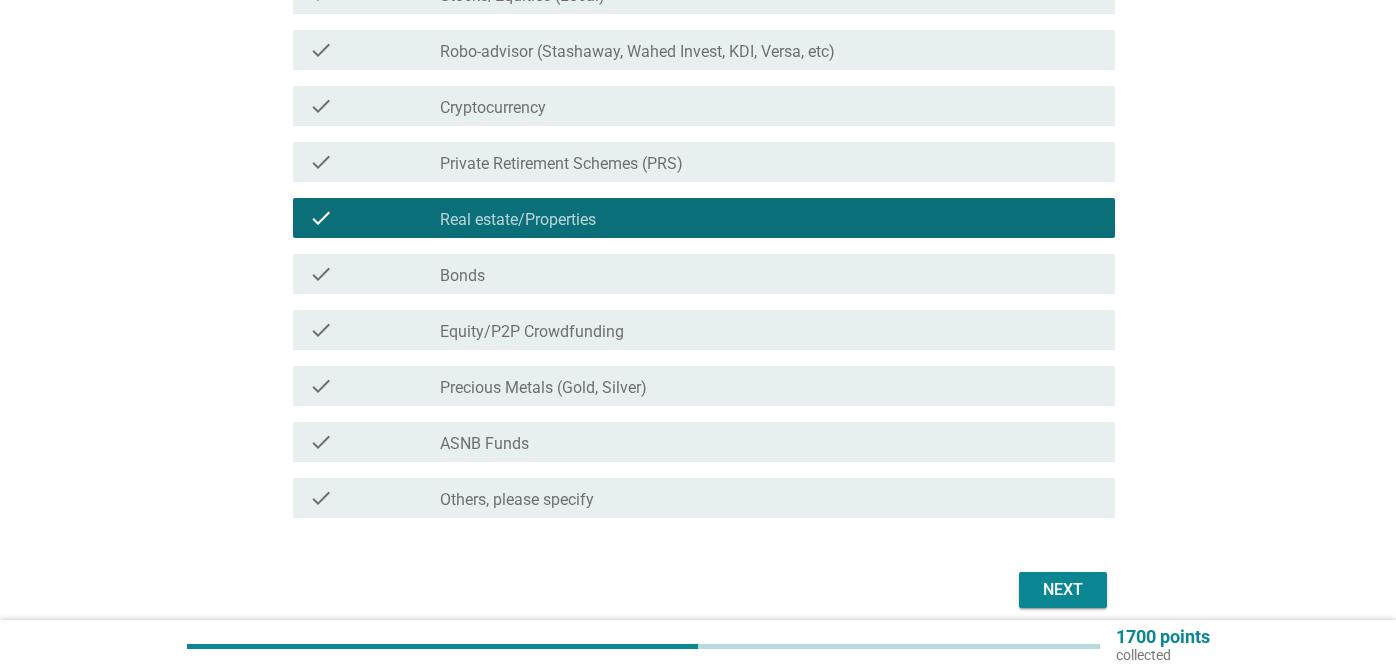scroll, scrollTop: 497, scrollLeft: 0, axis: vertical 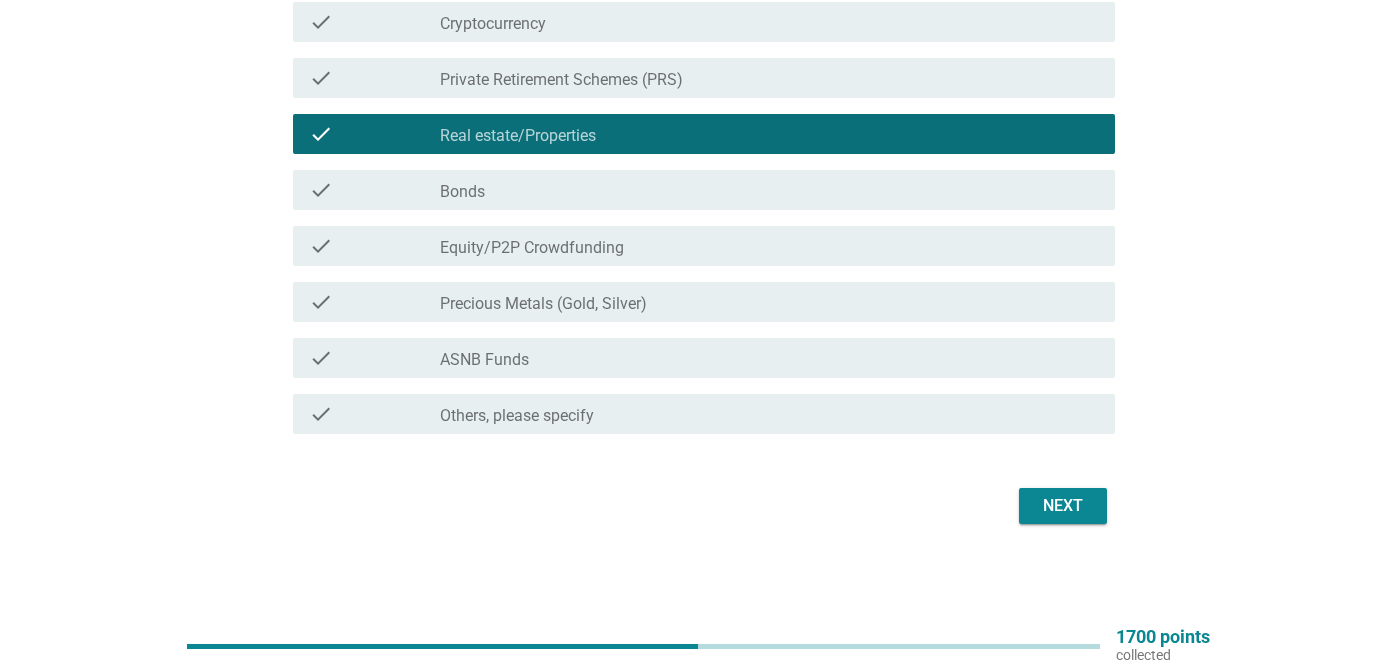 click on "check_box_outline_blank ASNB Funds" at bounding box center (769, 358) 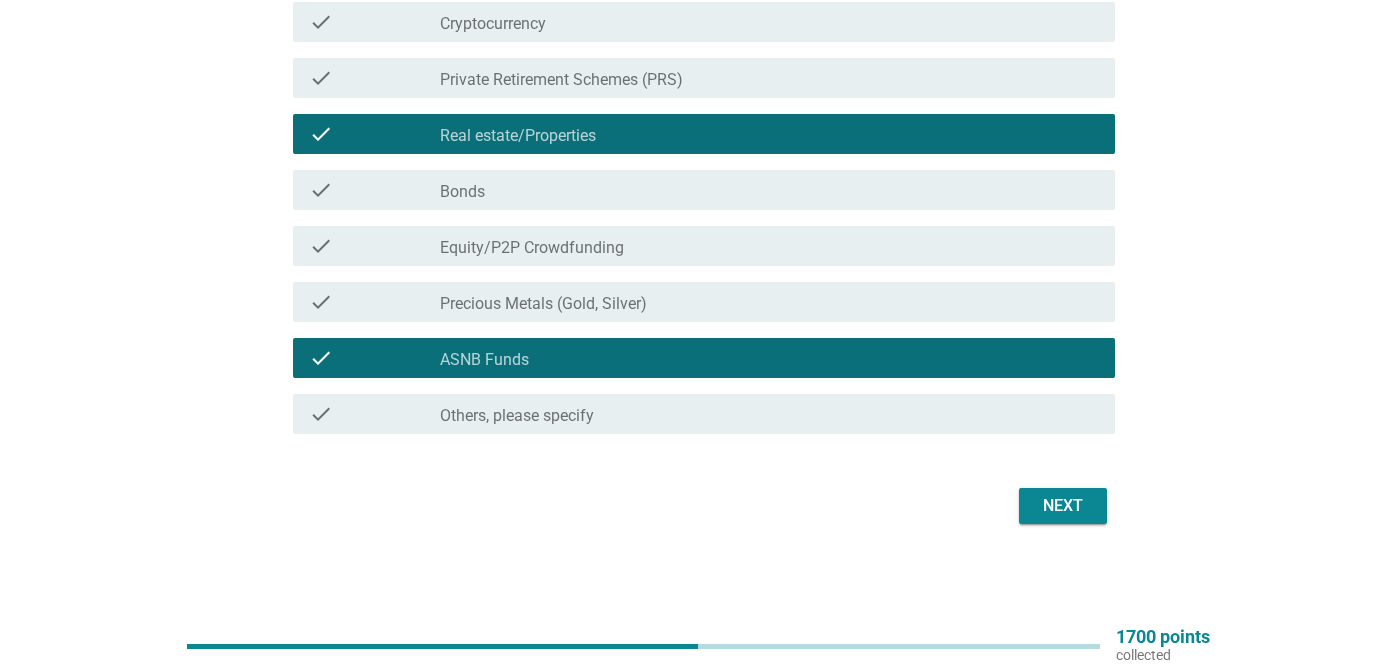 click on "Next" at bounding box center (1063, 506) 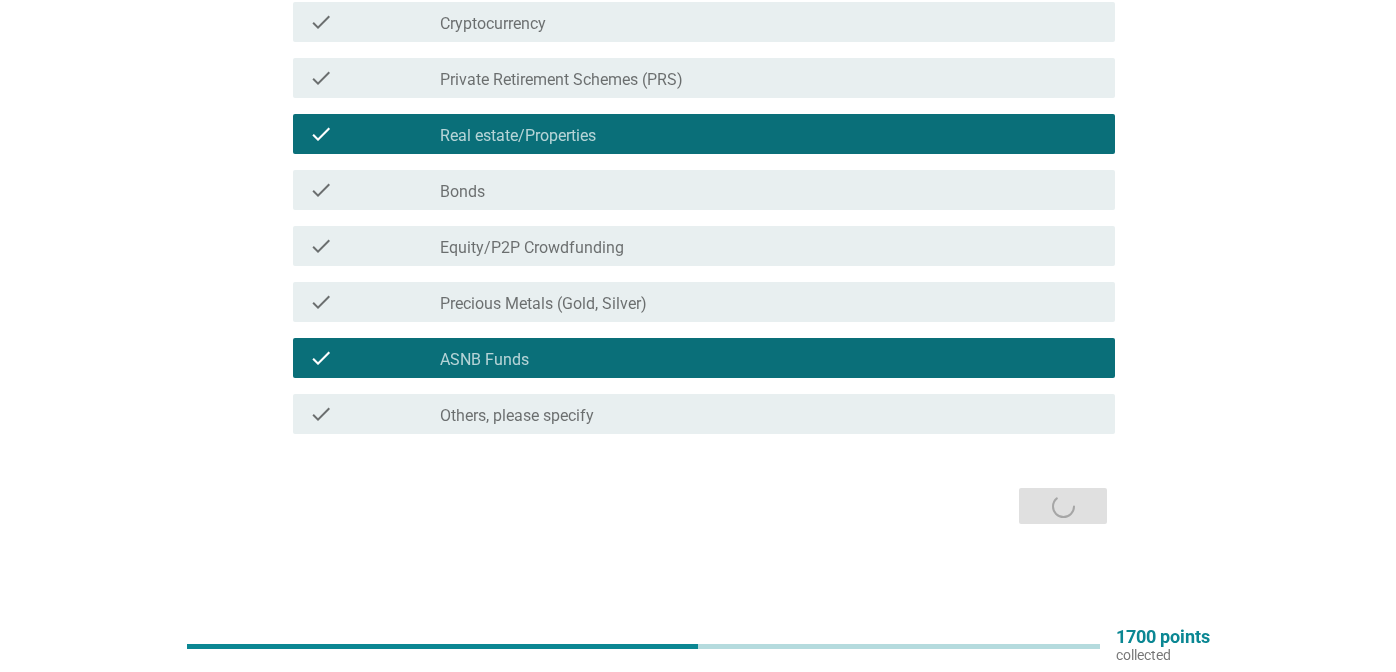 scroll, scrollTop: 0, scrollLeft: 0, axis: both 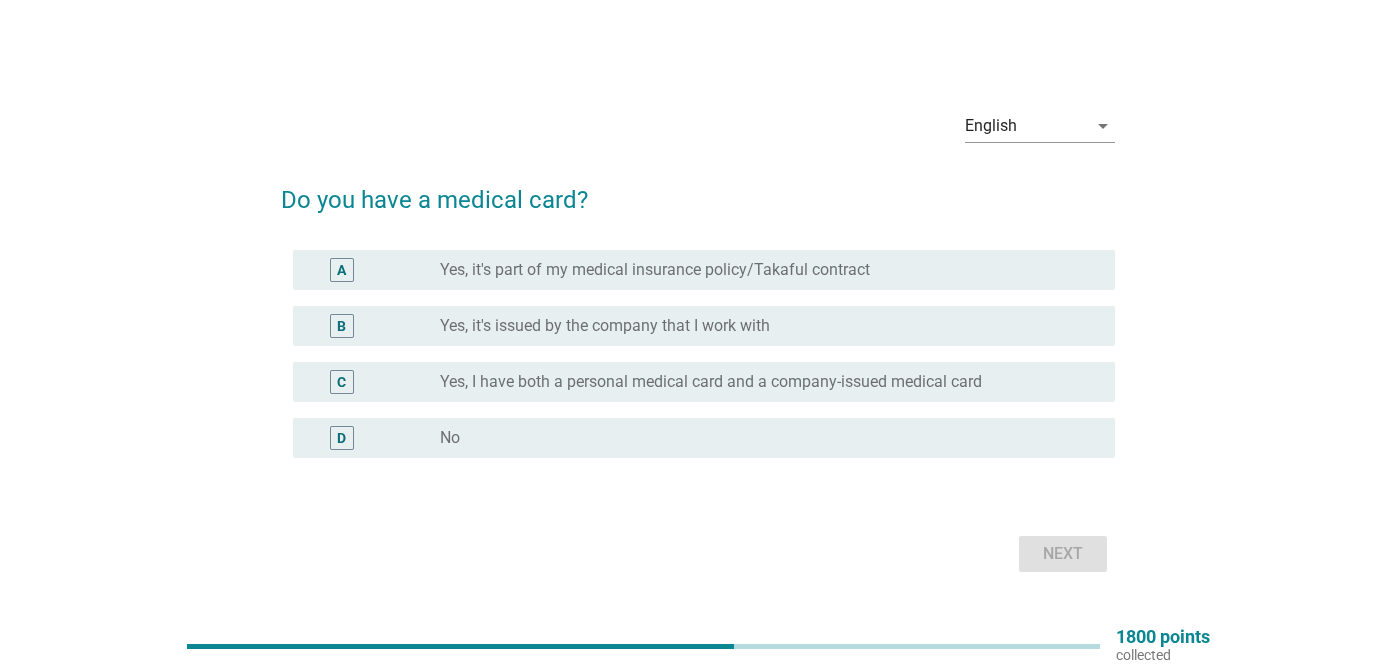 click on "radio_button_unchecked Yes, it's part of my medical insurance policy/Takaful contract" at bounding box center (769, 270) 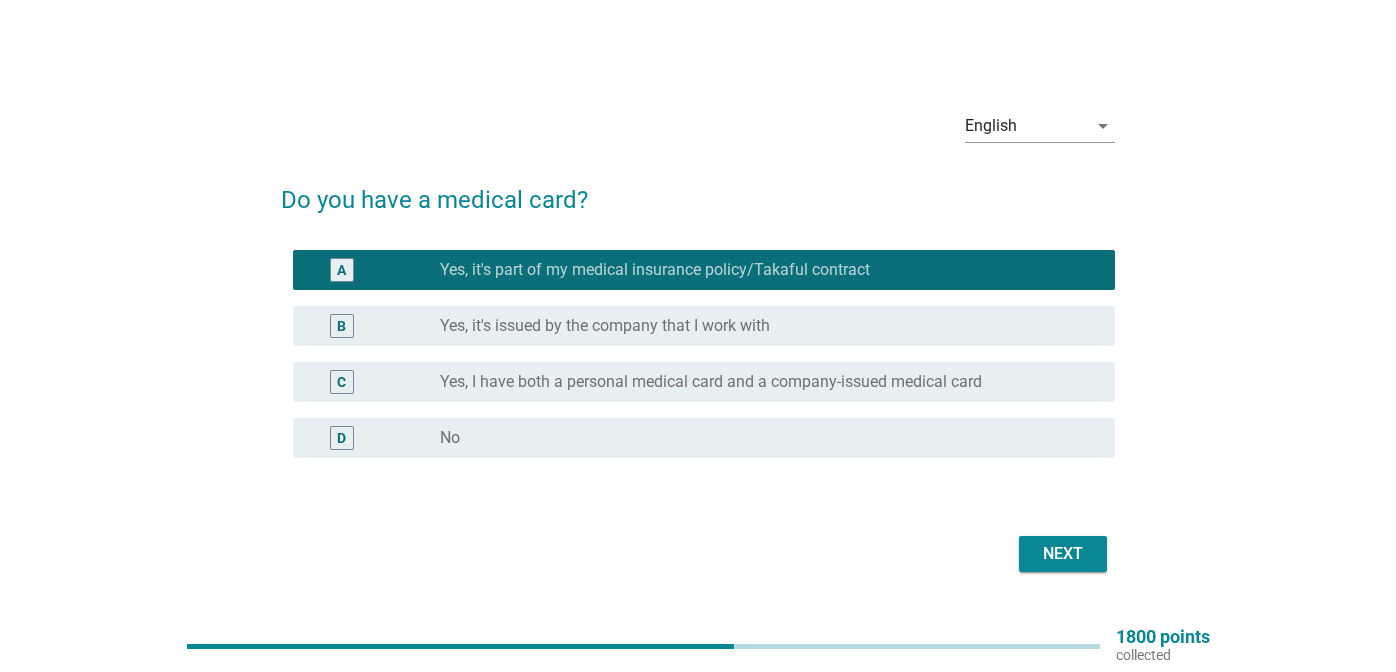 click on "Next" at bounding box center [1063, 554] 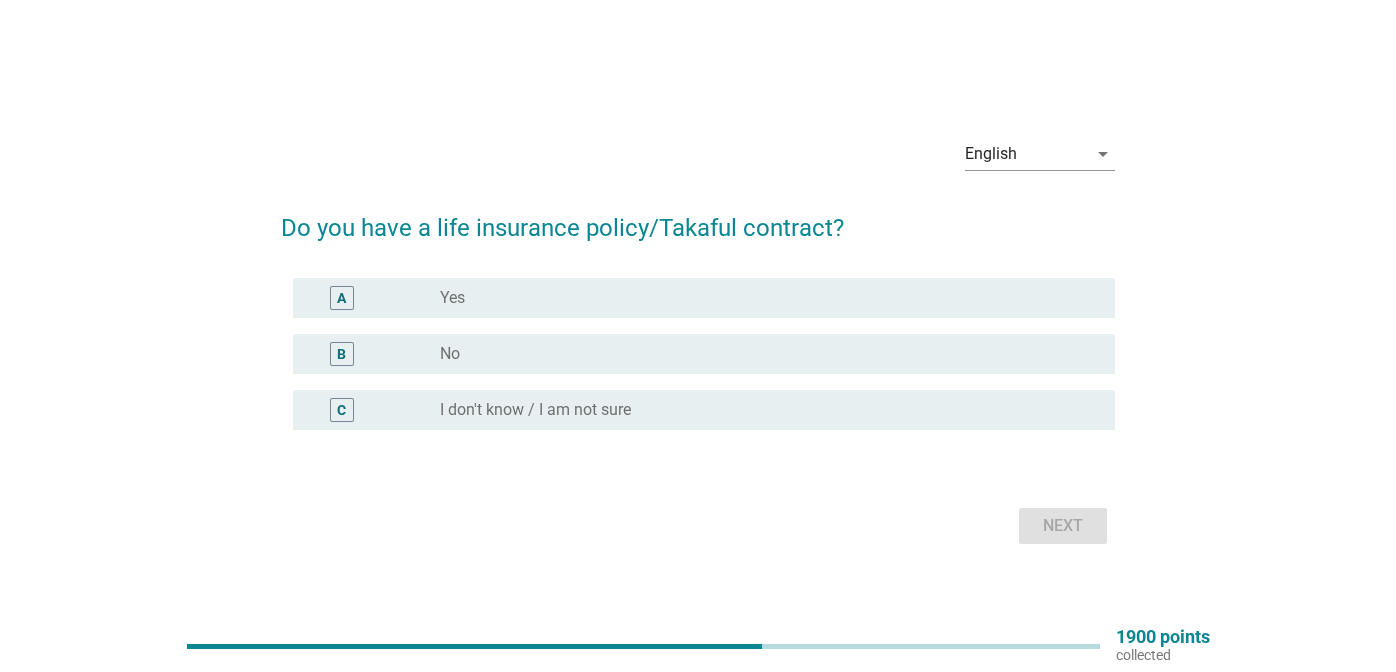 click on "radio_button_unchecked Yes" at bounding box center (761, 298) 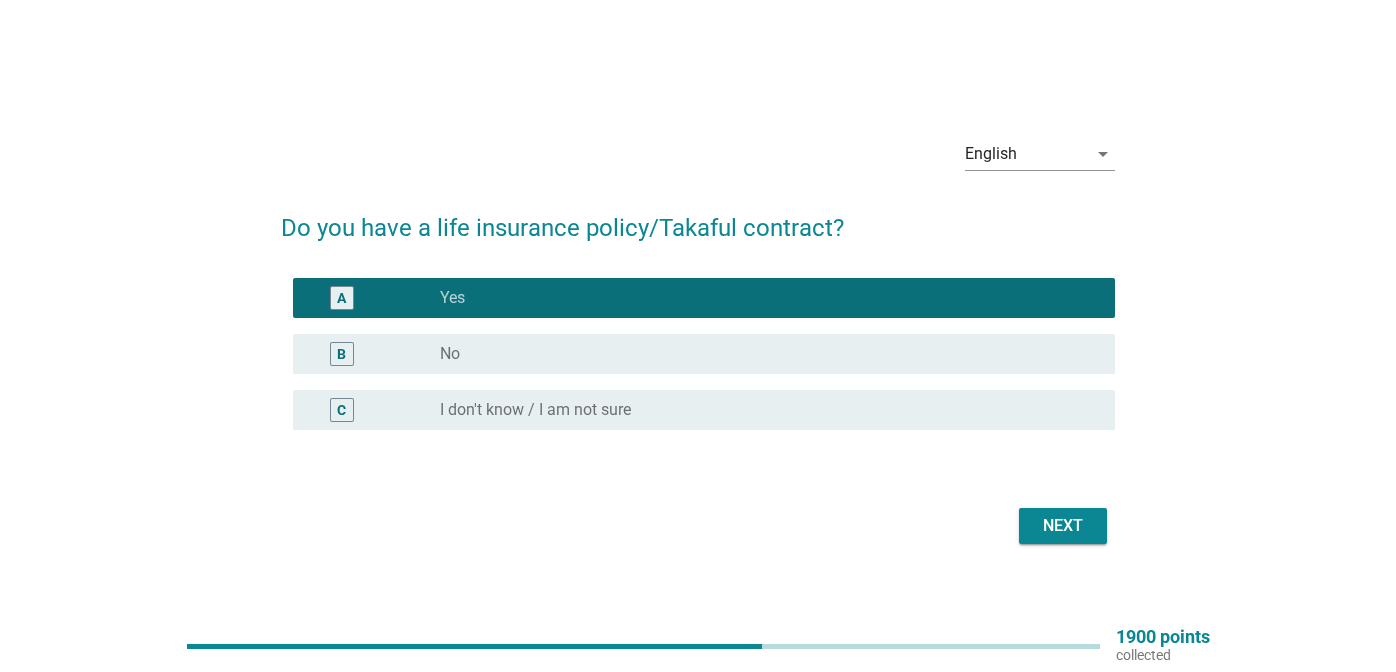 click on "Next" at bounding box center [1063, 526] 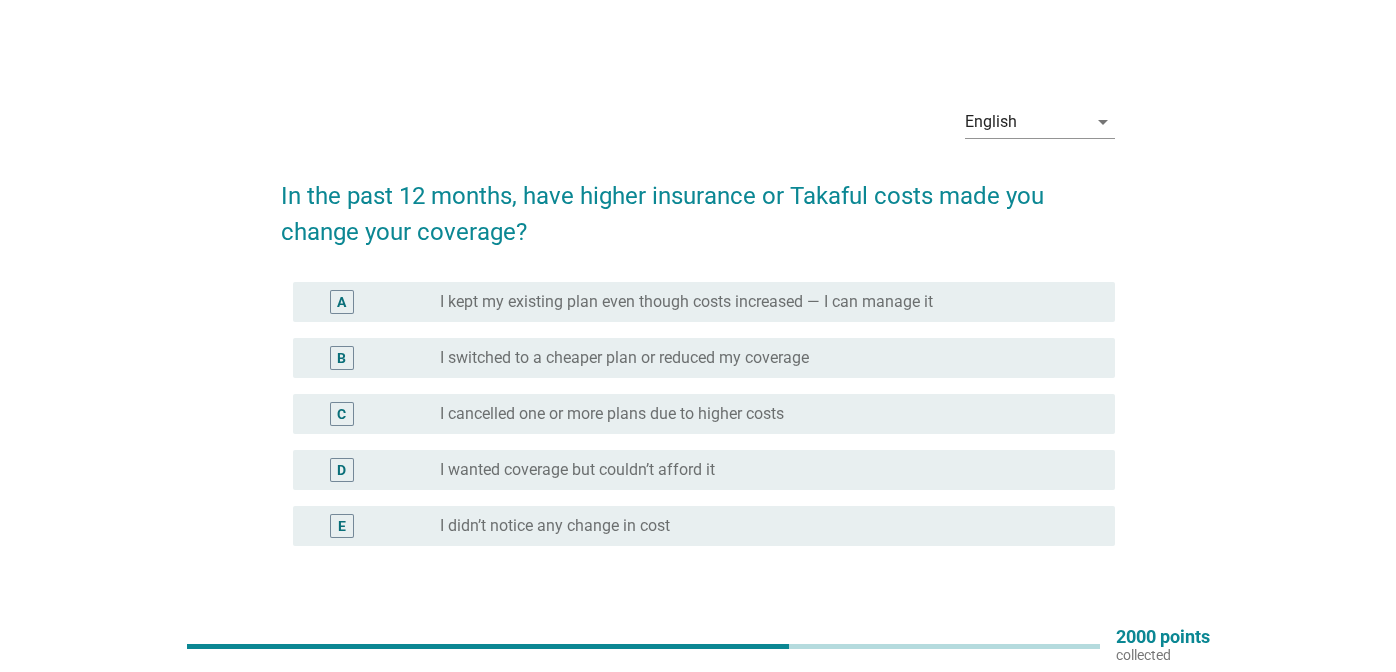 click on "I kept my existing plan even though costs increased — I can manage it" at bounding box center (686, 302) 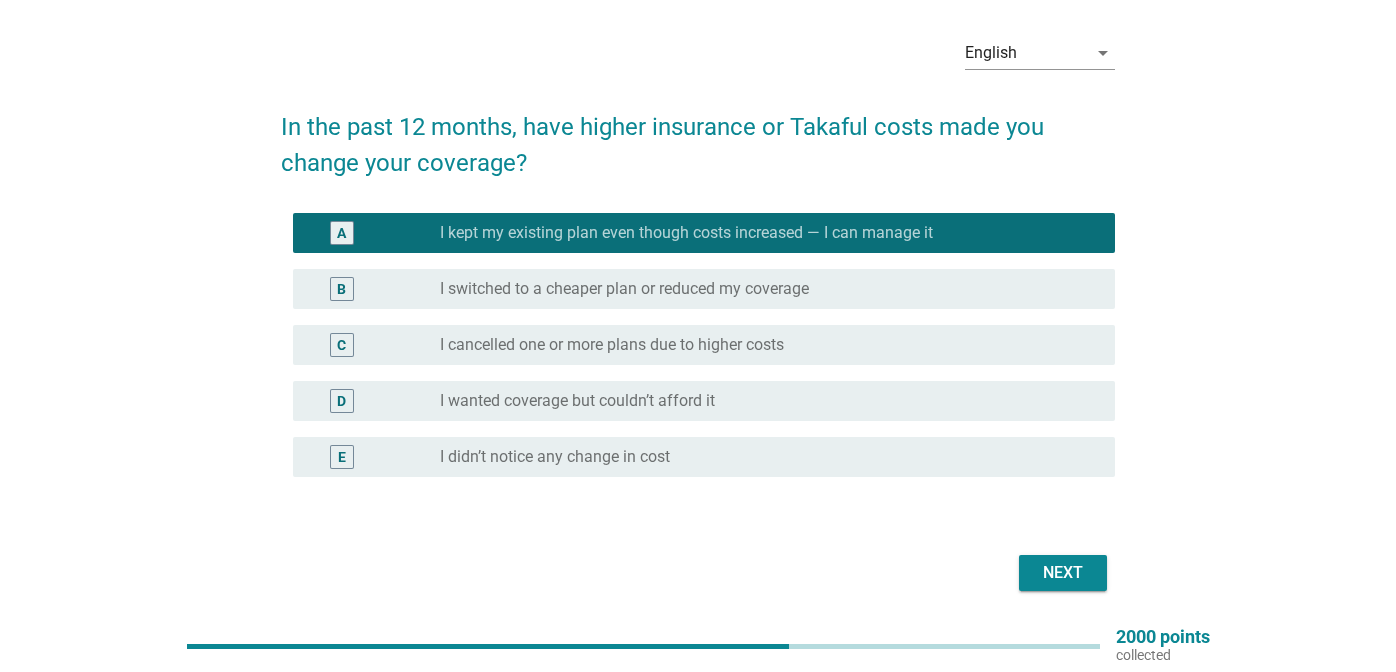 scroll, scrollTop: 136, scrollLeft: 0, axis: vertical 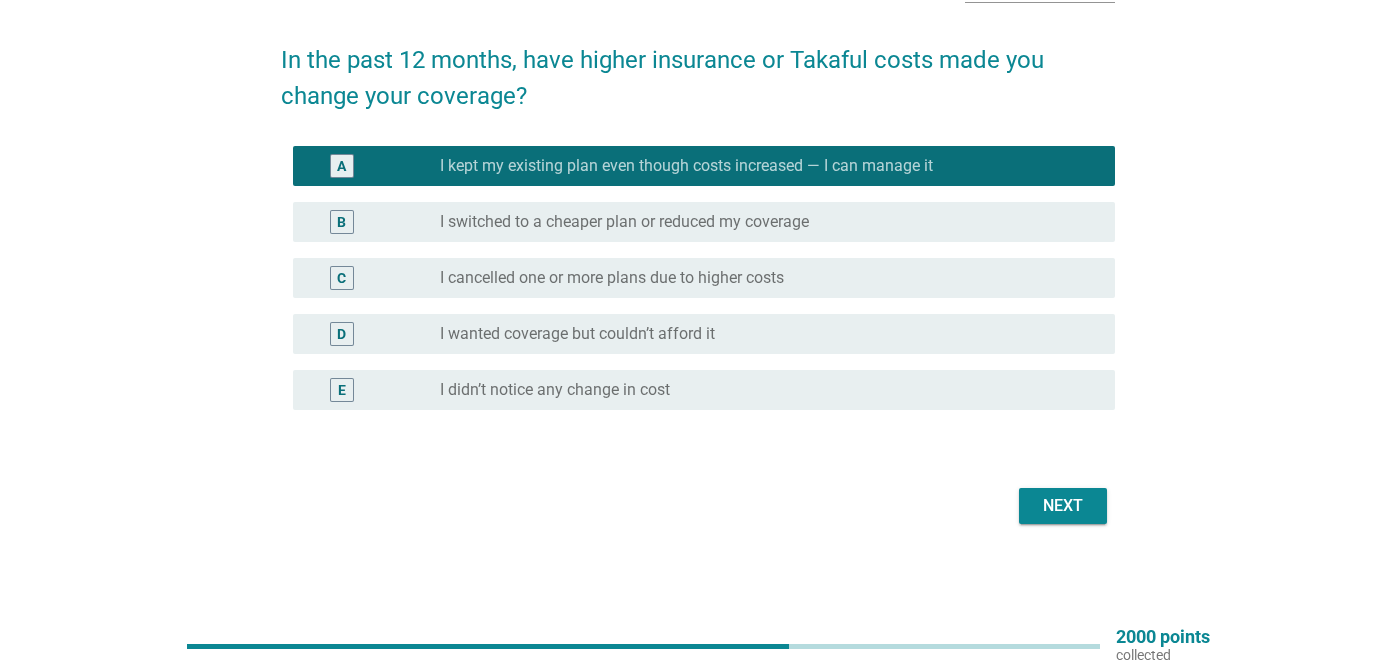 click on "radio_button_unchecked I cancelled one or more plans due to higher costs" at bounding box center [761, 278] 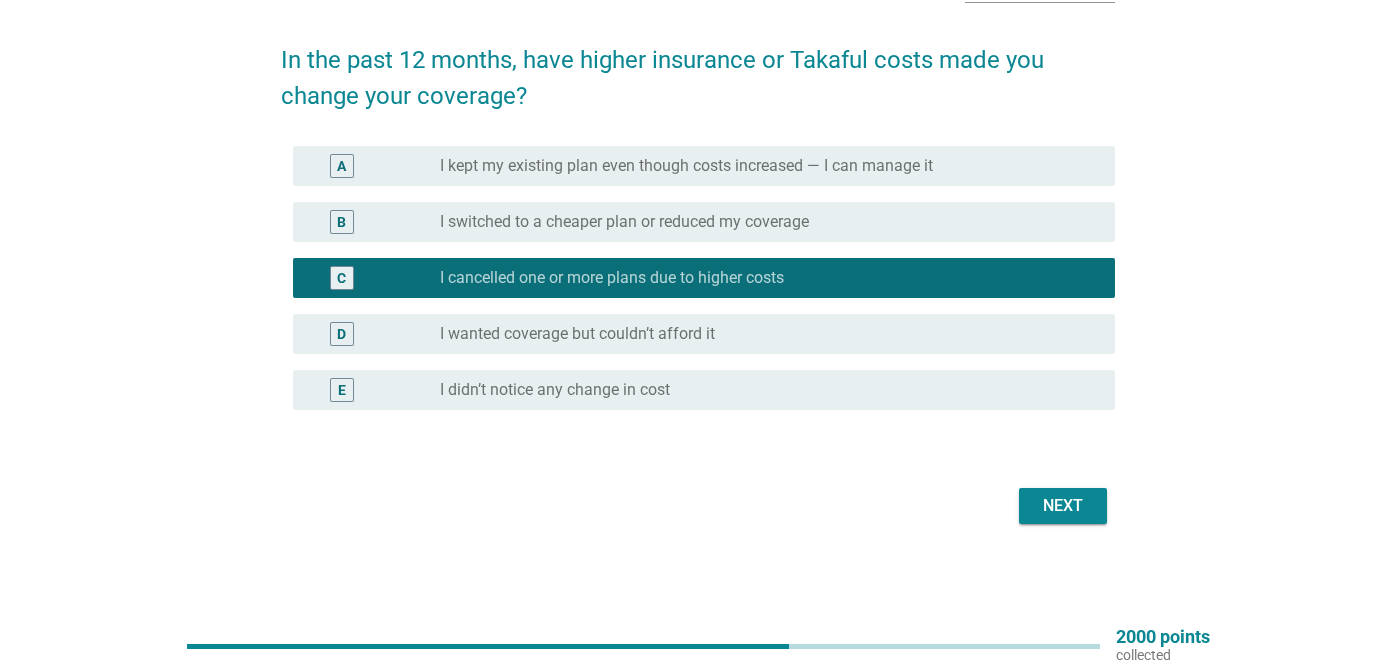 click on "Next" at bounding box center [1063, 506] 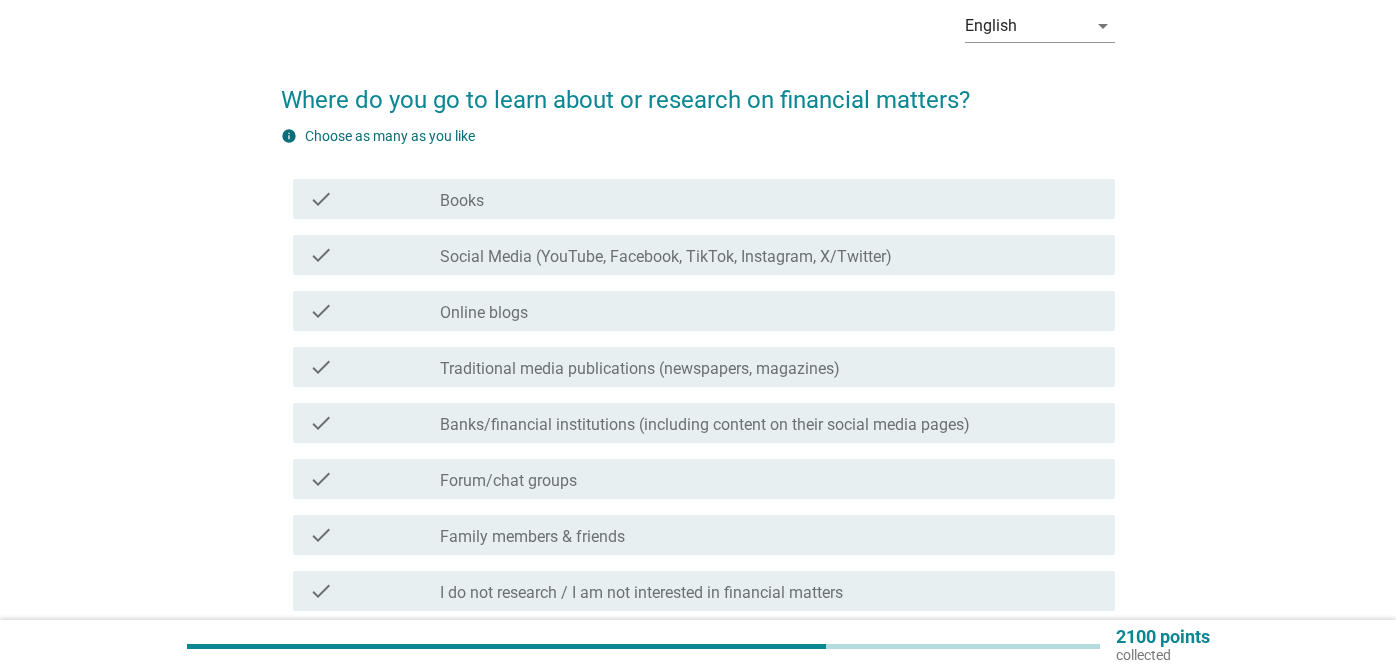 scroll, scrollTop: 106, scrollLeft: 0, axis: vertical 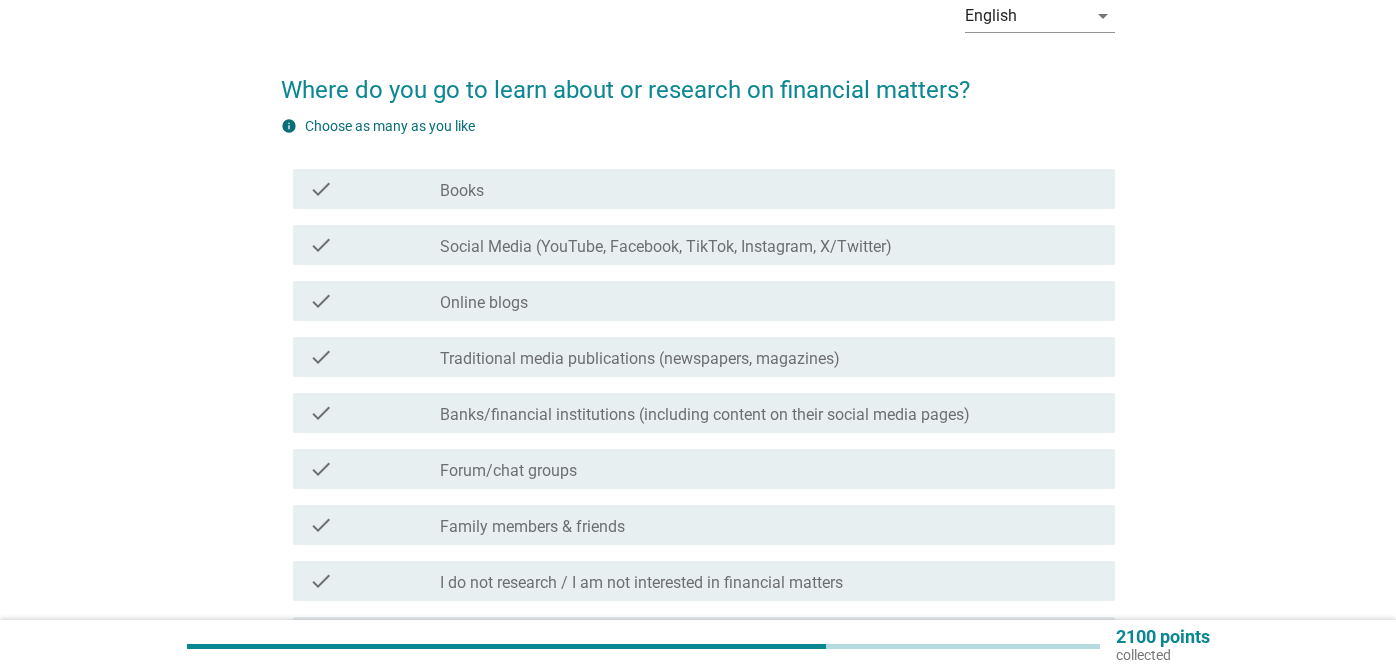 click on "check_box_outline_blank Books" at bounding box center (769, 189) 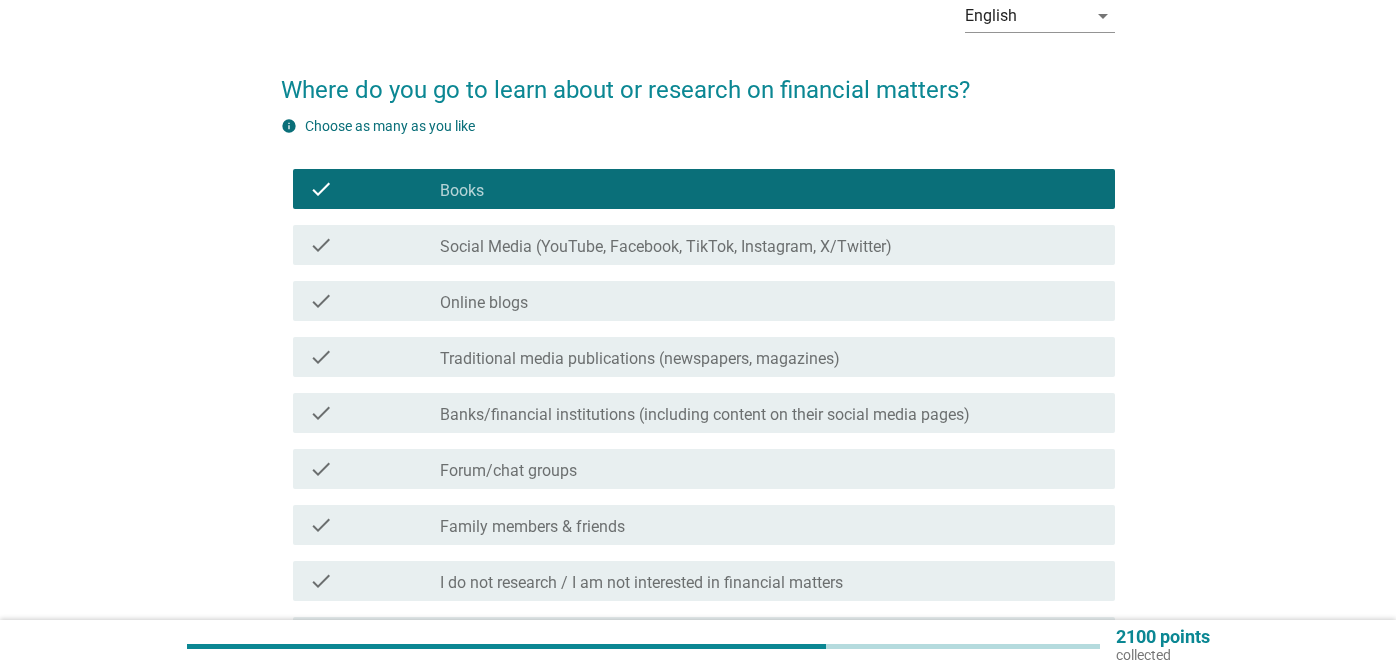 click on "check     check_box_outline_blank Social Media (YouTube, Facebook, TikTok, Instagram, X/Twitter)" at bounding box center (704, 245) 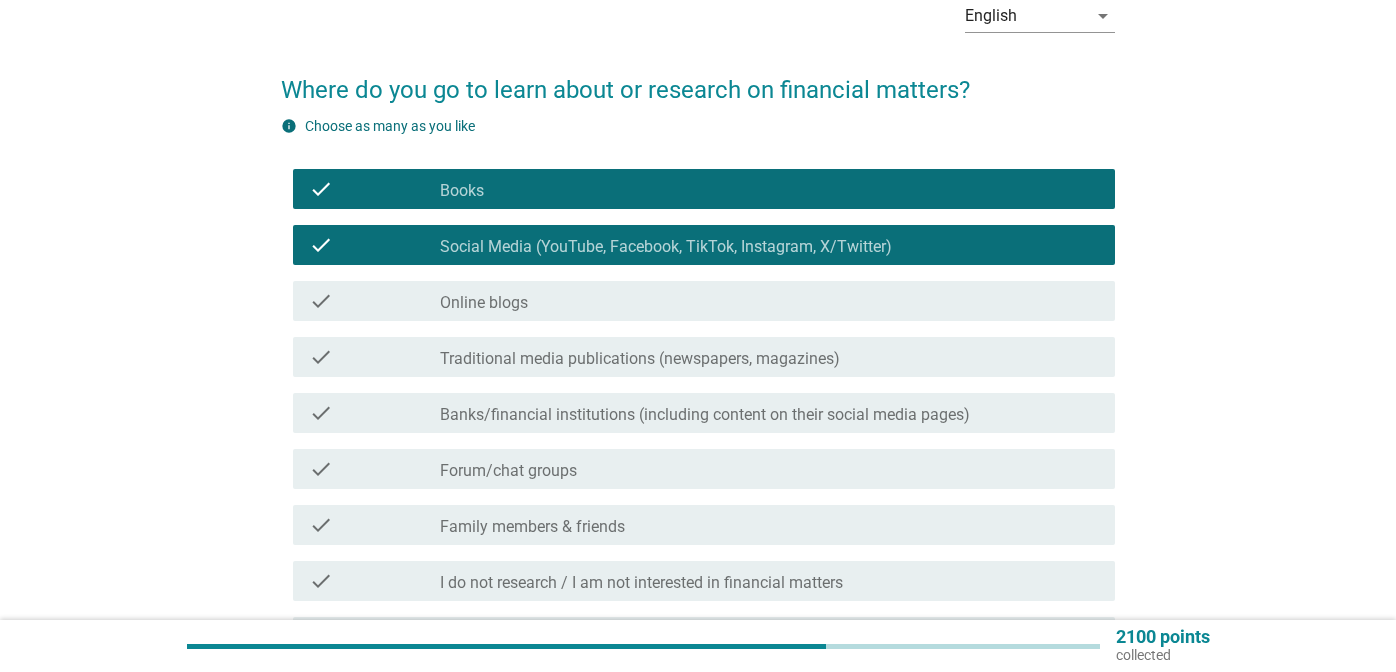 click on "check     check_box_outline_blank Online blogs" at bounding box center [698, 301] 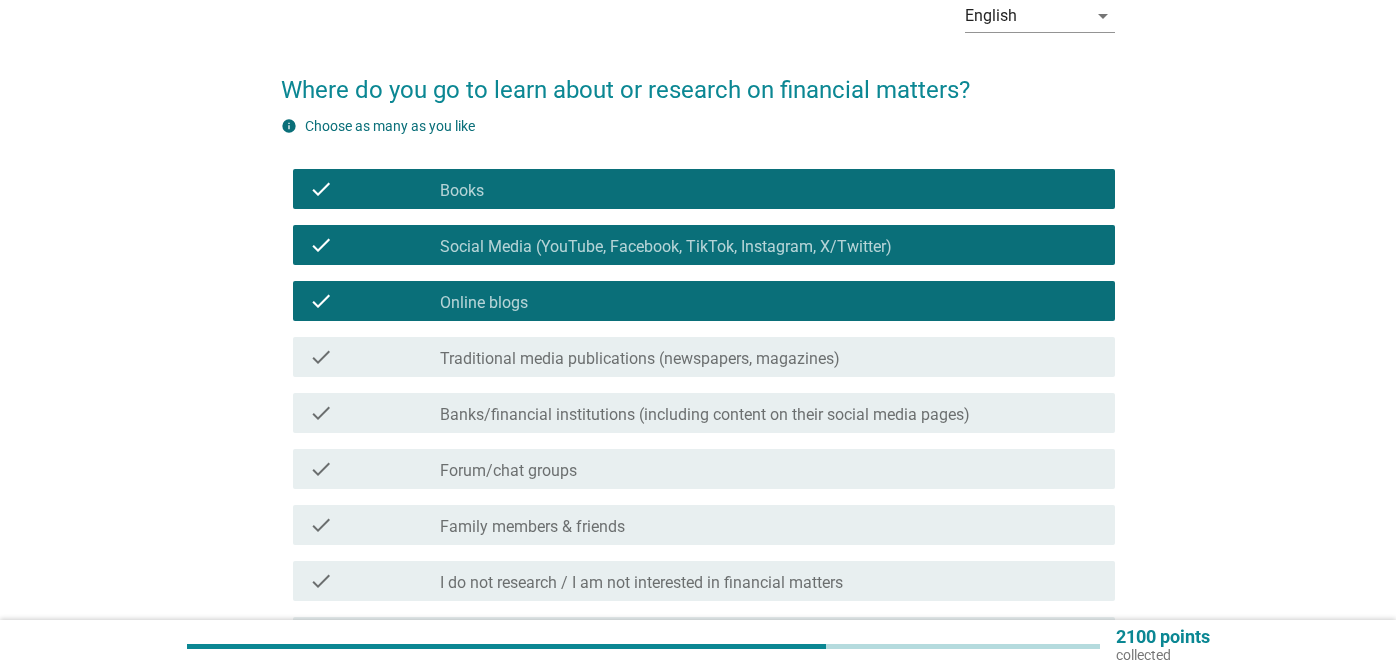 click on "Traditional media publications (newspapers, magazines)" at bounding box center (640, 359) 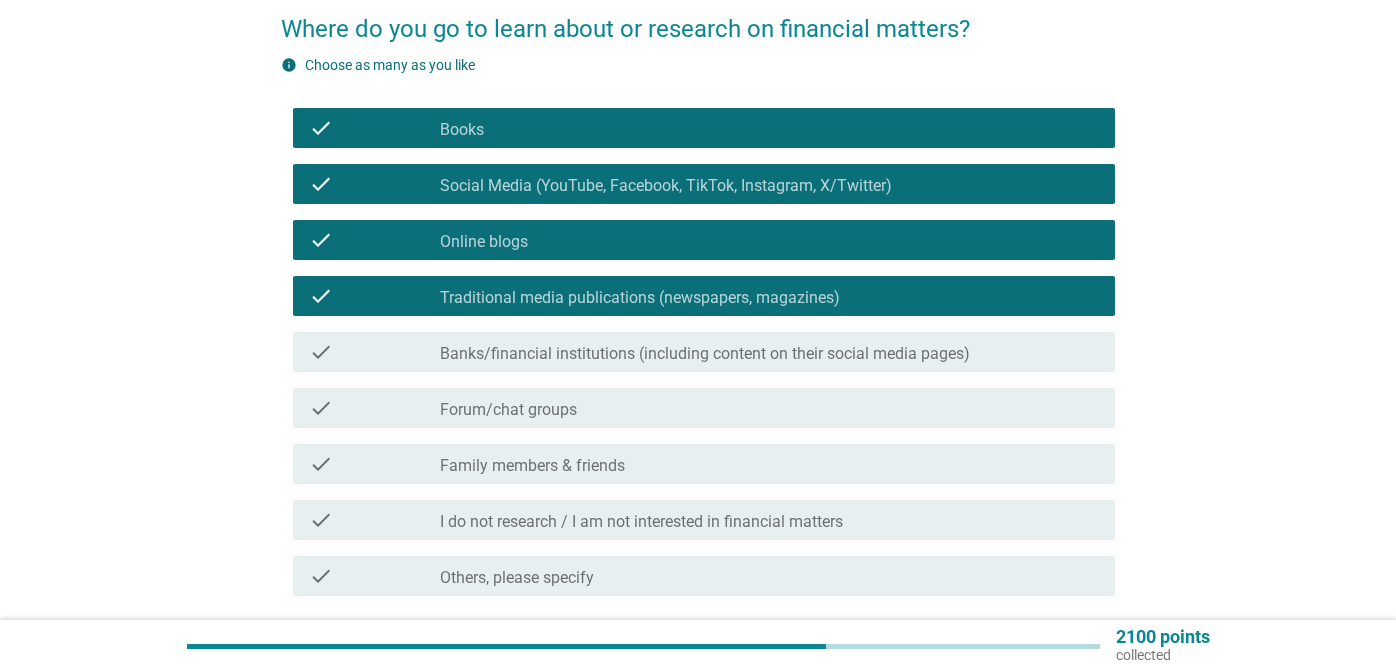 scroll, scrollTop: 195, scrollLeft: 0, axis: vertical 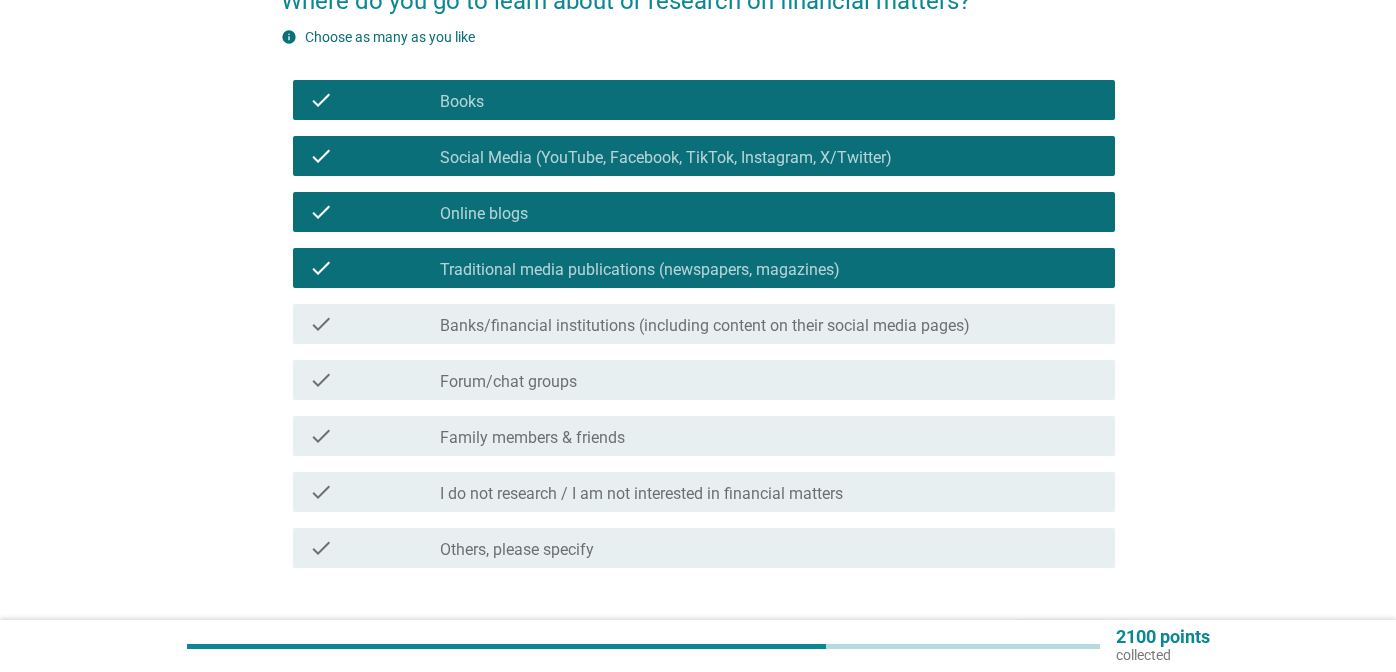 click on "Banks/financial institutions (including content on their social media pages)" at bounding box center [705, 326] 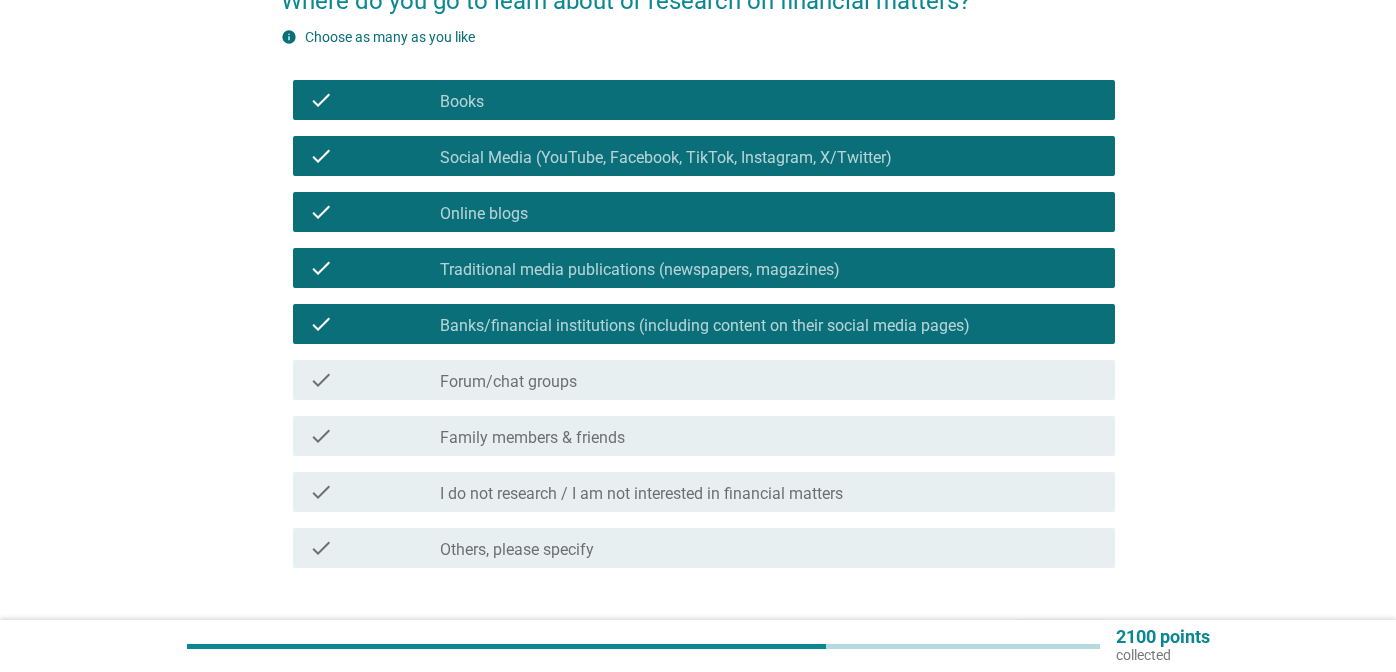 click on "check     check_box_outline_blank Forum/chat groups" at bounding box center (704, 380) 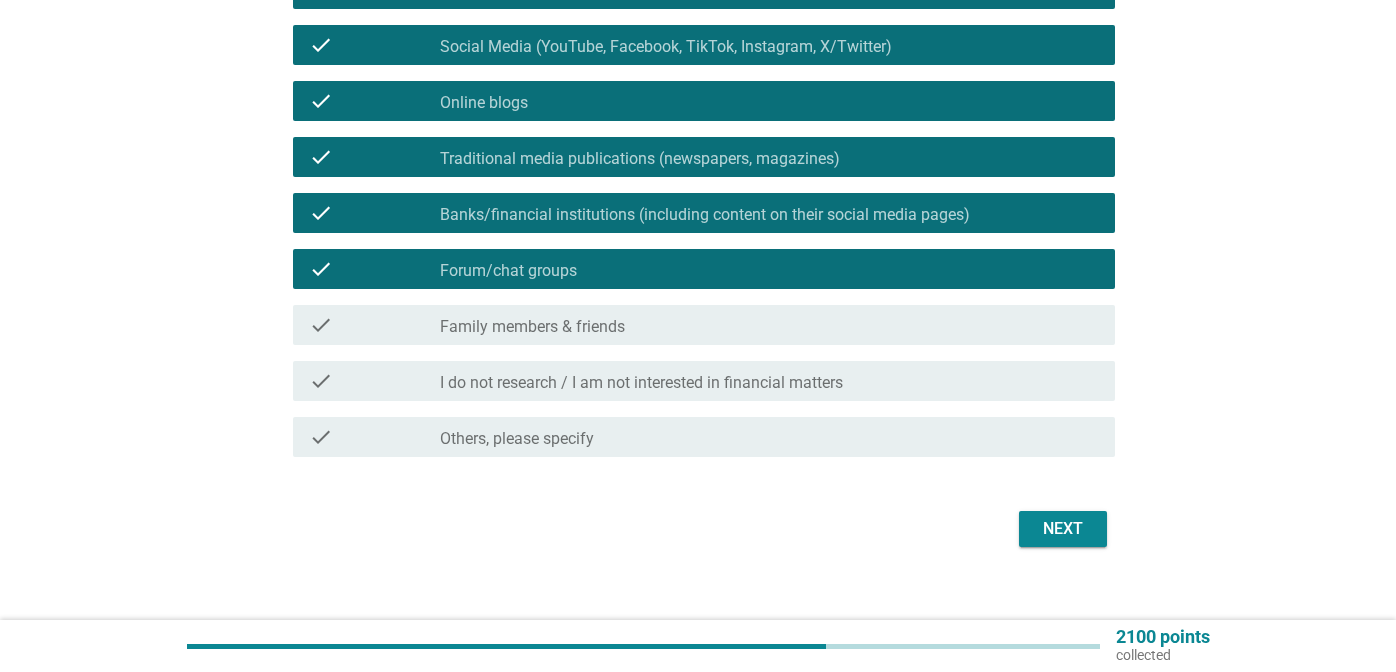 scroll, scrollTop: 329, scrollLeft: 0, axis: vertical 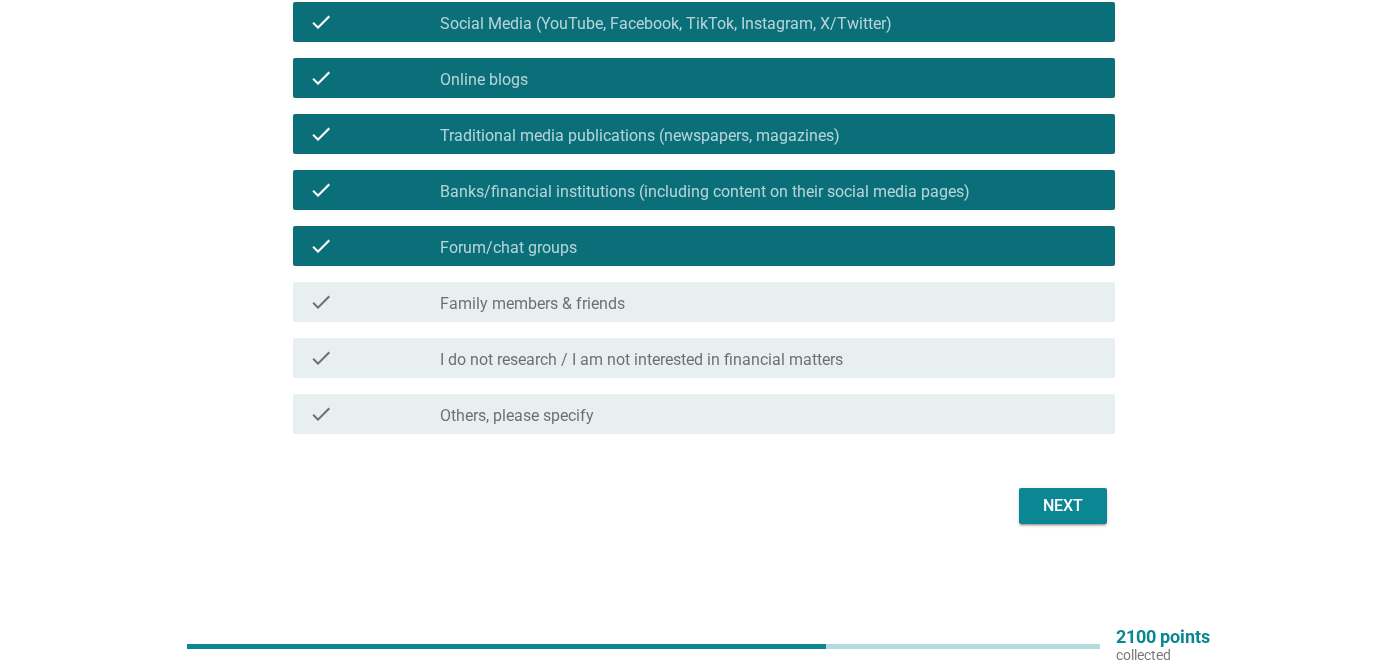 click on "Next" at bounding box center (1063, 506) 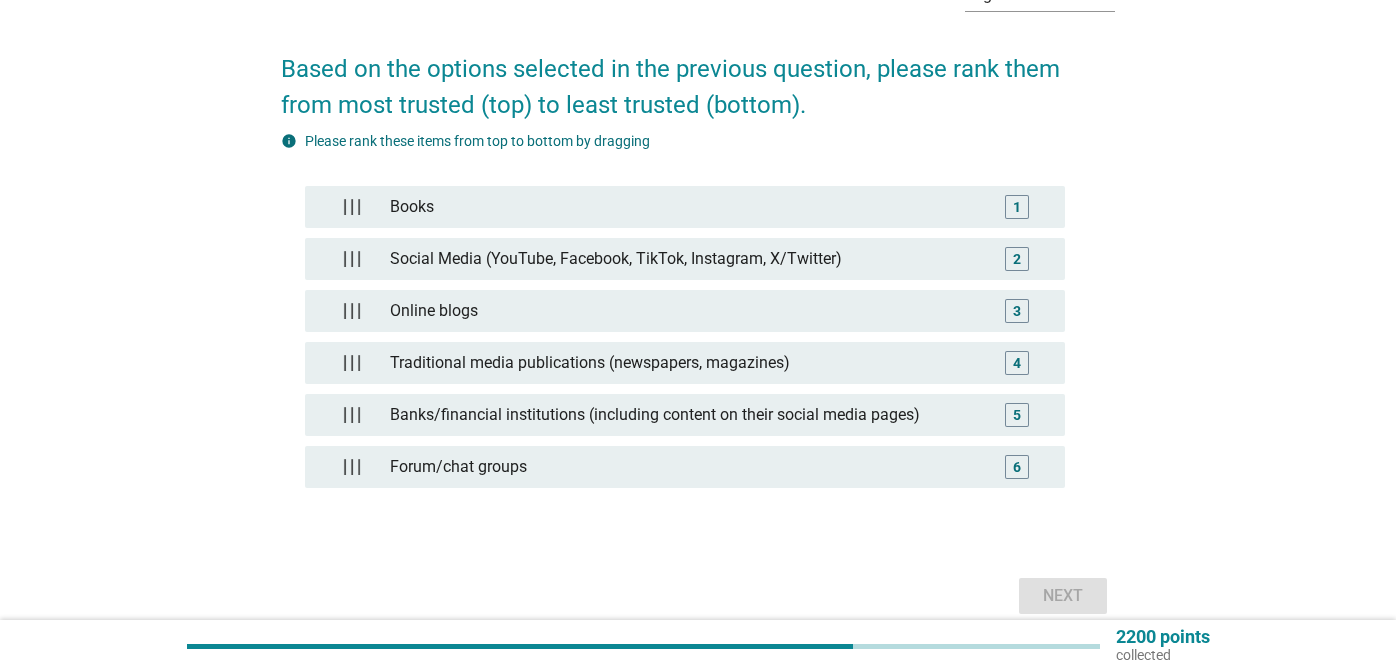 scroll, scrollTop: 130, scrollLeft: 0, axis: vertical 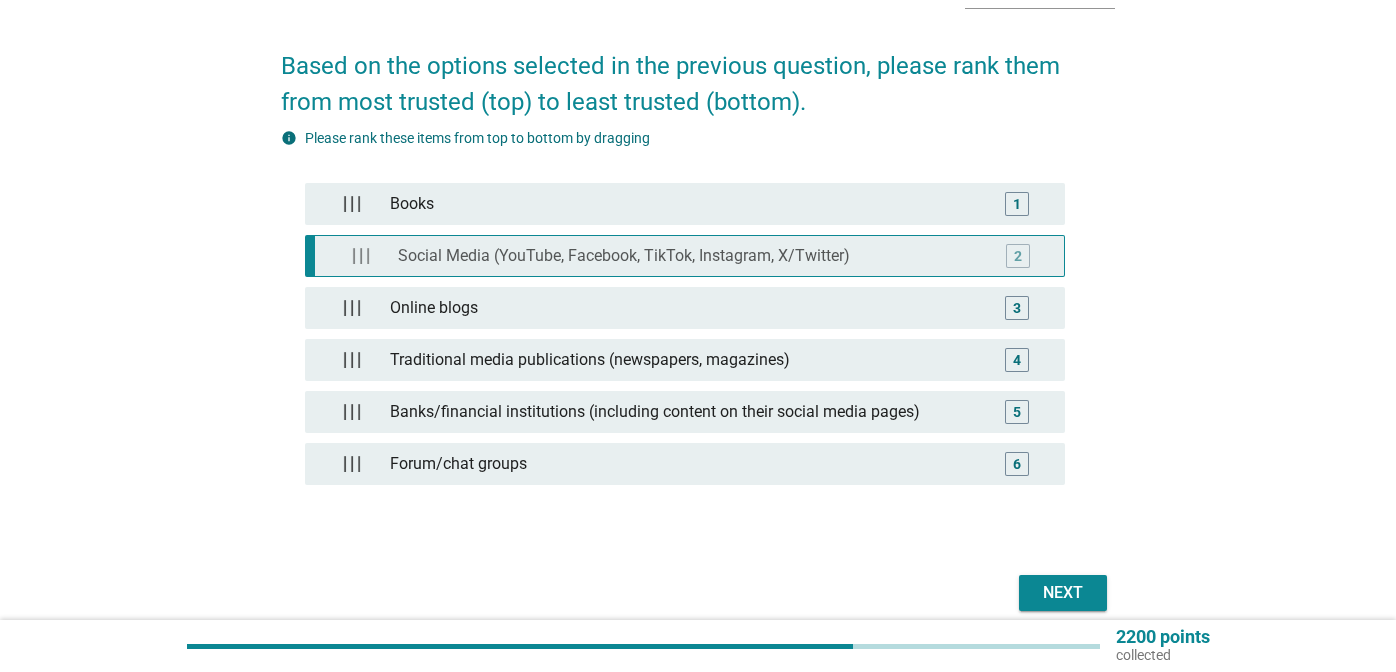 type 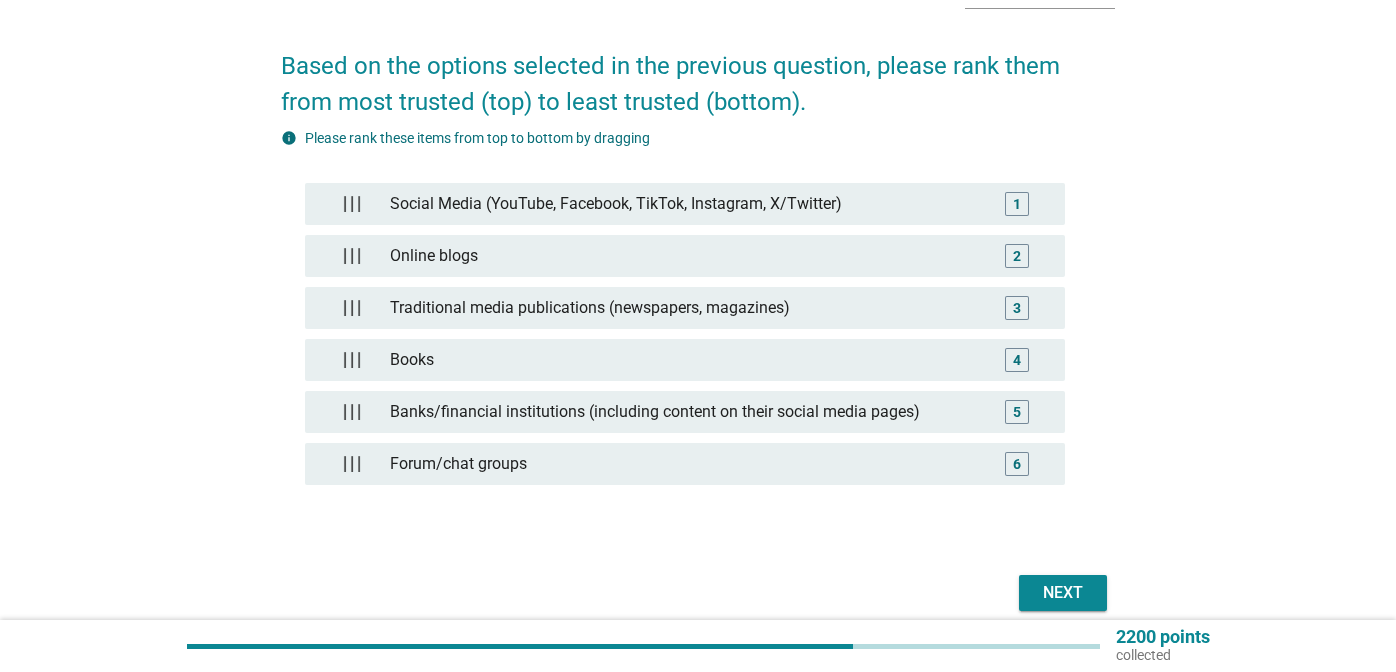 click on "Next" at bounding box center [1063, 593] 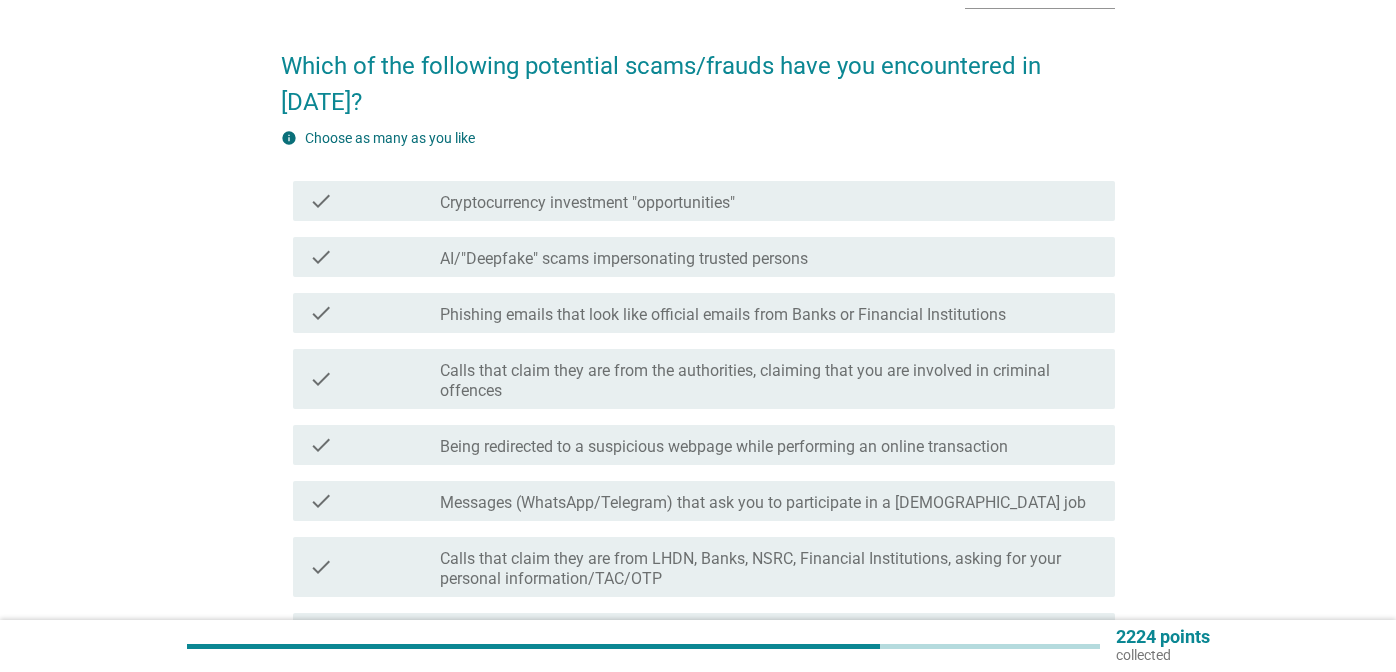 scroll, scrollTop: 0, scrollLeft: 0, axis: both 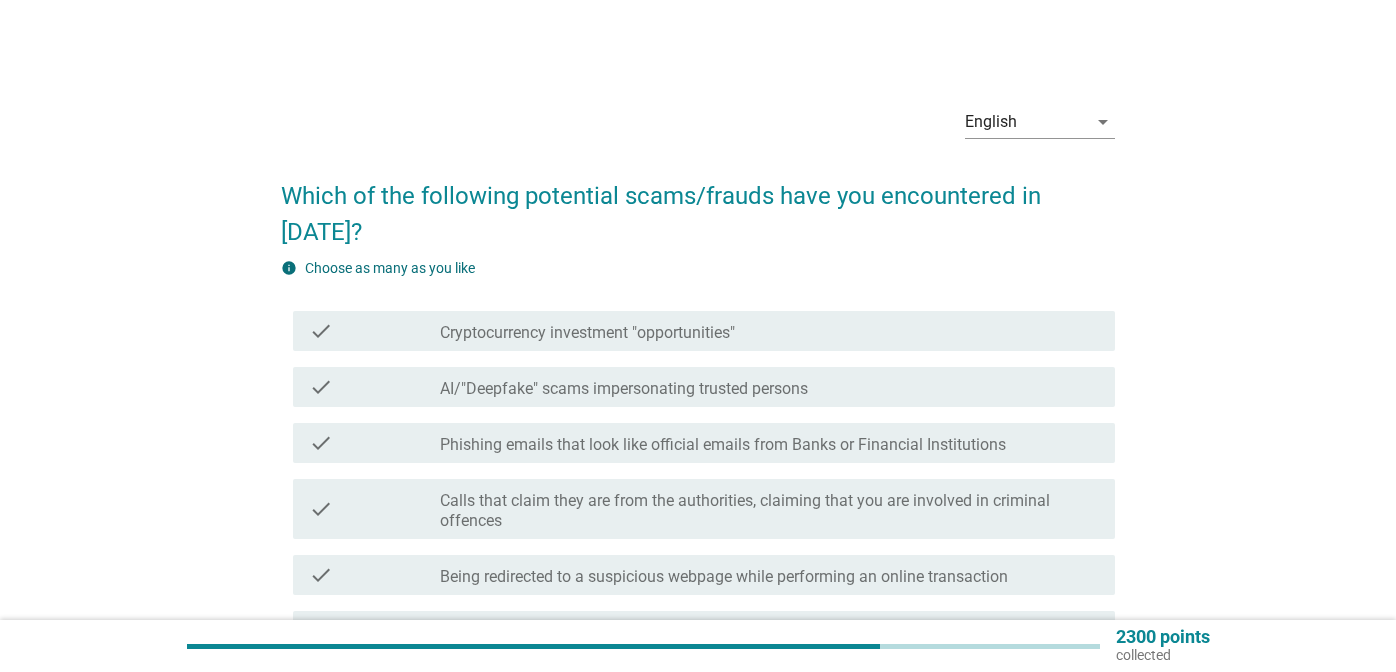 click on "check     check_box_outline_blank AI/"Deepfake" scams impersonating trusted persons" at bounding box center (704, 387) 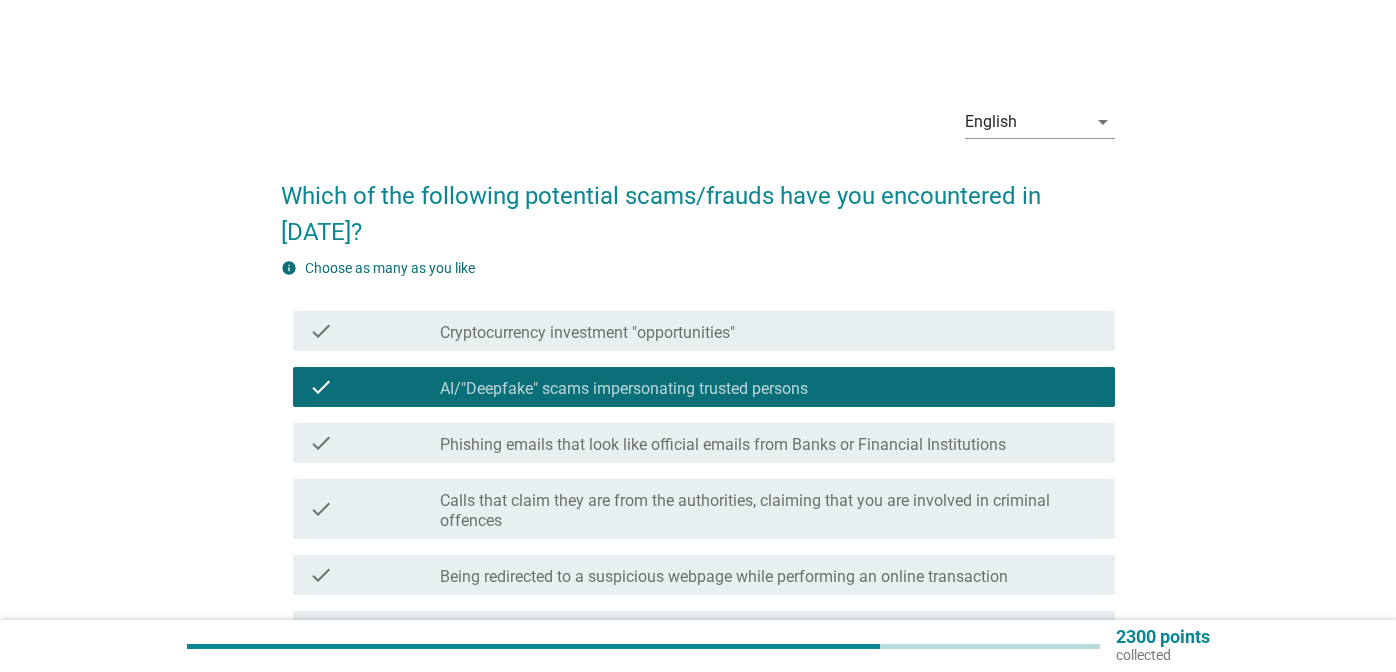 click on "check_box_outline_blank AI/"Deepfake" scams impersonating trusted persons" at bounding box center (769, 387) 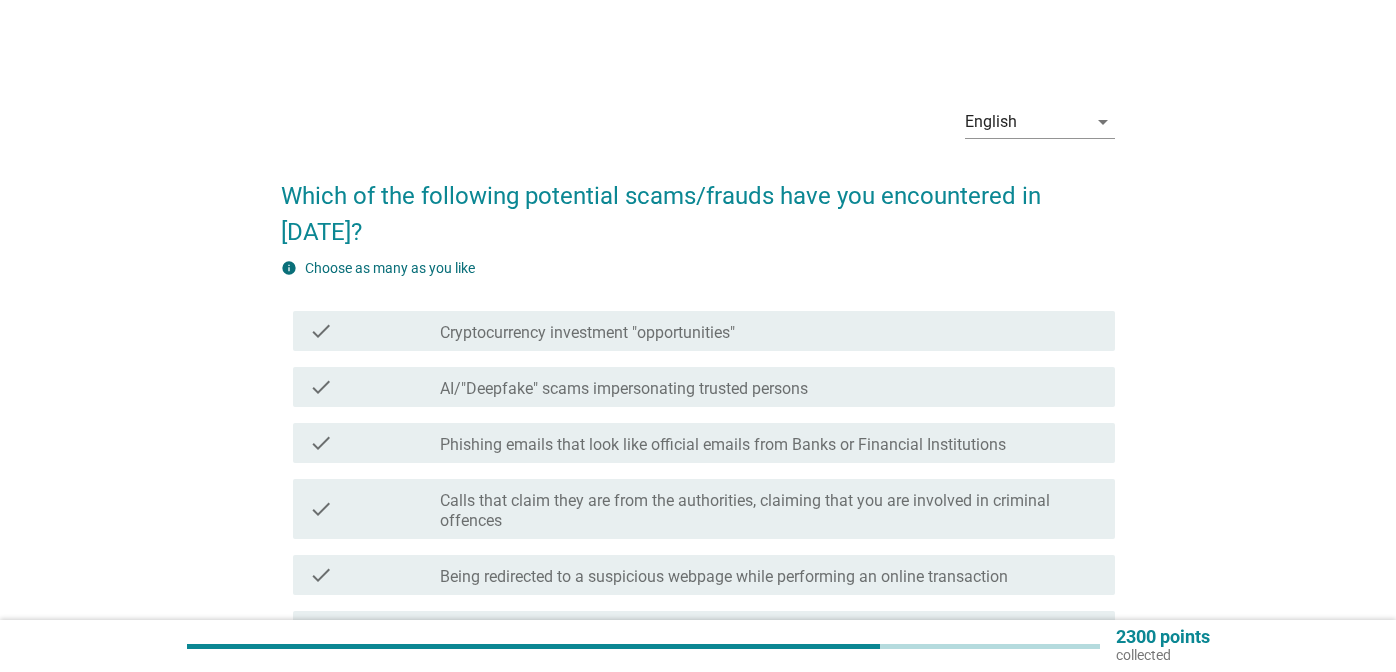 click on "check     check_box_outline_blank AI/"Deepfake" scams impersonating trusted persons" at bounding box center [704, 387] 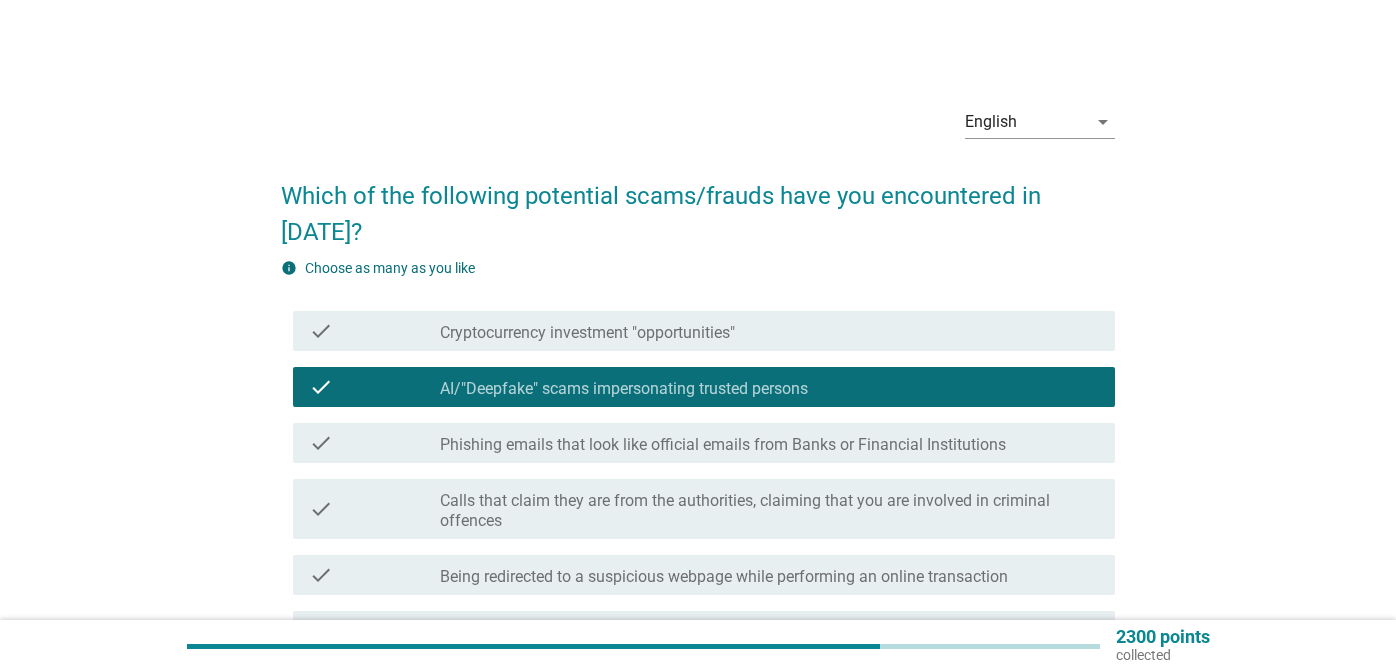 click on "Phishing emails that look like official emails from Banks or Financial Institutions" at bounding box center [723, 445] 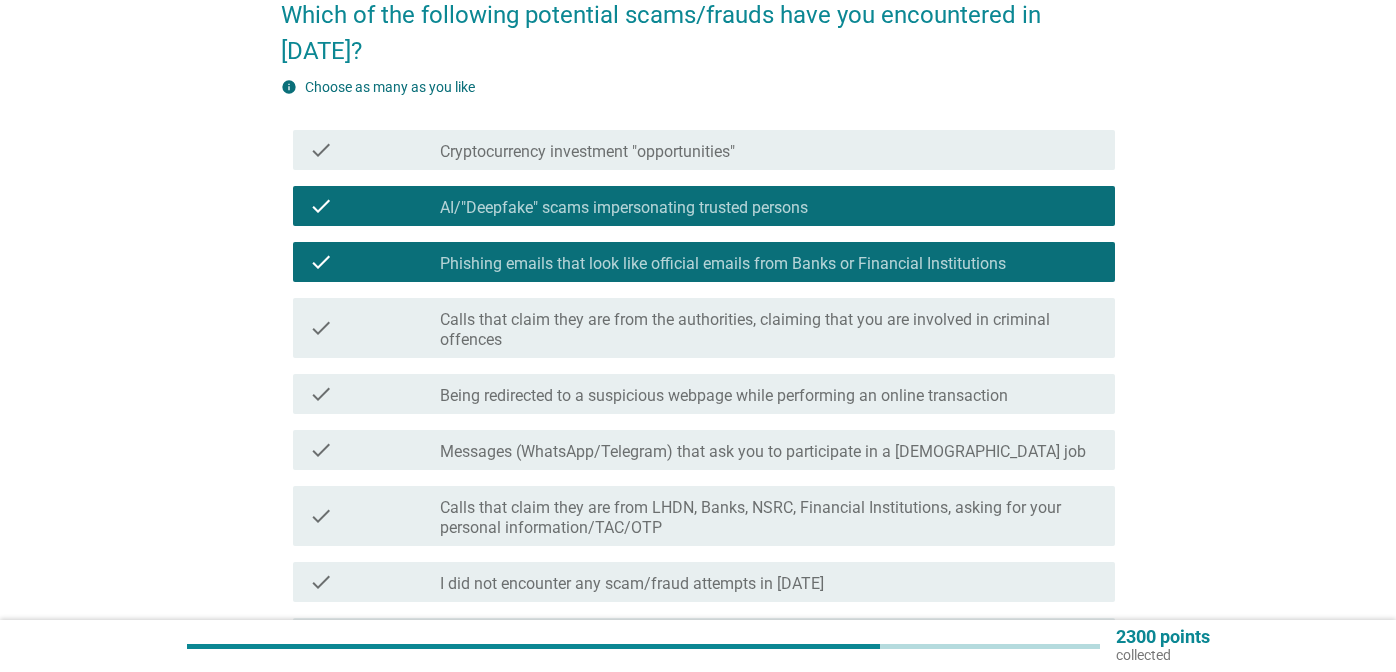 scroll, scrollTop: 187, scrollLeft: 0, axis: vertical 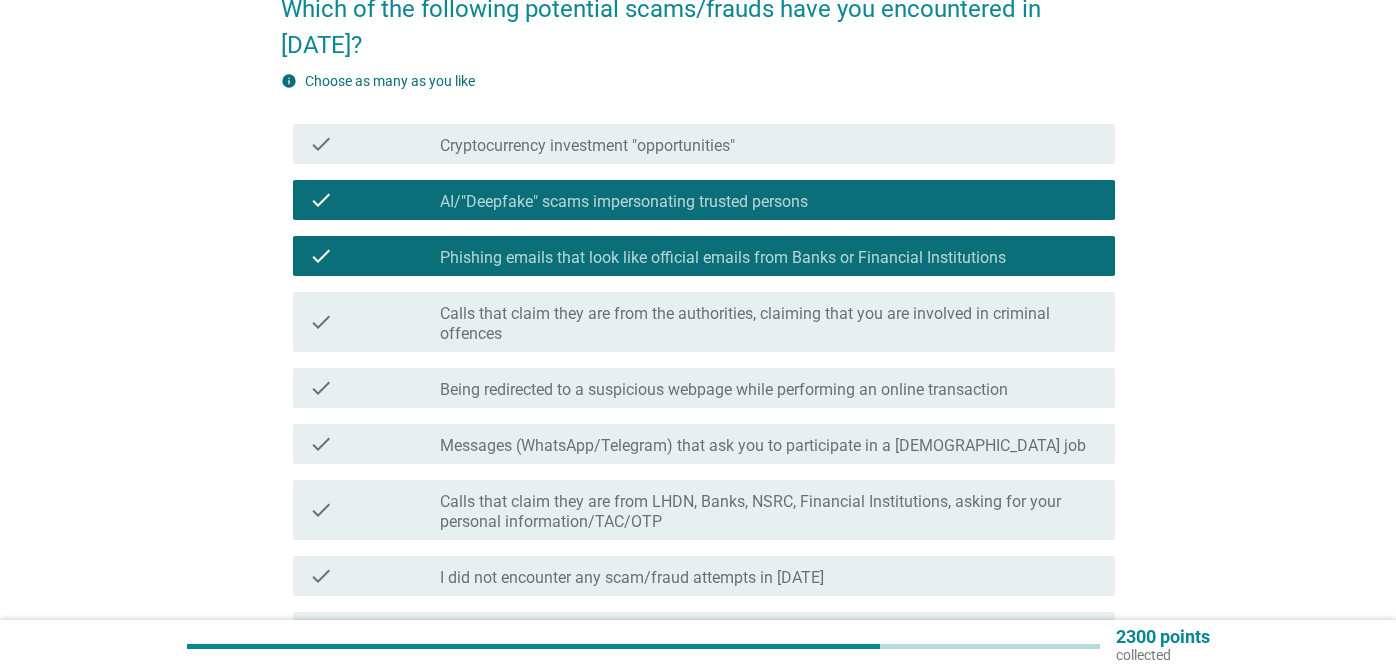 click on "Calls that claim they are from the authorities, claiming that you are involved in criminal offences" at bounding box center [769, 324] 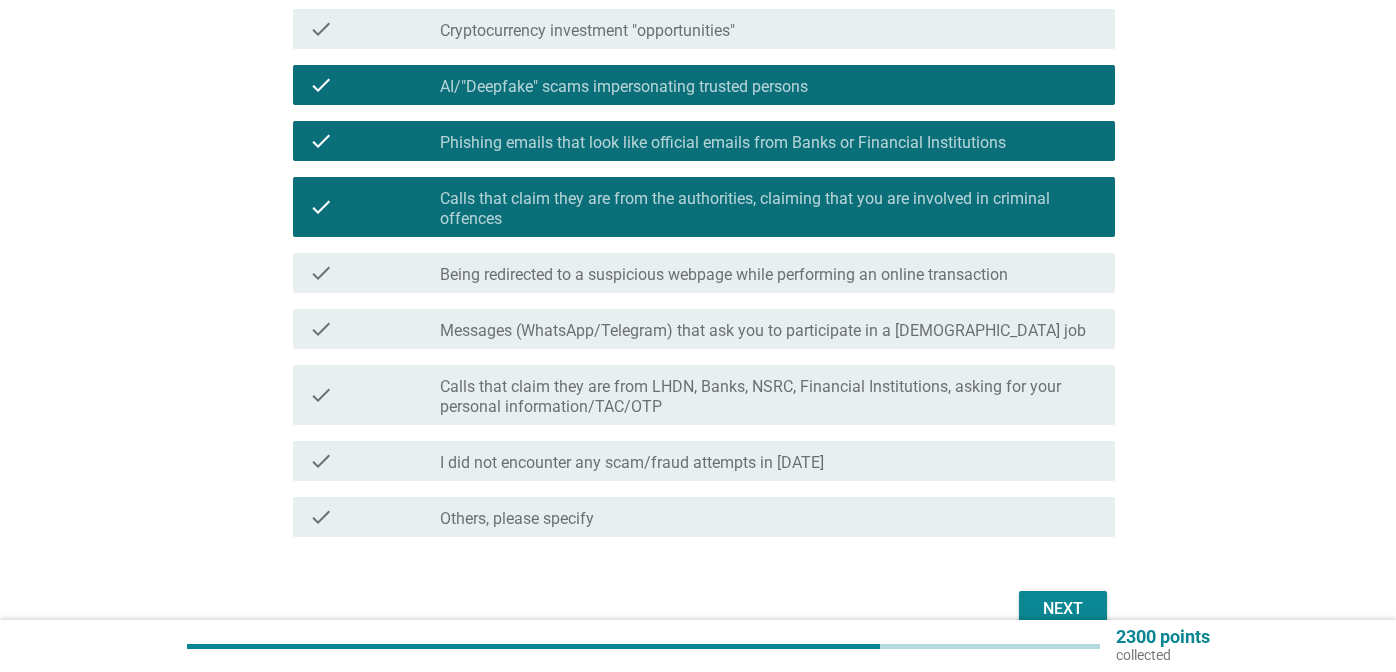 scroll, scrollTop: 310, scrollLeft: 0, axis: vertical 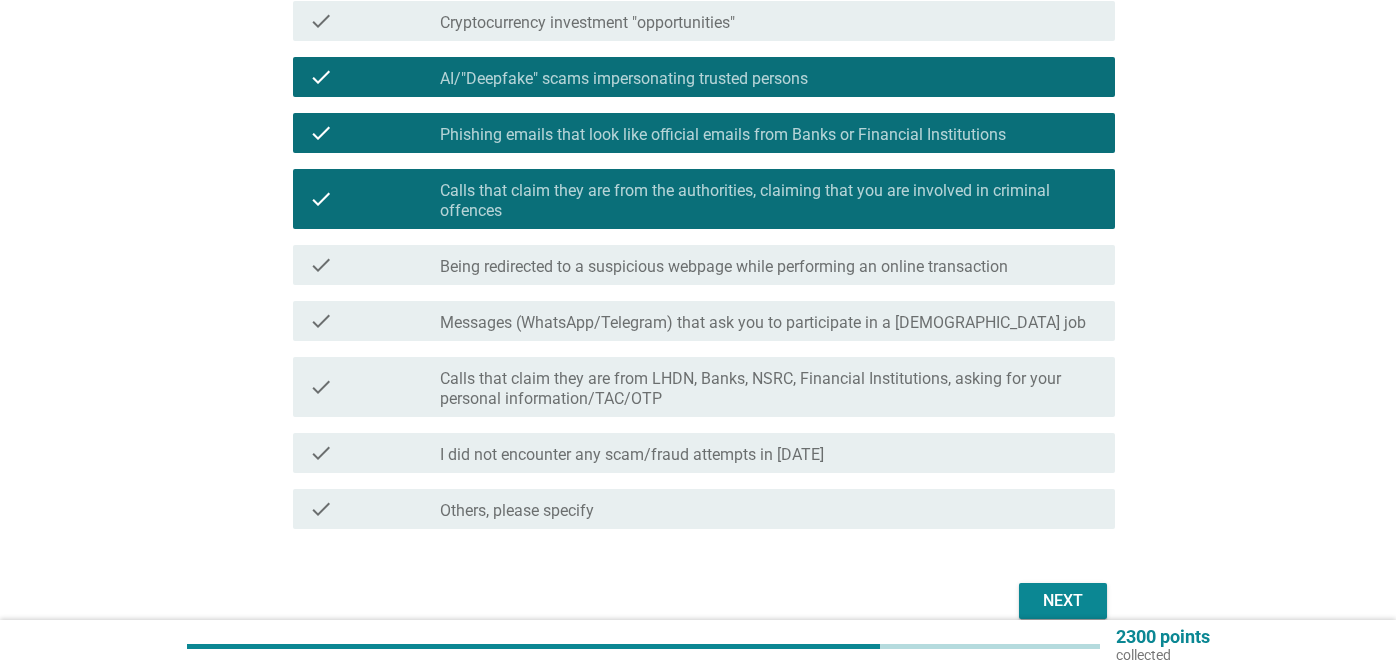 click on "check     check_box_outline_blank Being redirected to a suspicious webpage while performing an online transaction" at bounding box center [704, 265] 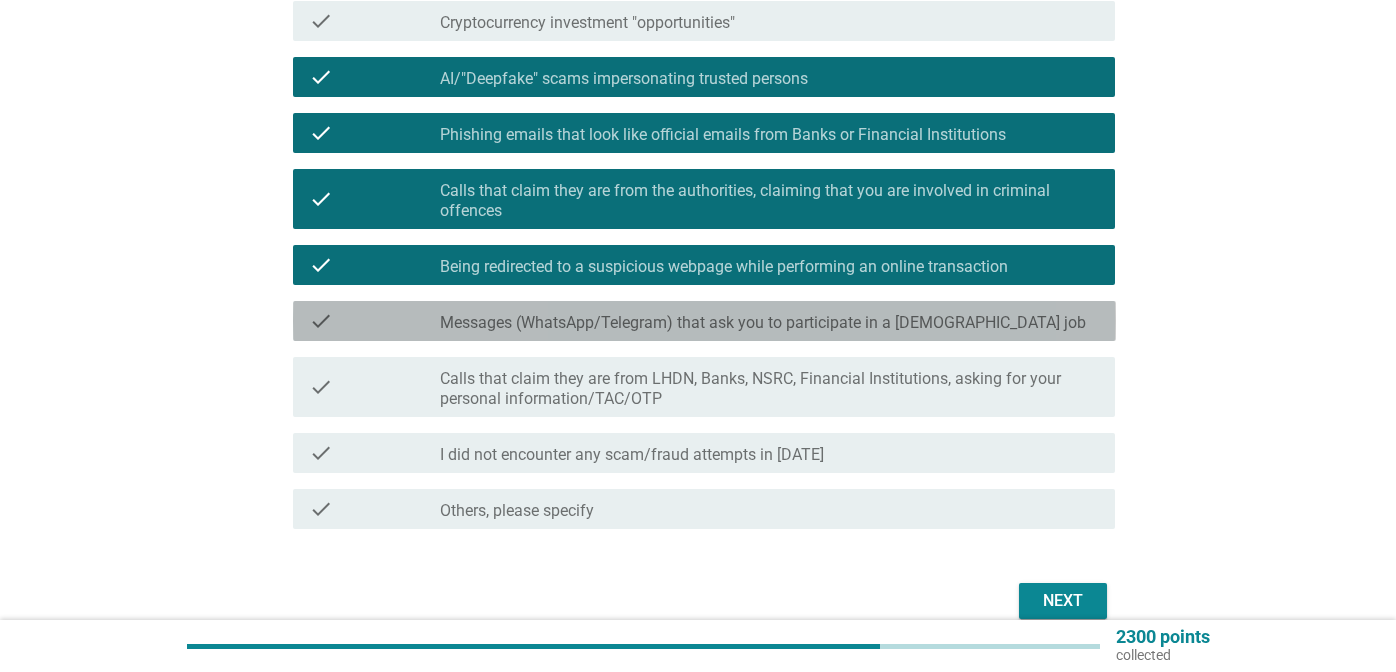 click on "Messages (WhatsApp/Telegram) that ask you to participate in a [DEMOGRAPHIC_DATA] job" at bounding box center (763, 323) 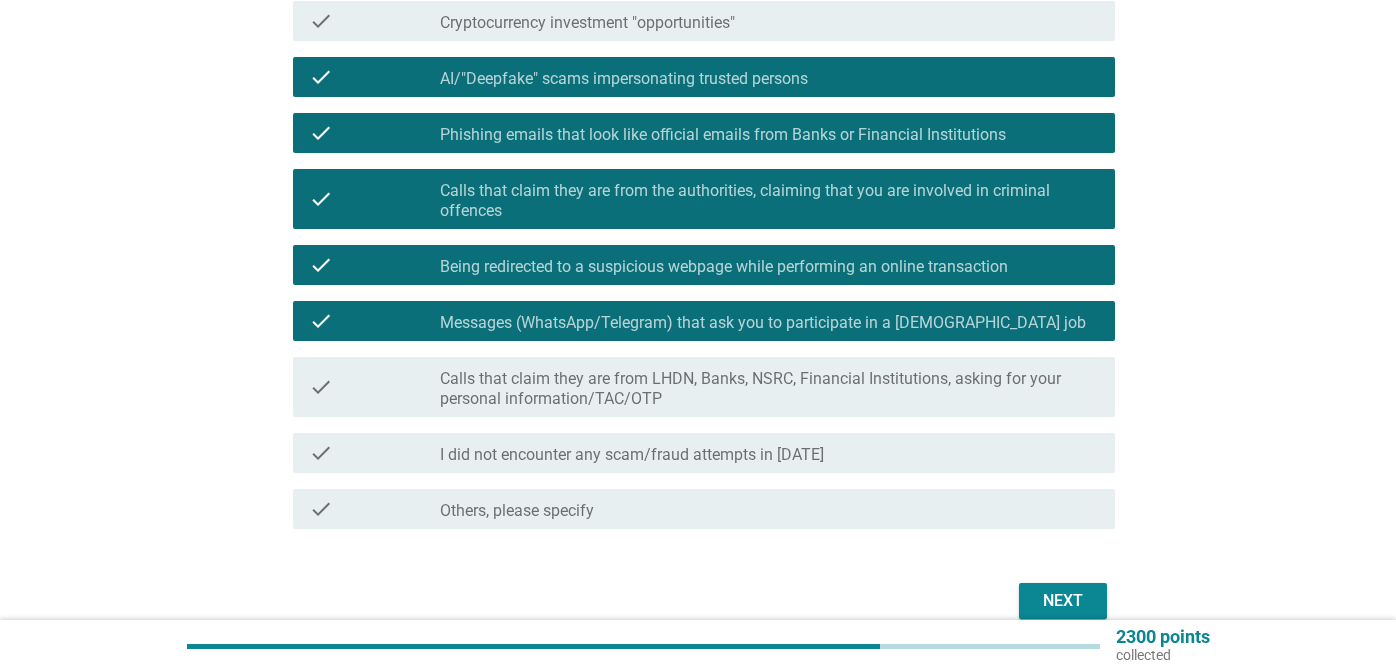 click on "Messages (WhatsApp/Telegram) that ask you to participate in a [DEMOGRAPHIC_DATA] job" at bounding box center (763, 323) 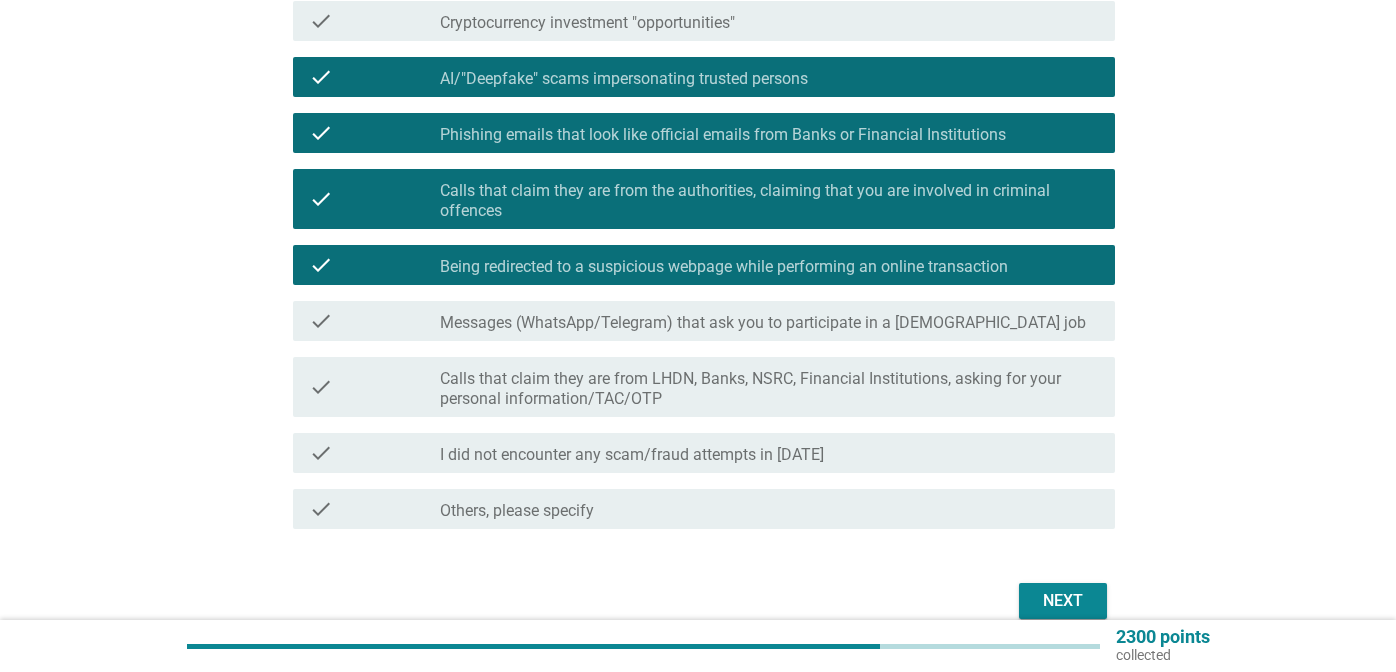 click on "Calls that claim they are from LHDN, Banks, NSRC, Financial Institutions, asking for your personal information/TAC/OTP" at bounding box center (769, 389) 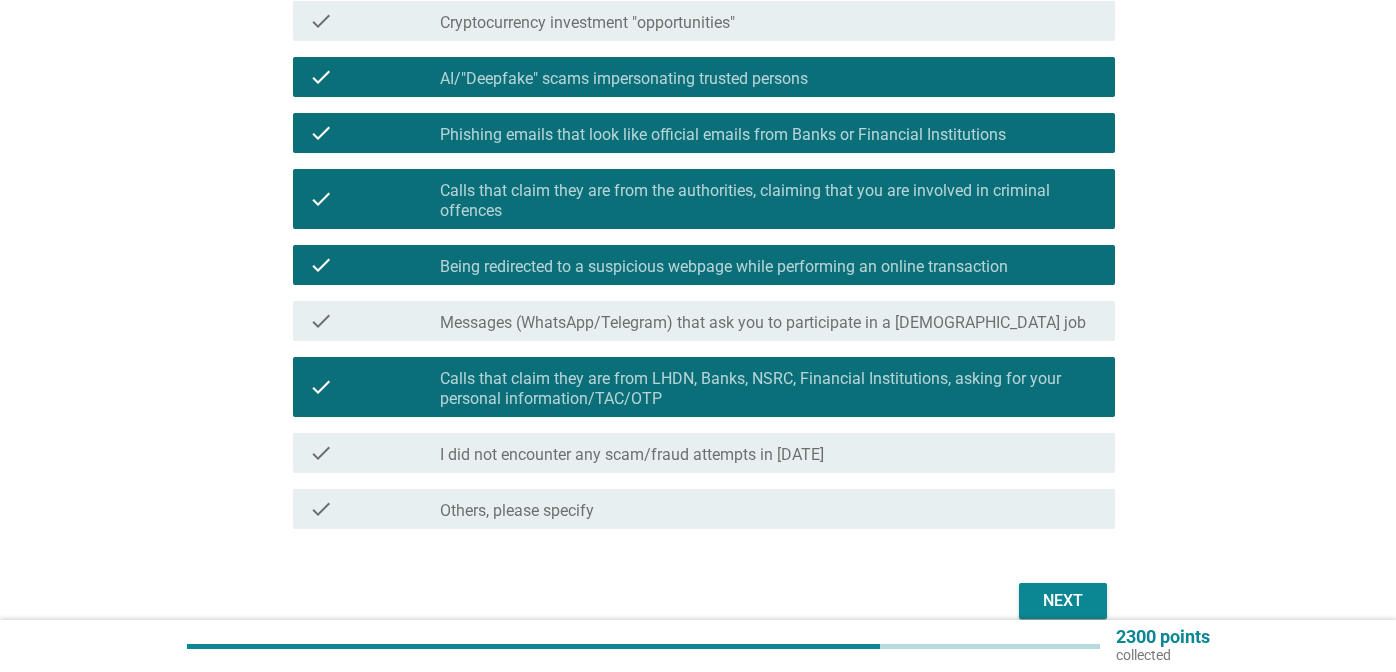 click on "Next" at bounding box center (1063, 601) 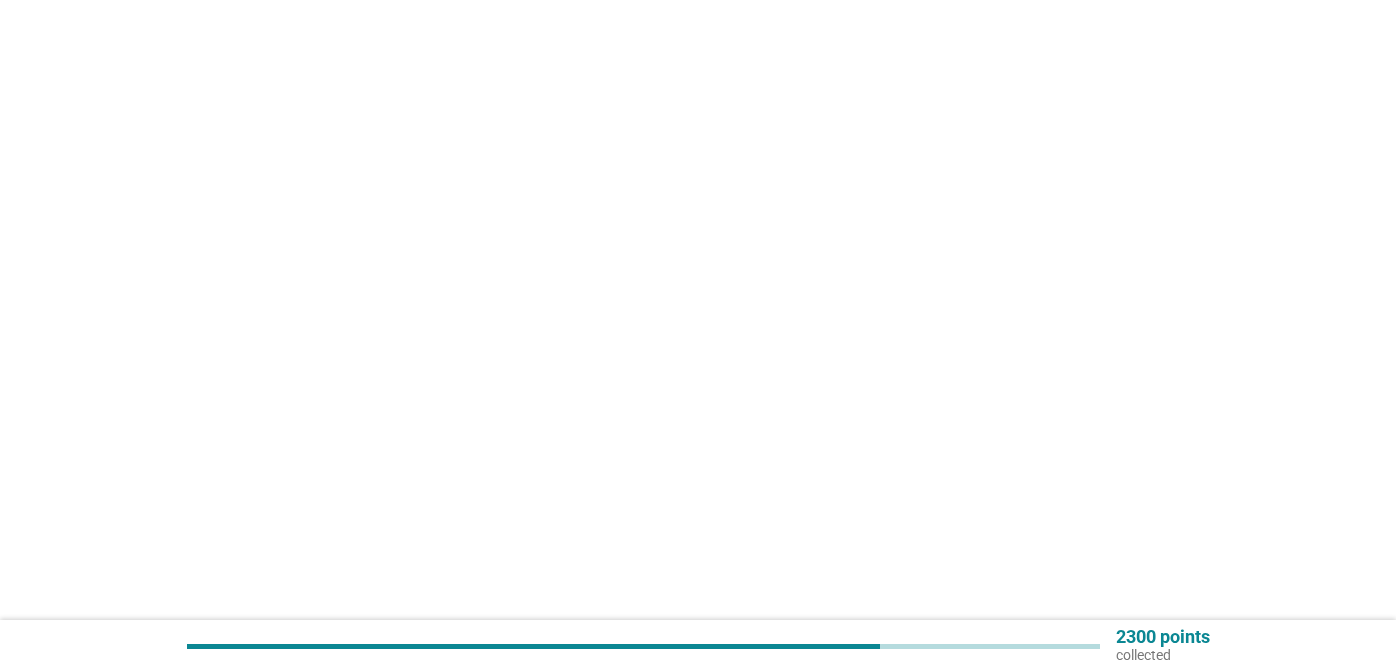scroll, scrollTop: 0, scrollLeft: 0, axis: both 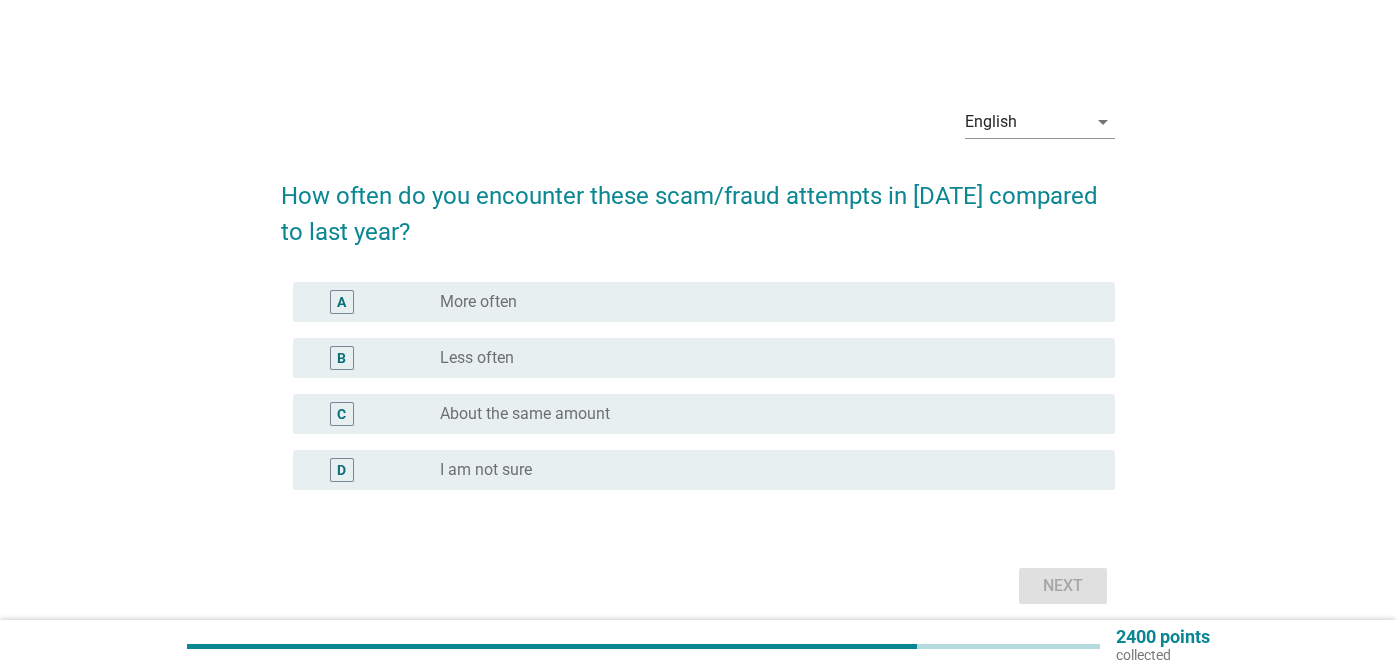 click on "radio_button_unchecked More often" at bounding box center (761, 302) 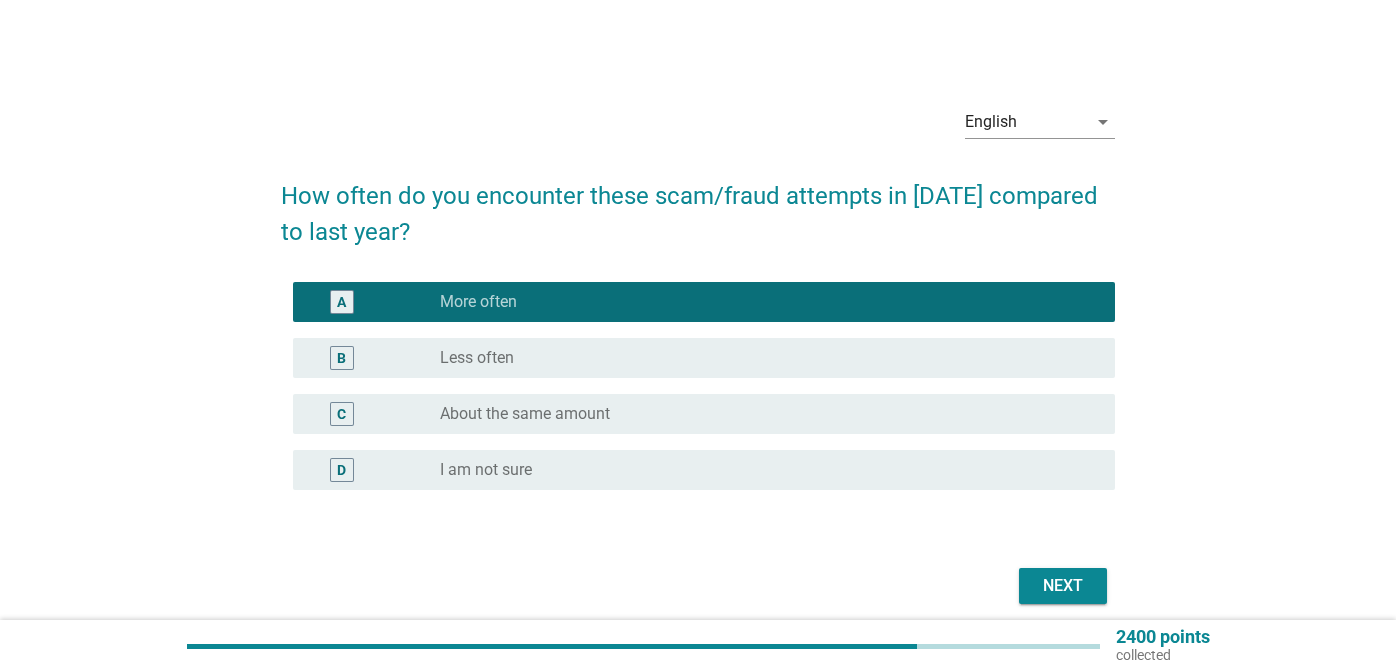 click on "Next" at bounding box center (1063, 586) 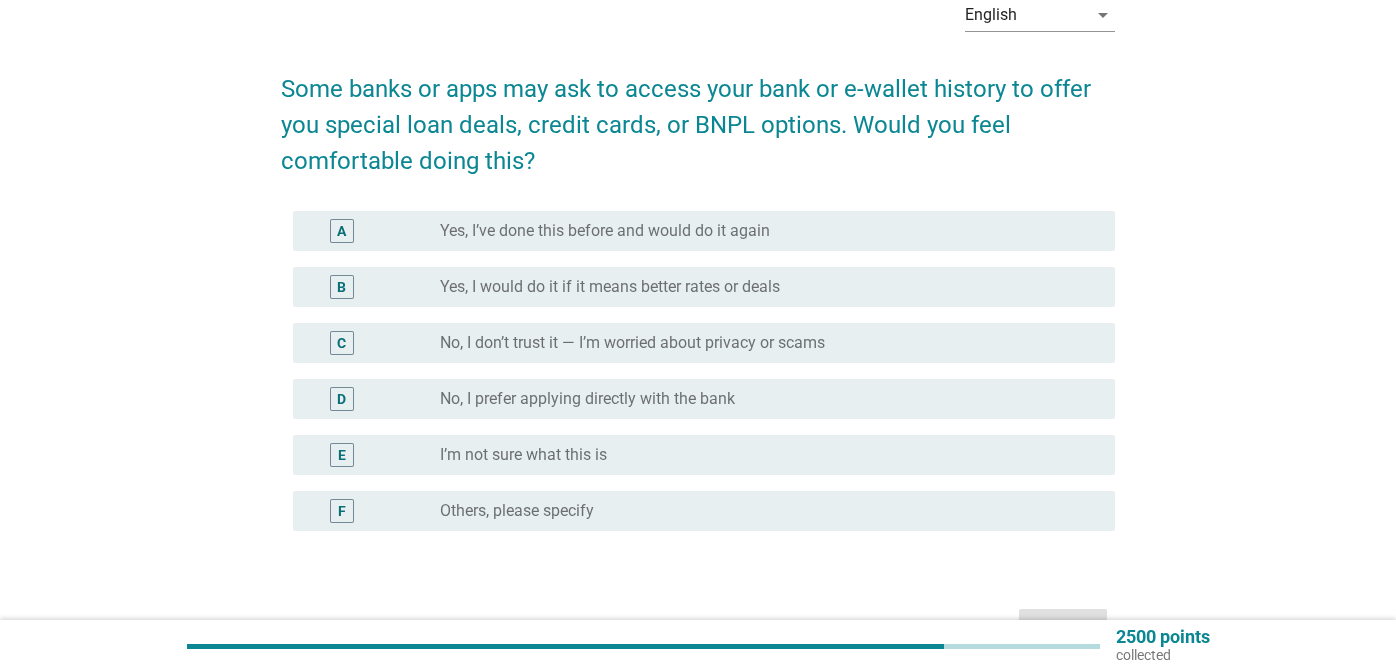scroll, scrollTop: 123, scrollLeft: 0, axis: vertical 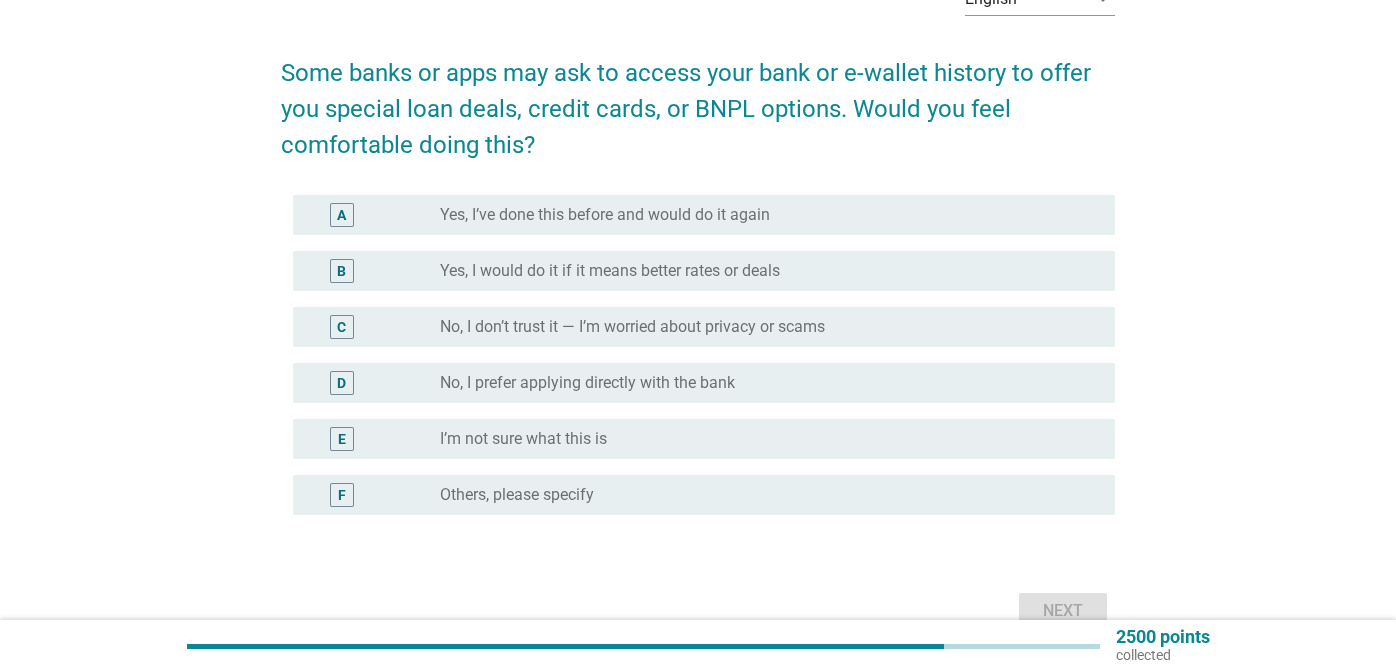 click on "C     radio_button_unchecked No, I don’t trust it — I’m worried about privacy or scams" at bounding box center (704, 327) 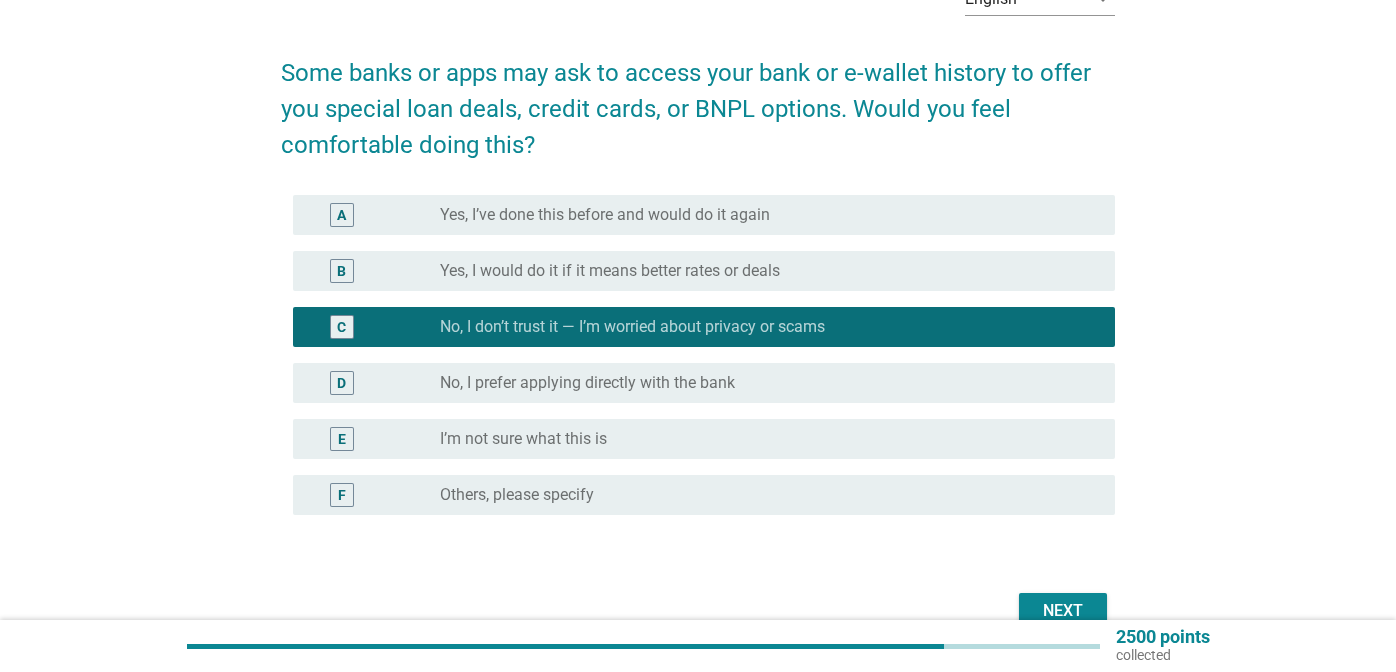click on "Next" at bounding box center (1063, 611) 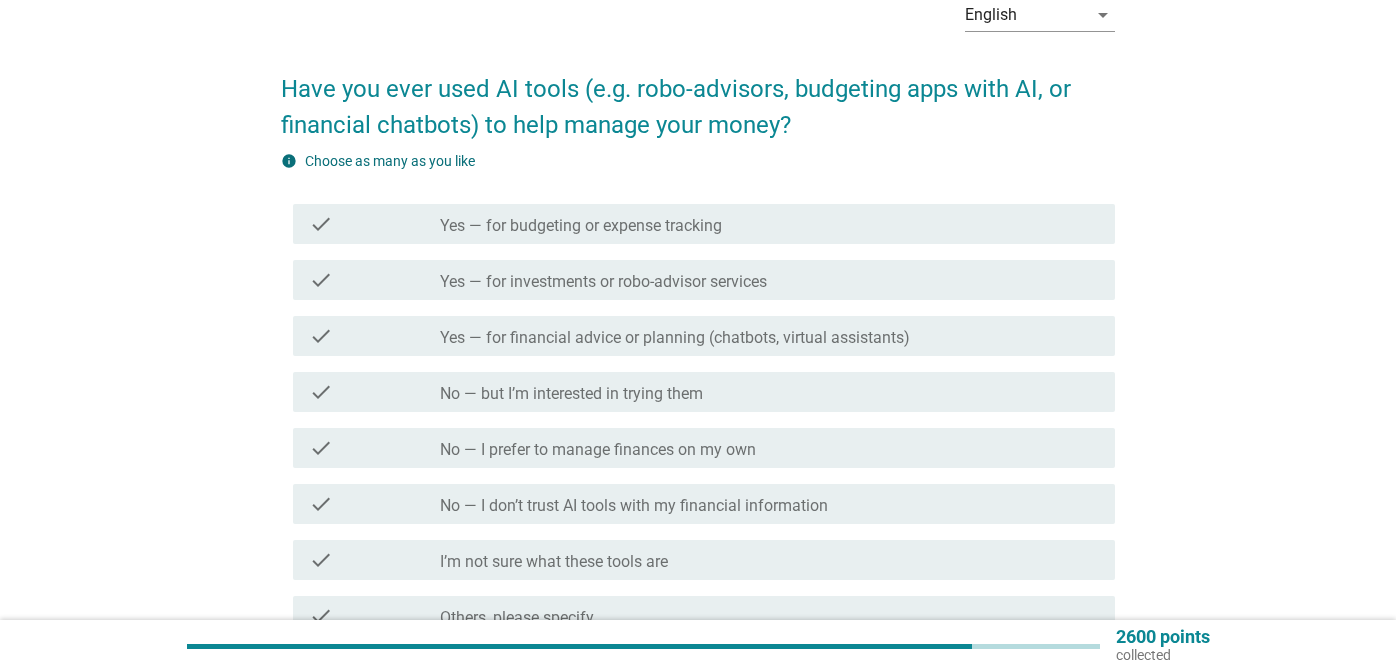 scroll, scrollTop: 114, scrollLeft: 0, axis: vertical 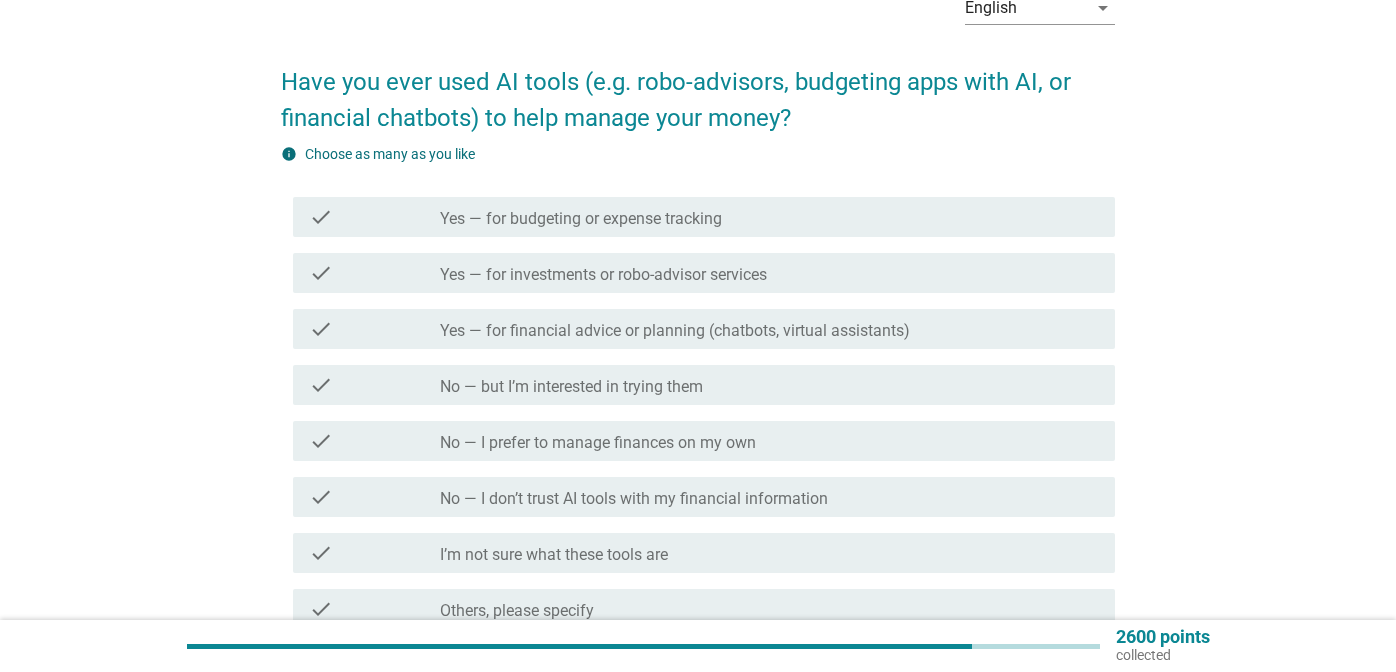 click on "check_box_outline_blank Yes — for budgeting or expense tracking" at bounding box center [769, 217] 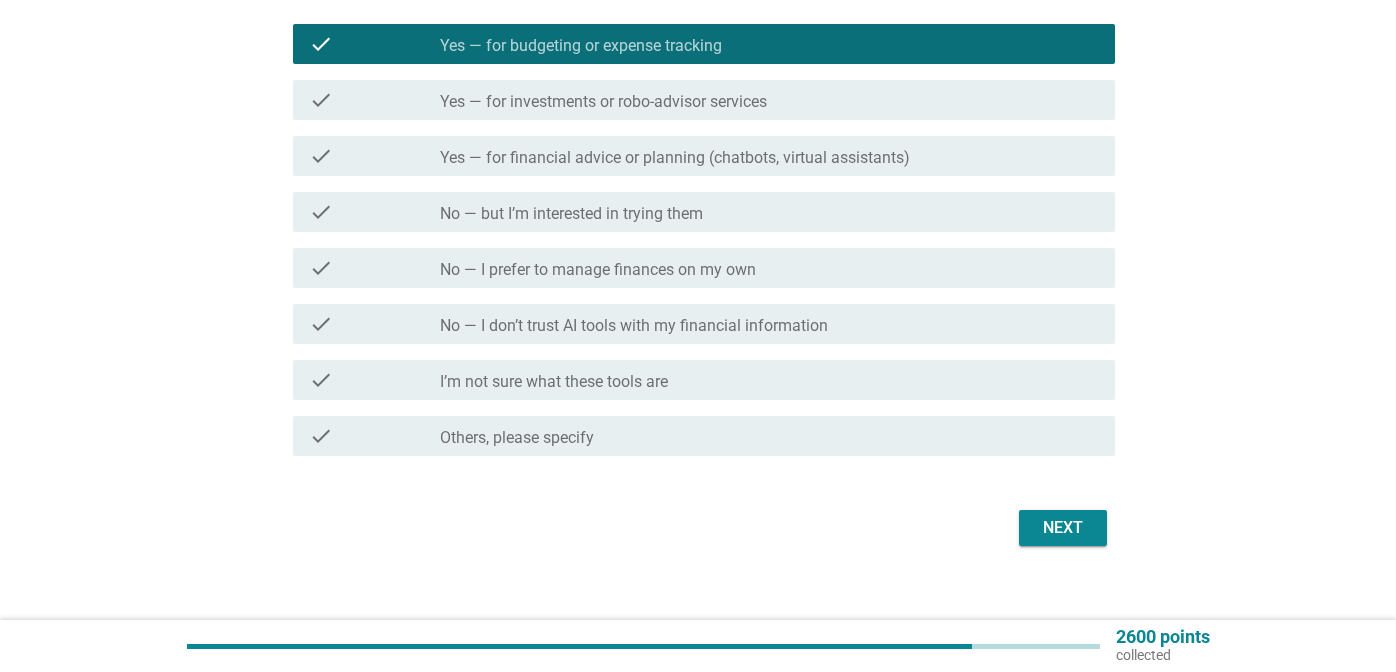 scroll, scrollTop: 288, scrollLeft: 0, axis: vertical 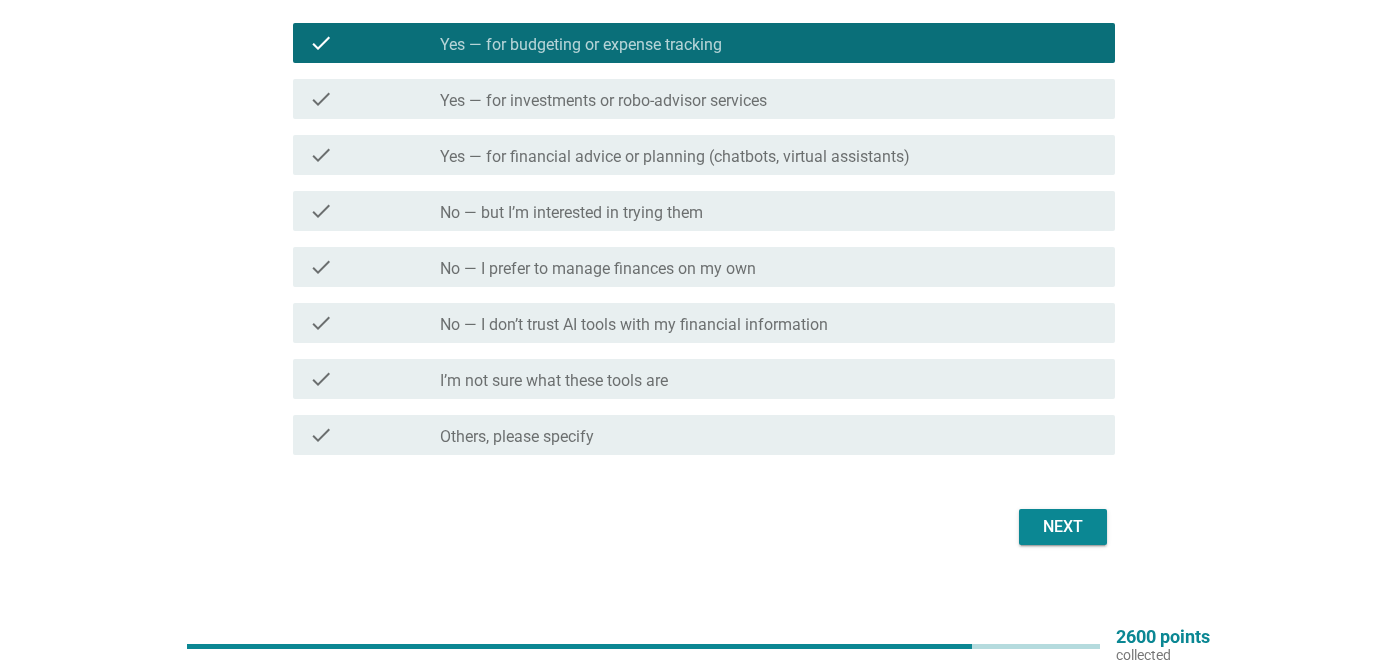 click on "check     check_box_outline_blank No — I prefer to manage finances on my own" at bounding box center [704, 267] 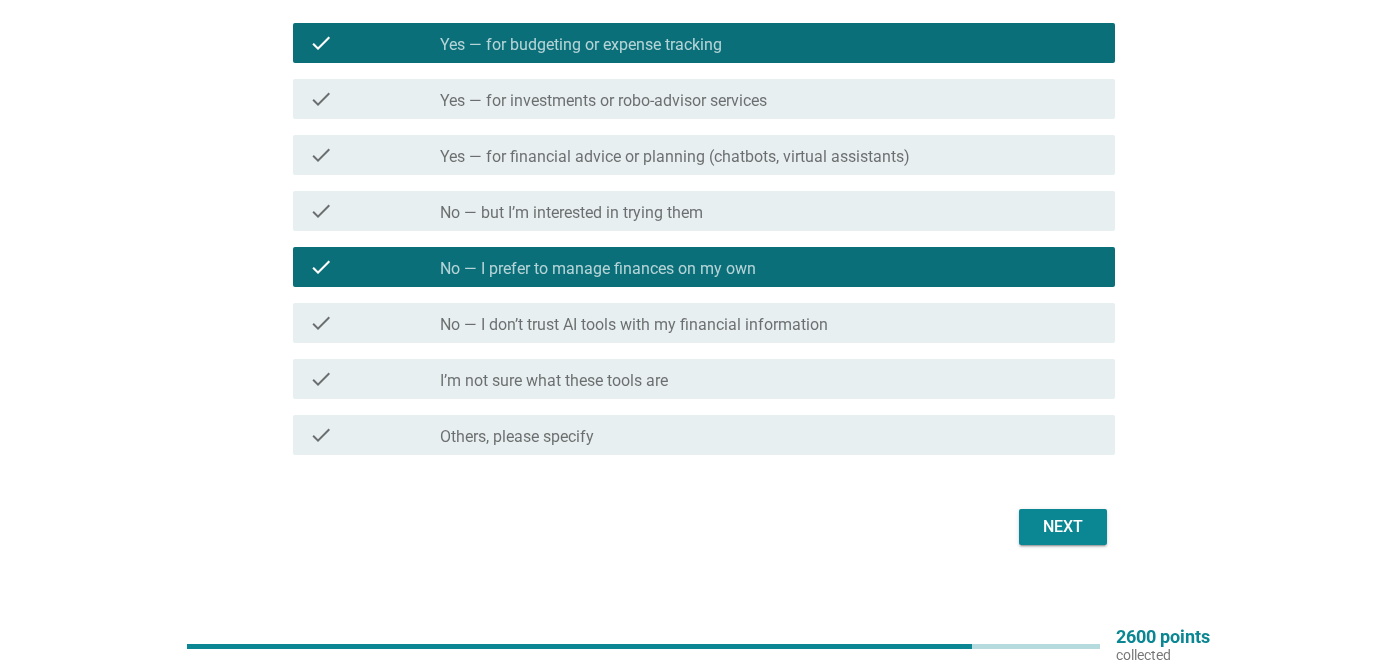 click on "Yes — for budgeting or expense tracking" at bounding box center (581, 45) 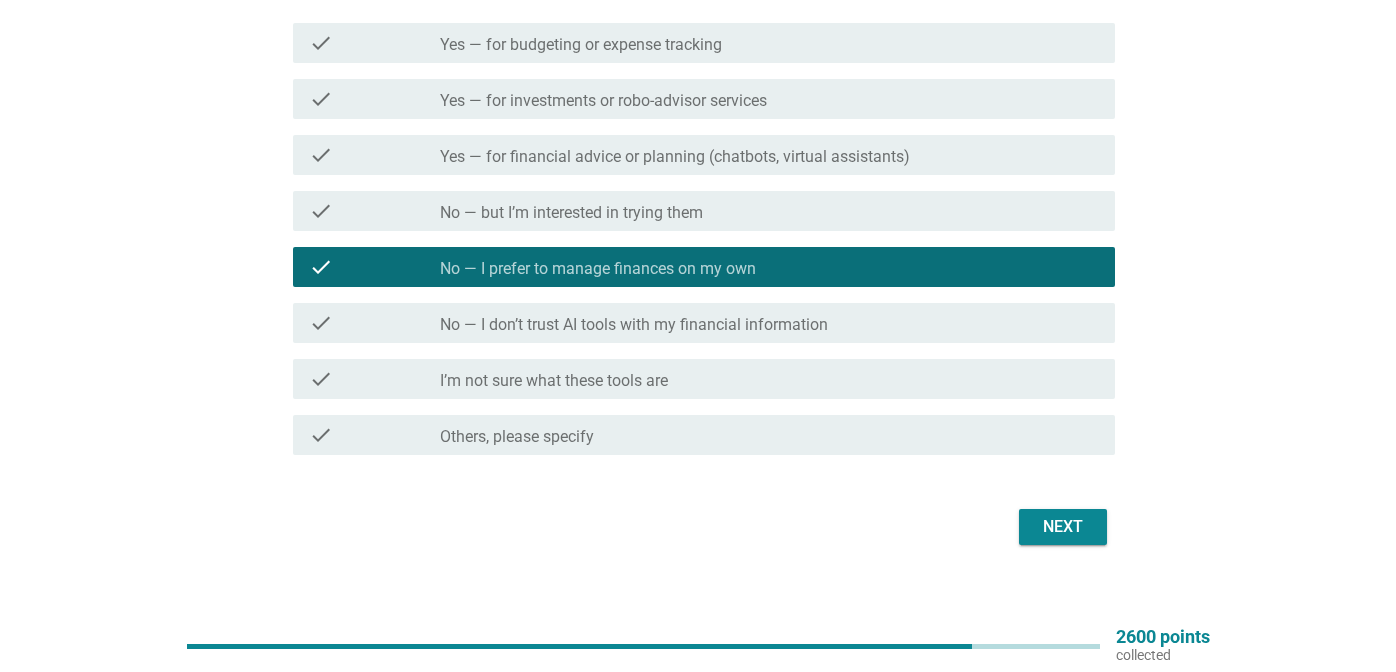click on "Next" at bounding box center (1063, 527) 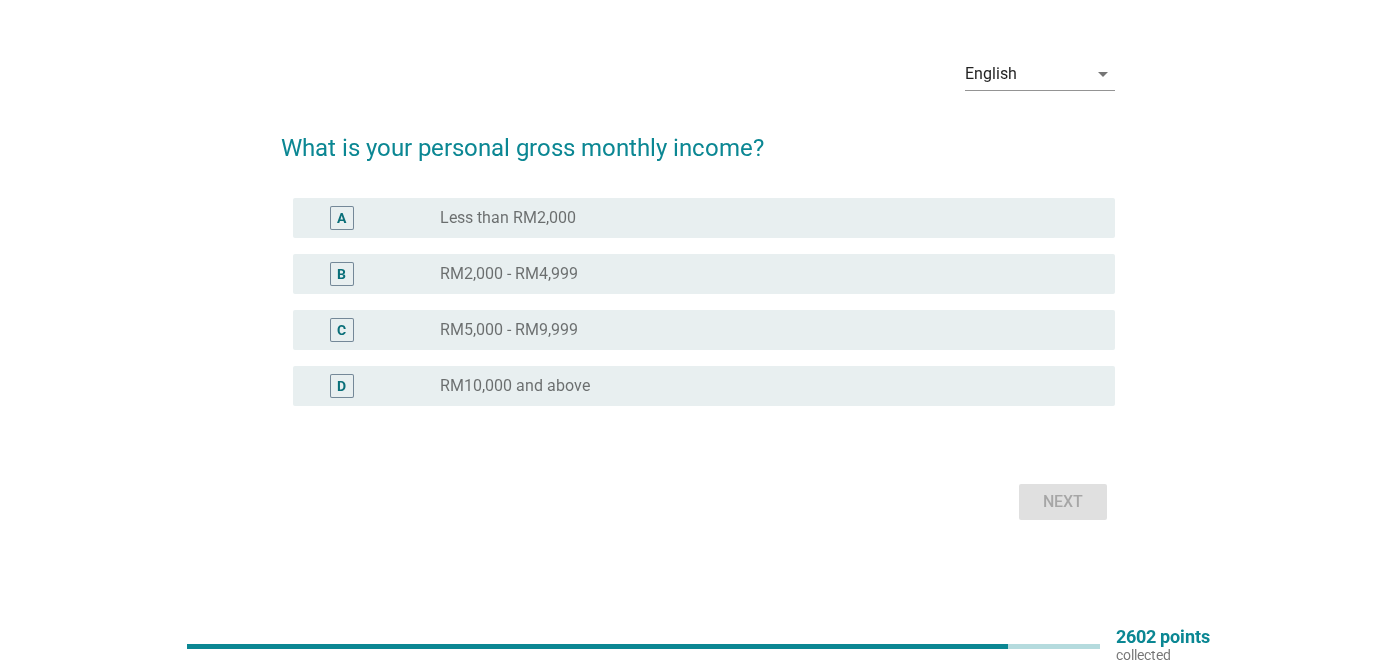 scroll, scrollTop: 0, scrollLeft: 0, axis: both 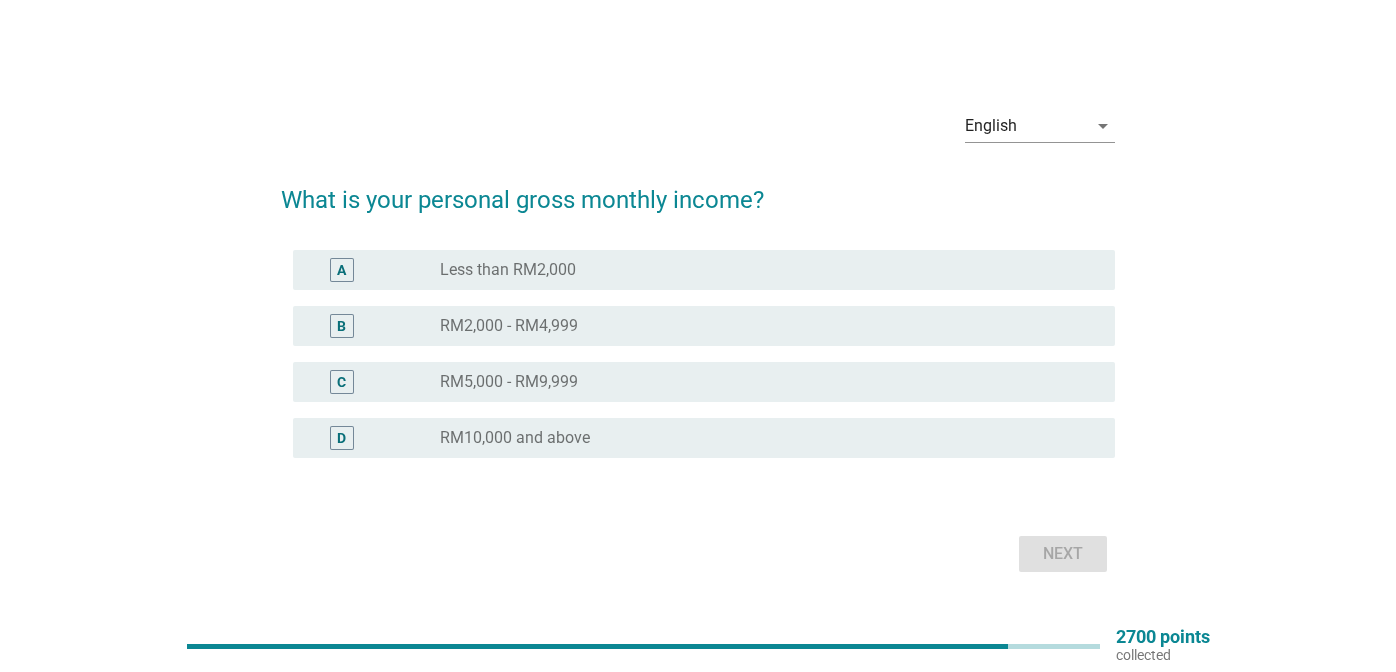 click on "radio_button_unchecked RM5,000 - RM9,999" at bounding box center (761, 382) 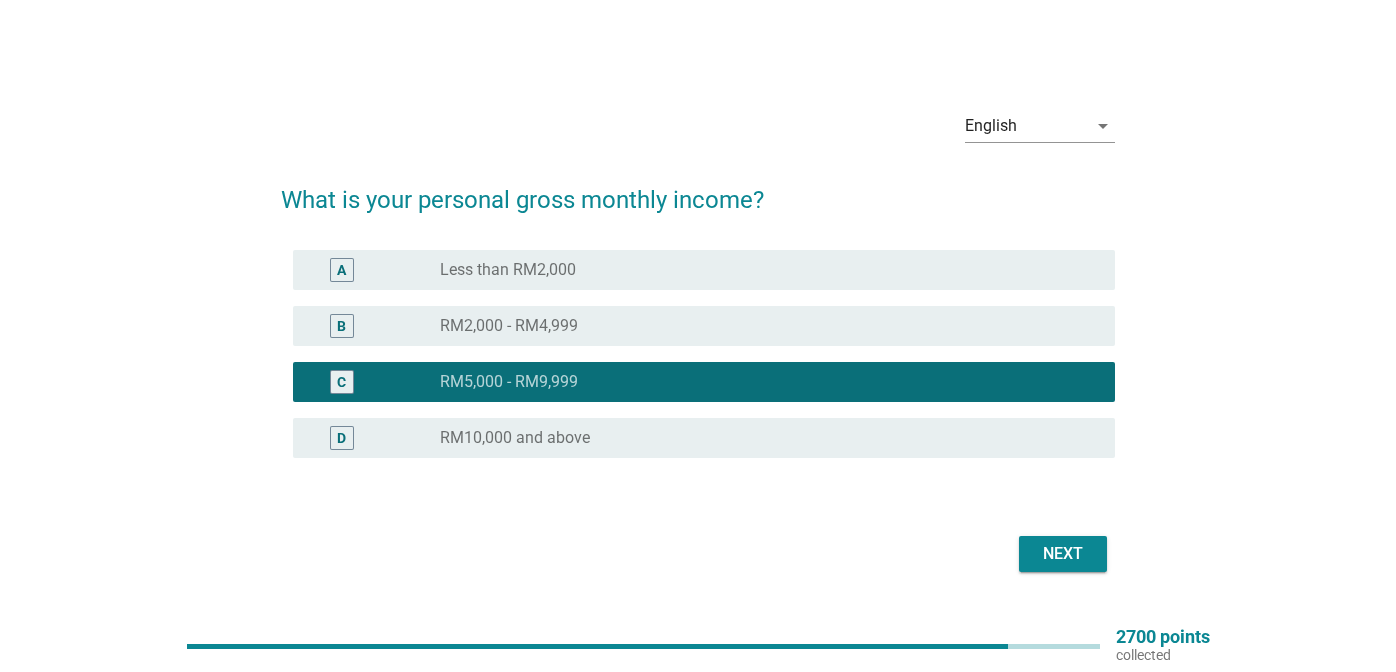 click on "Next" at bounding box center (1063, 554) 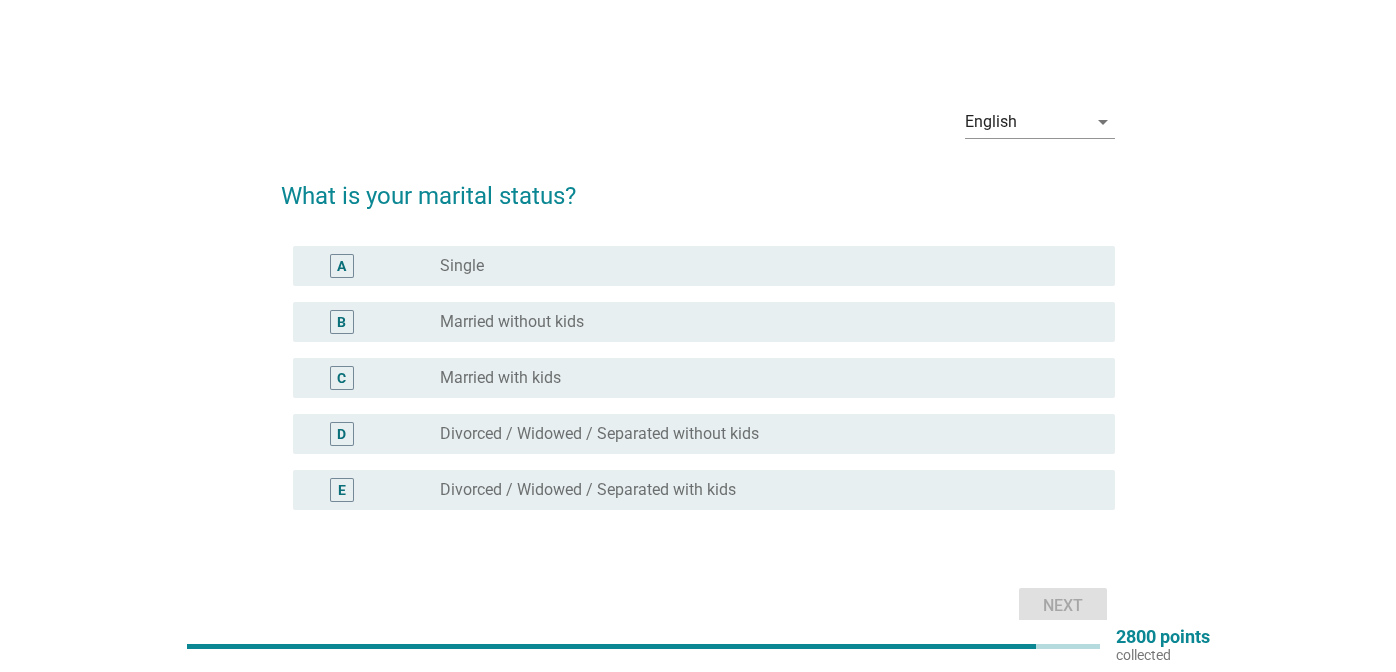 click on "radio_button_unchecked Married without kids" at bounding box center [761, 322] 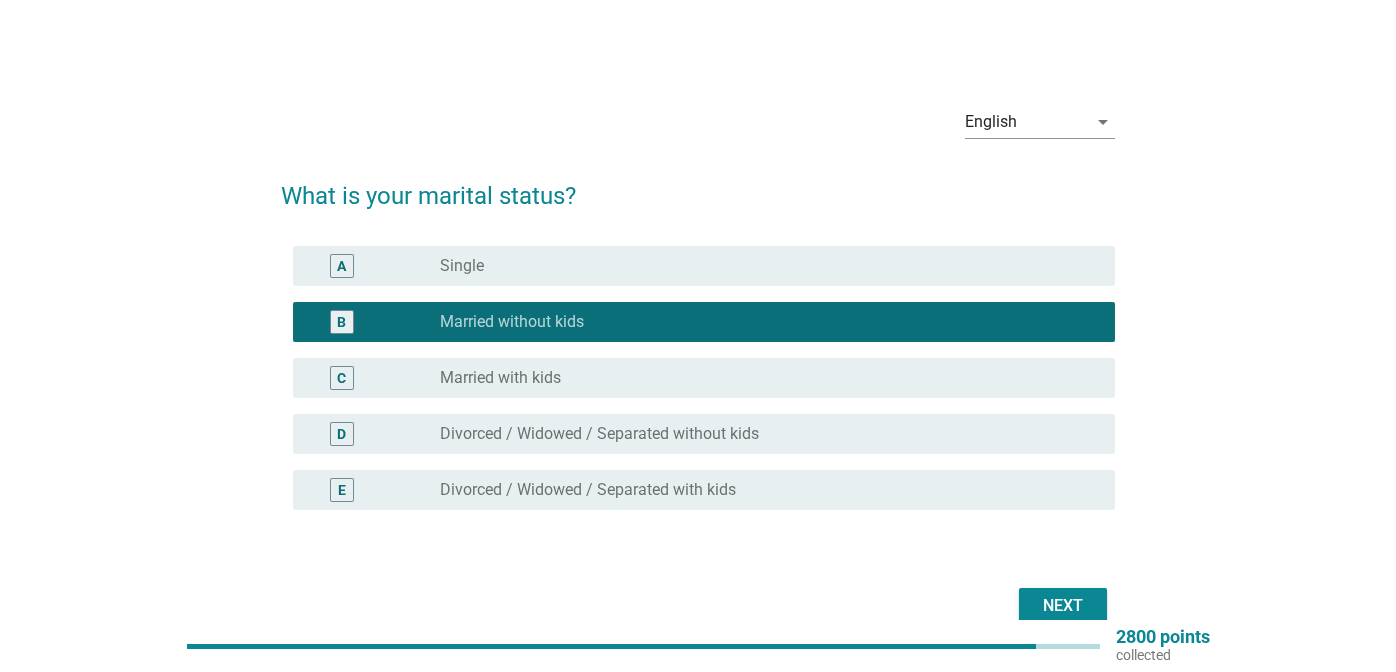 click on "Next" at bounding box center [1063, 606] 